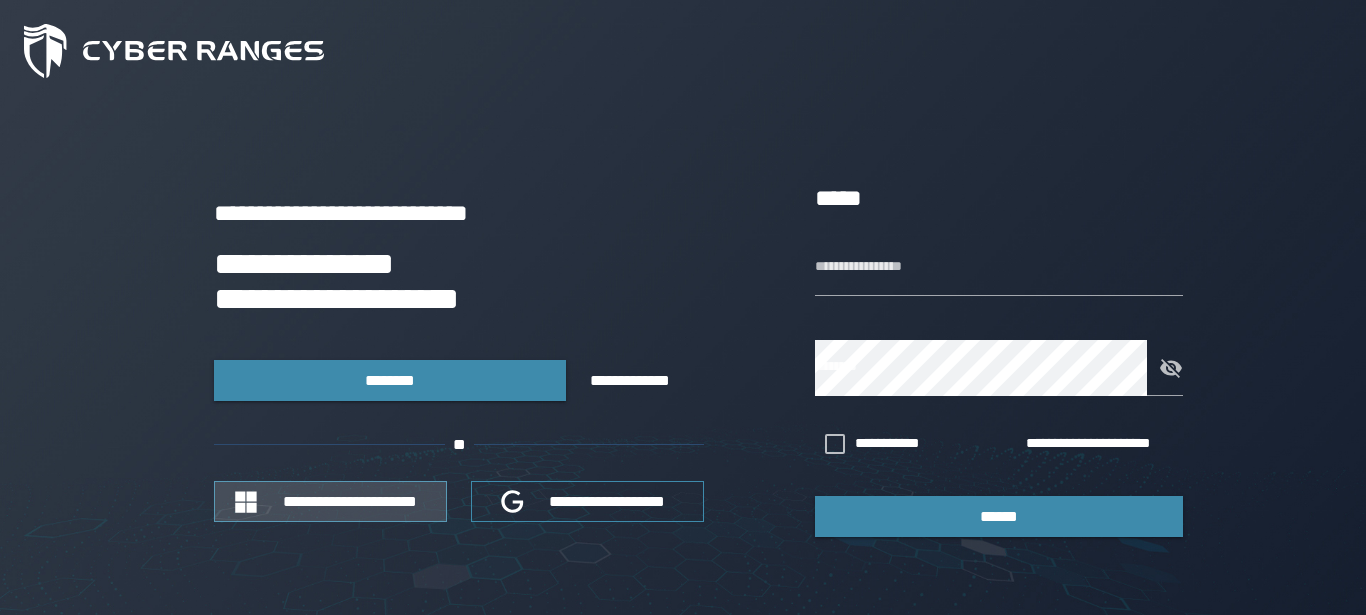 scroll, scrollTop: 0, scrollLeft: 0, axis: both 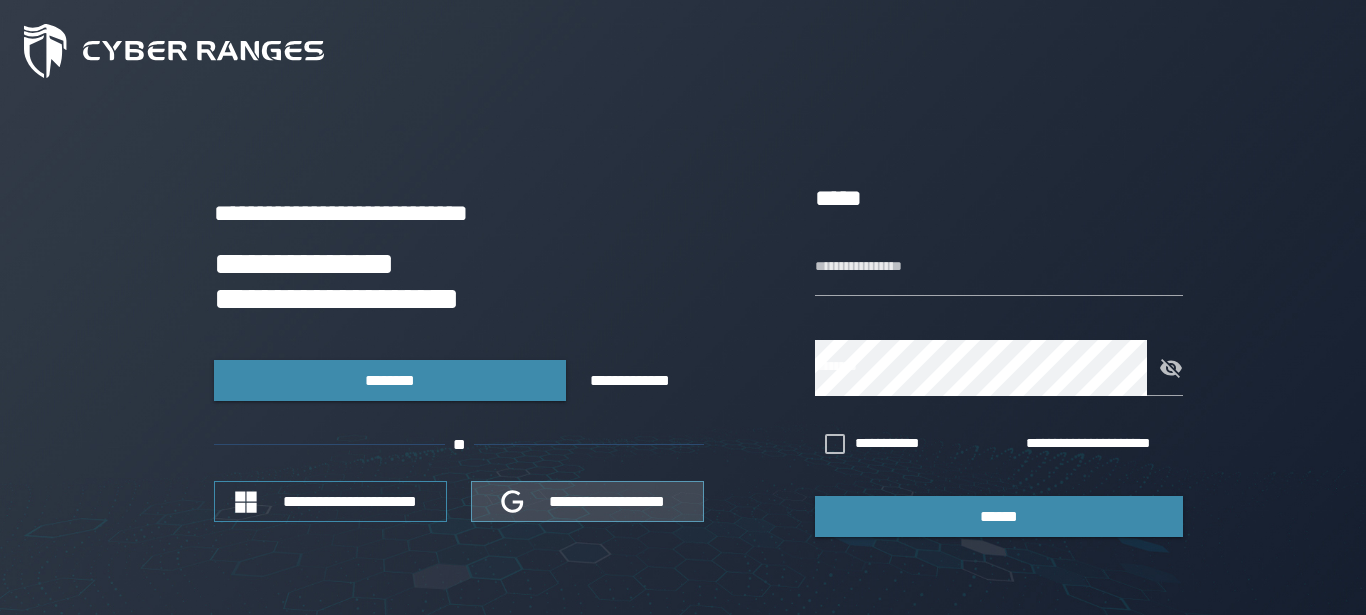 click on "**********" at bounding box center [587, 501] 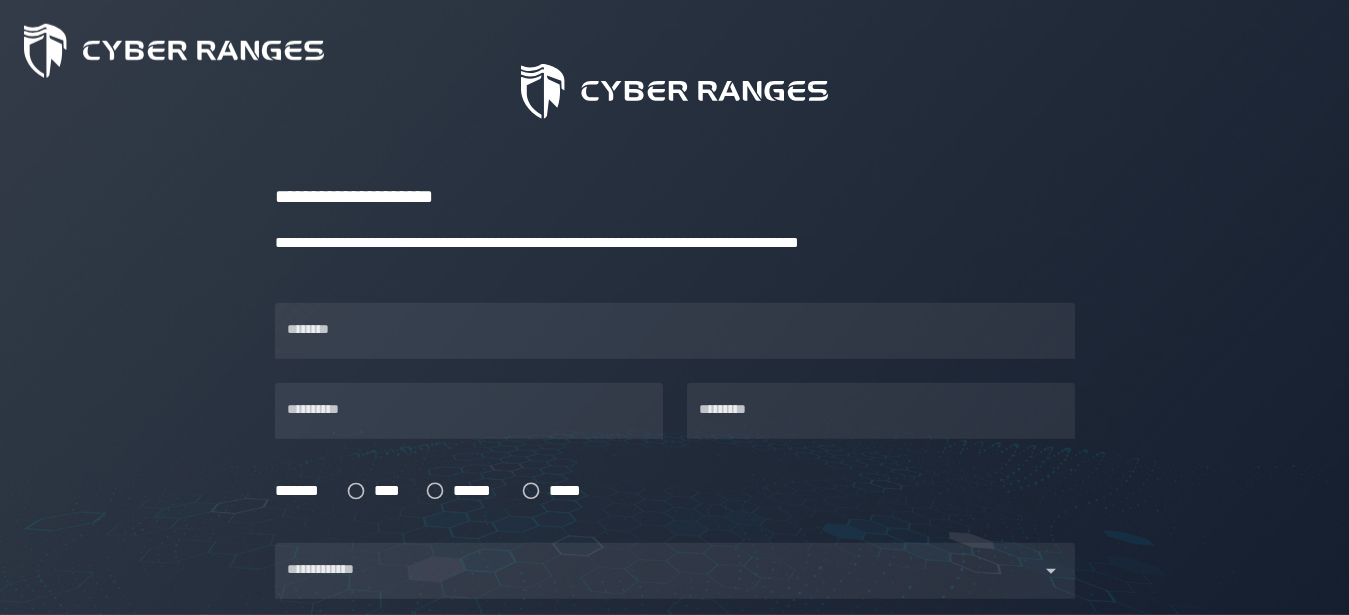 scroll, scrollTop: 129, scrollLeft: 0, axis: vertical 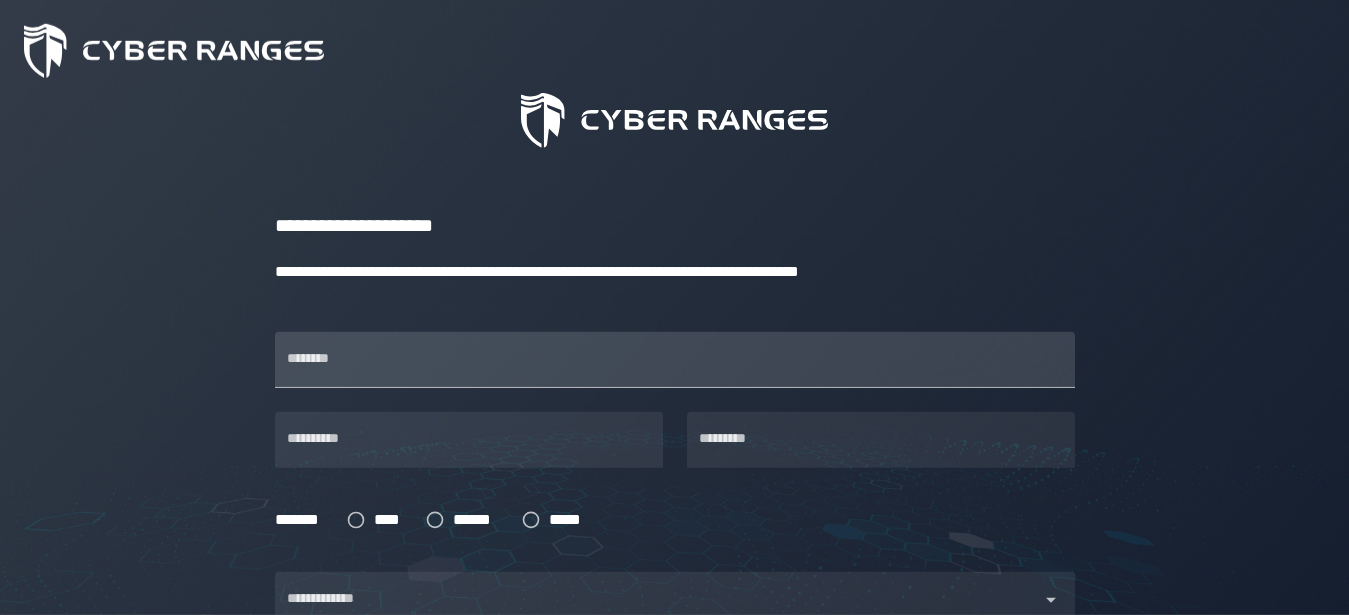 click on "********" at bounding box center (675, 360) 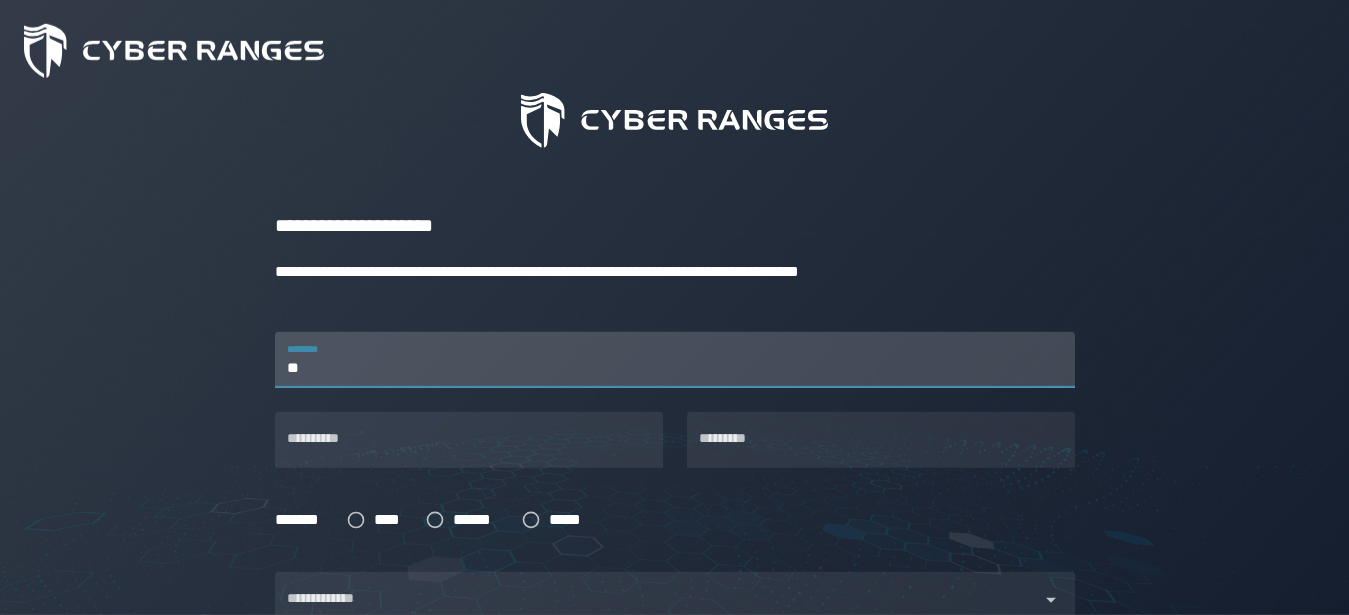 type on "*" 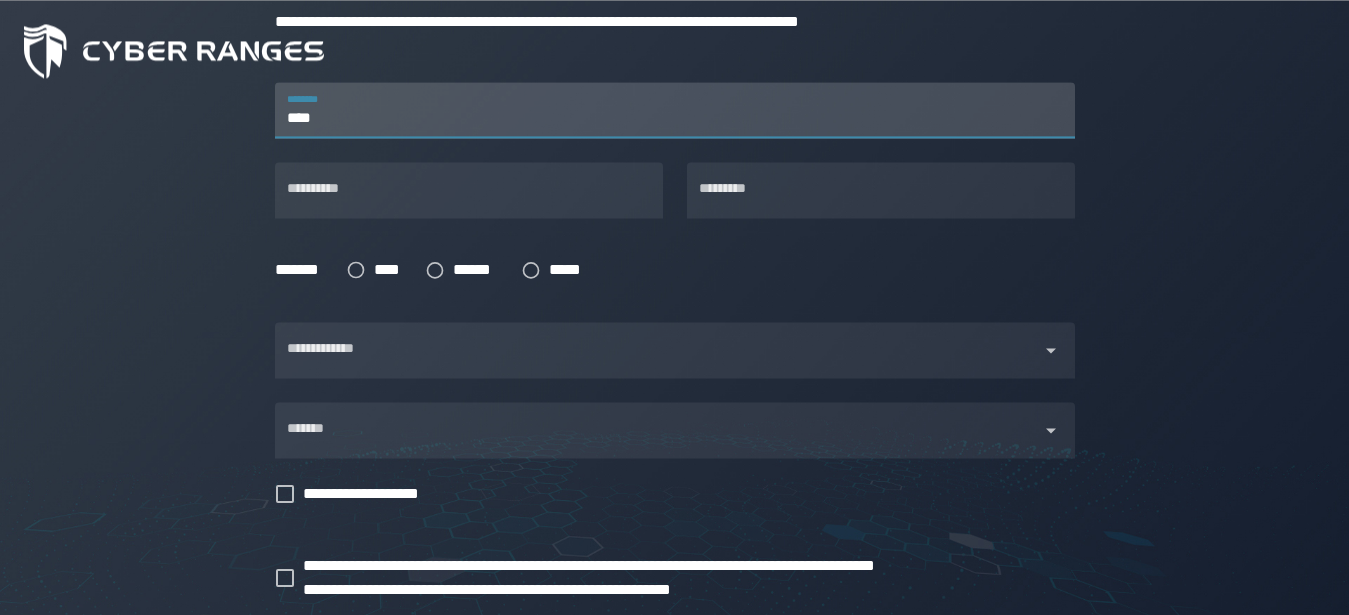 scroll, scrollTop: 372, scrollLeft: 0, axis: vertical 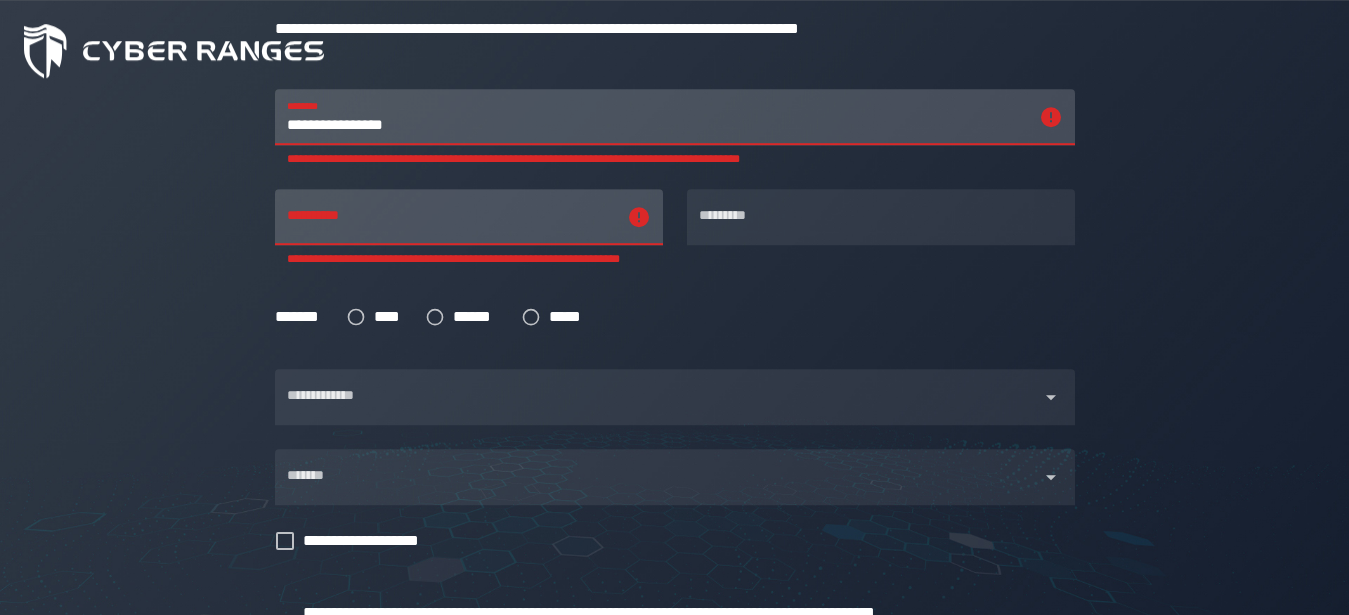 drag, startPoint x: 531, startPoint y: 101, endPoint x: 356, endPoint y: 139, distance: 179.0782 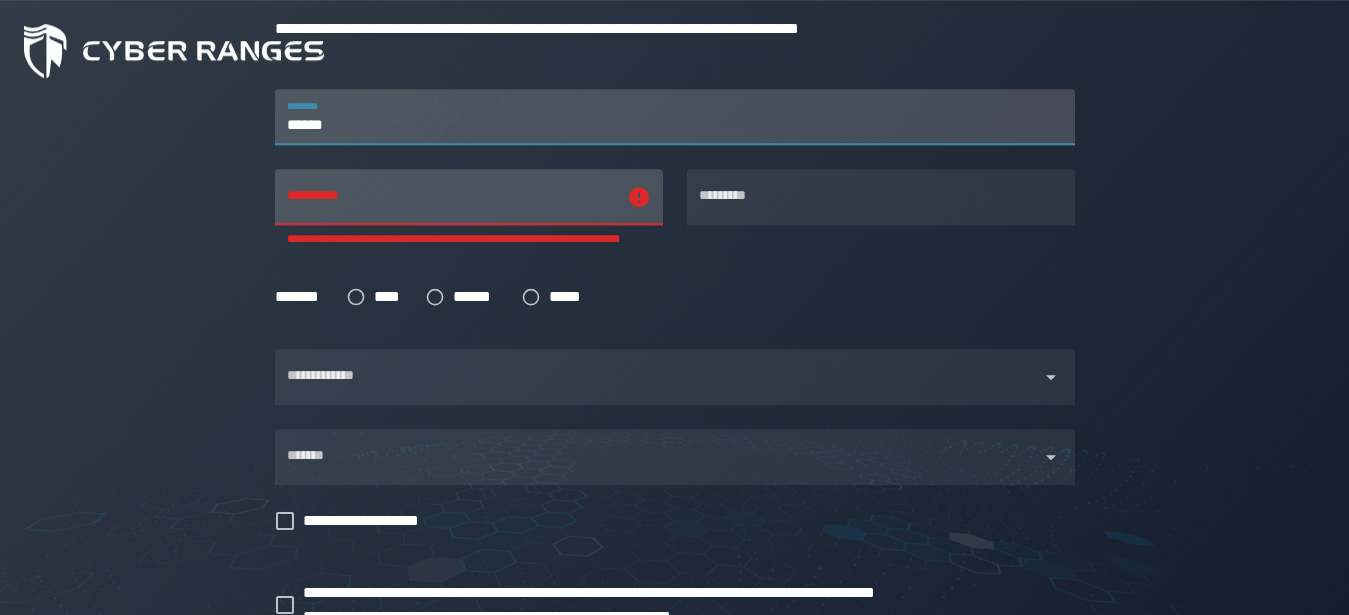 type on "******" 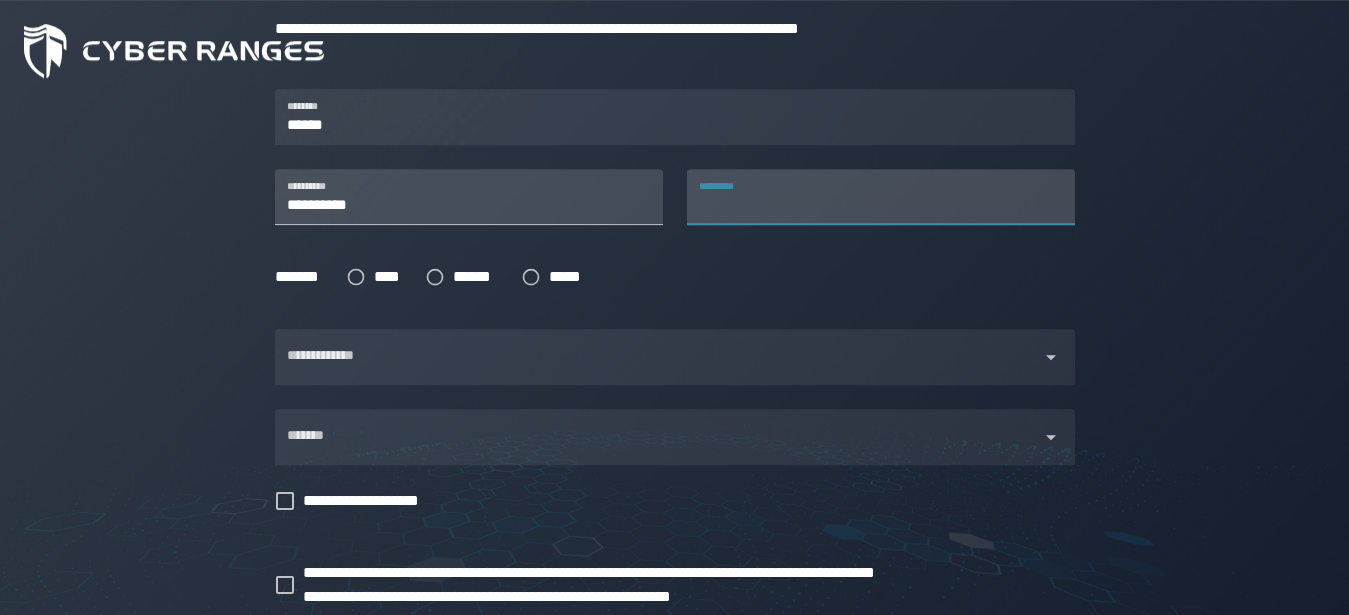 click on "**********" at bounding box center (469, 197) 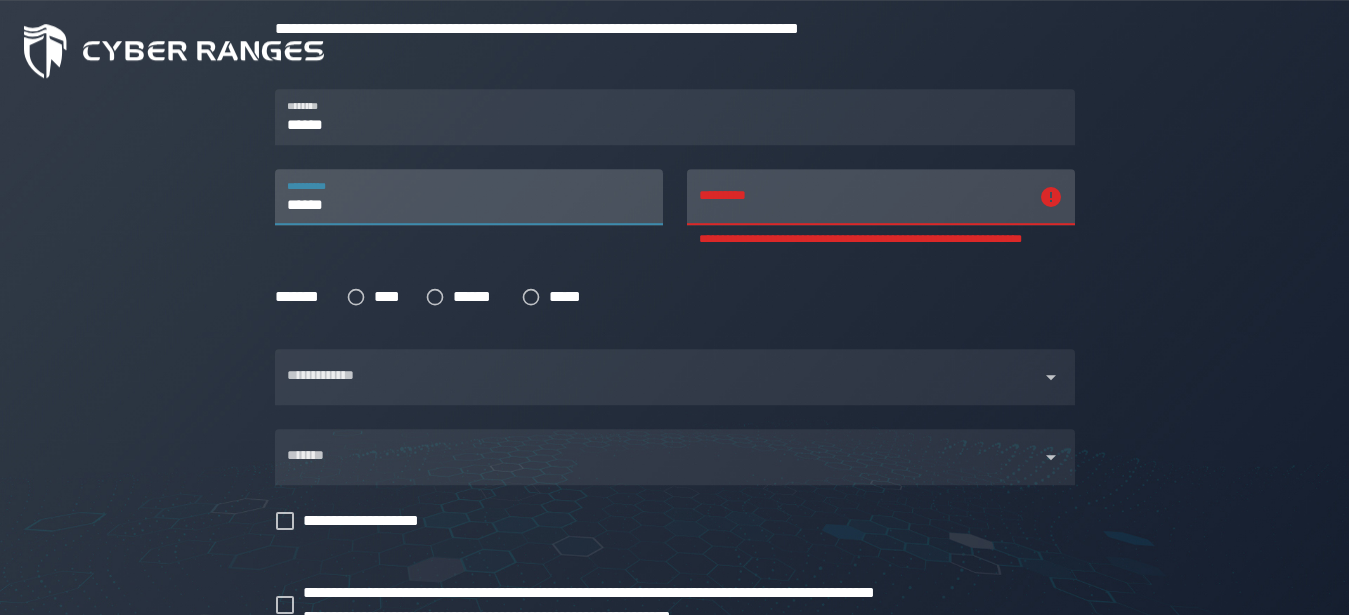 type on "******" 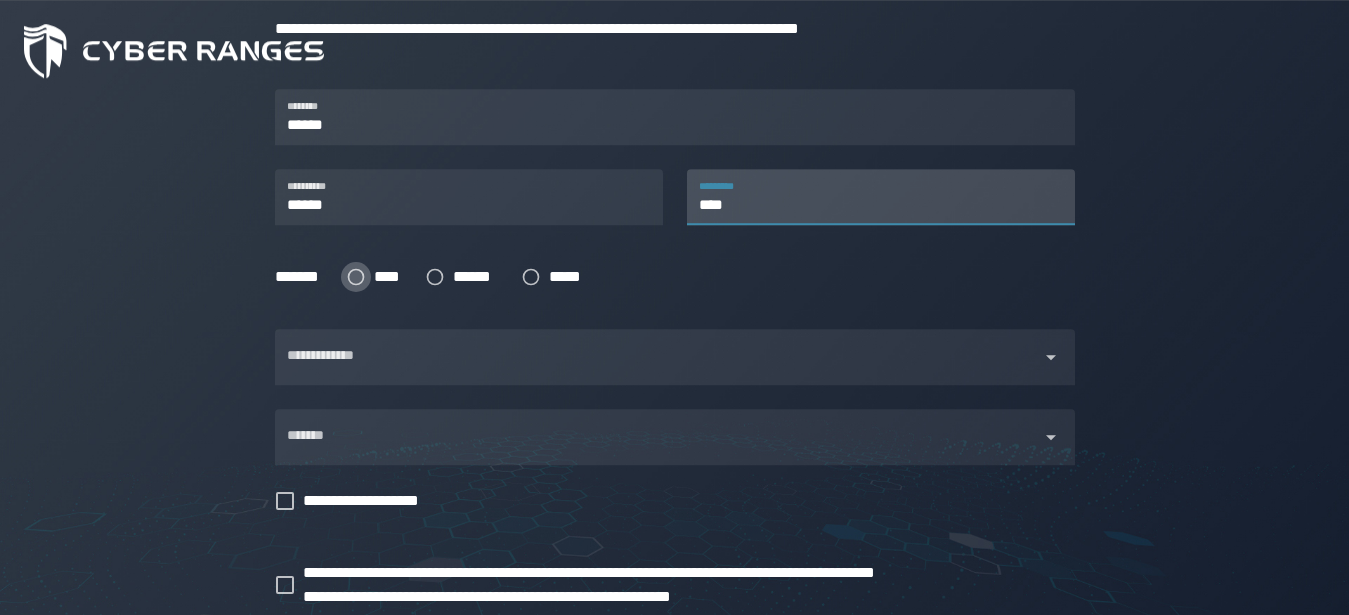 type on "****" 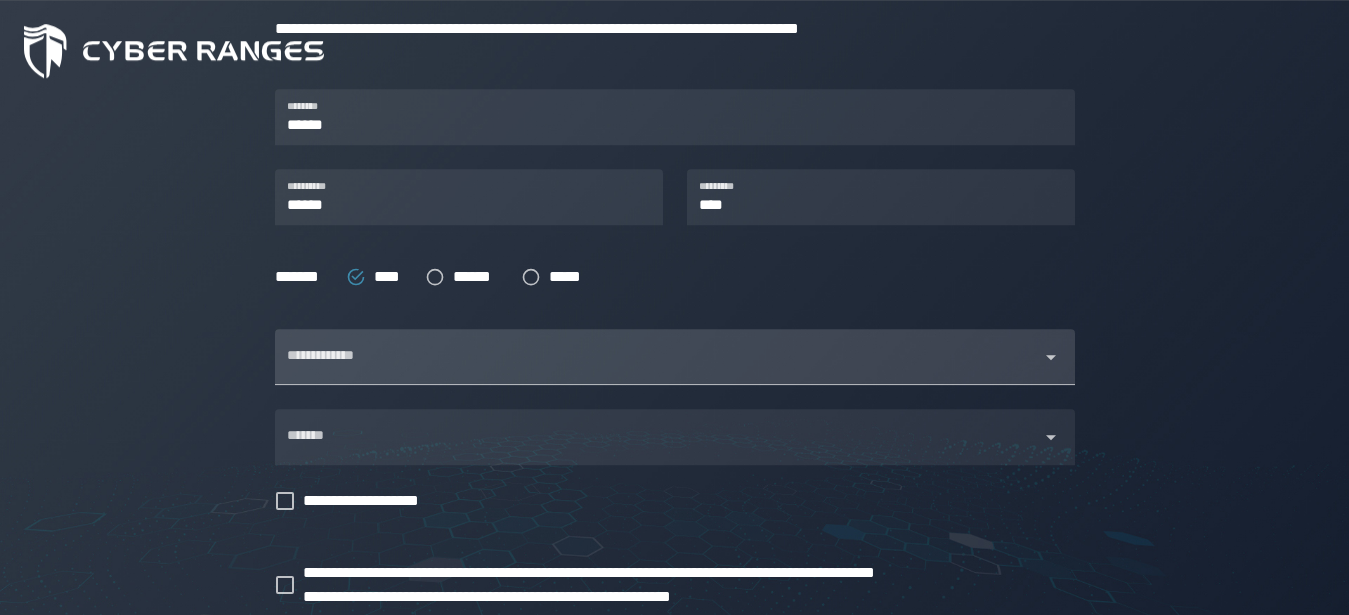 click 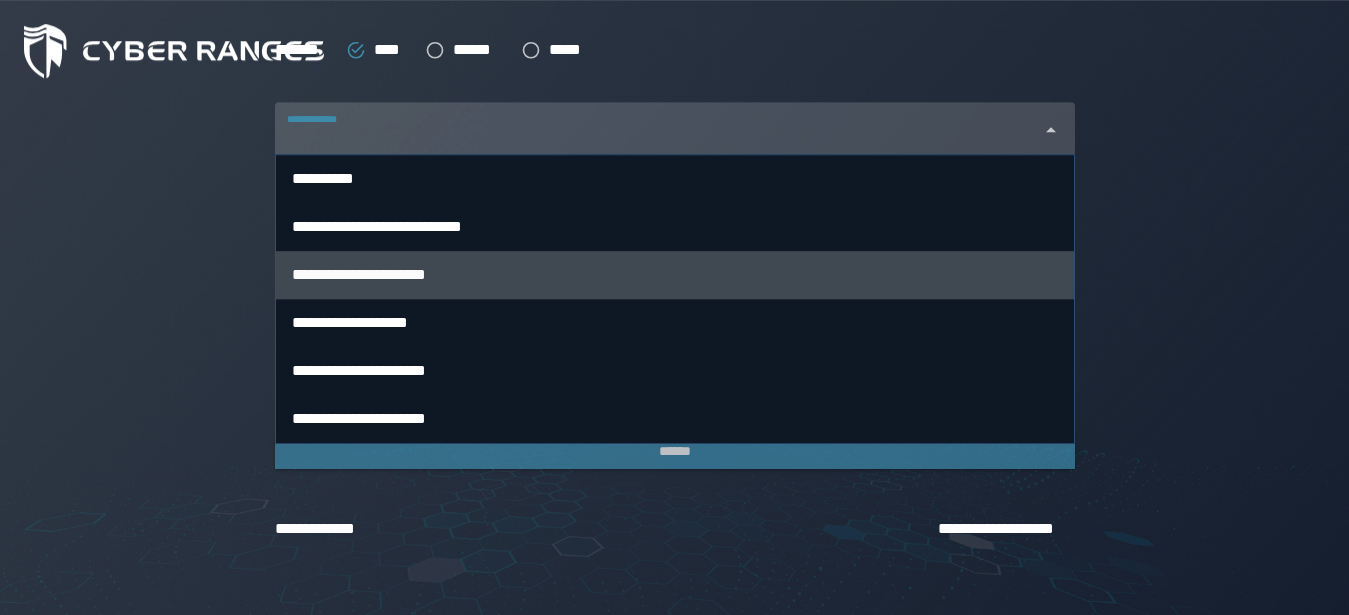 scroll, scrollTop: 596, scrollLeft: 0, axis: vertical 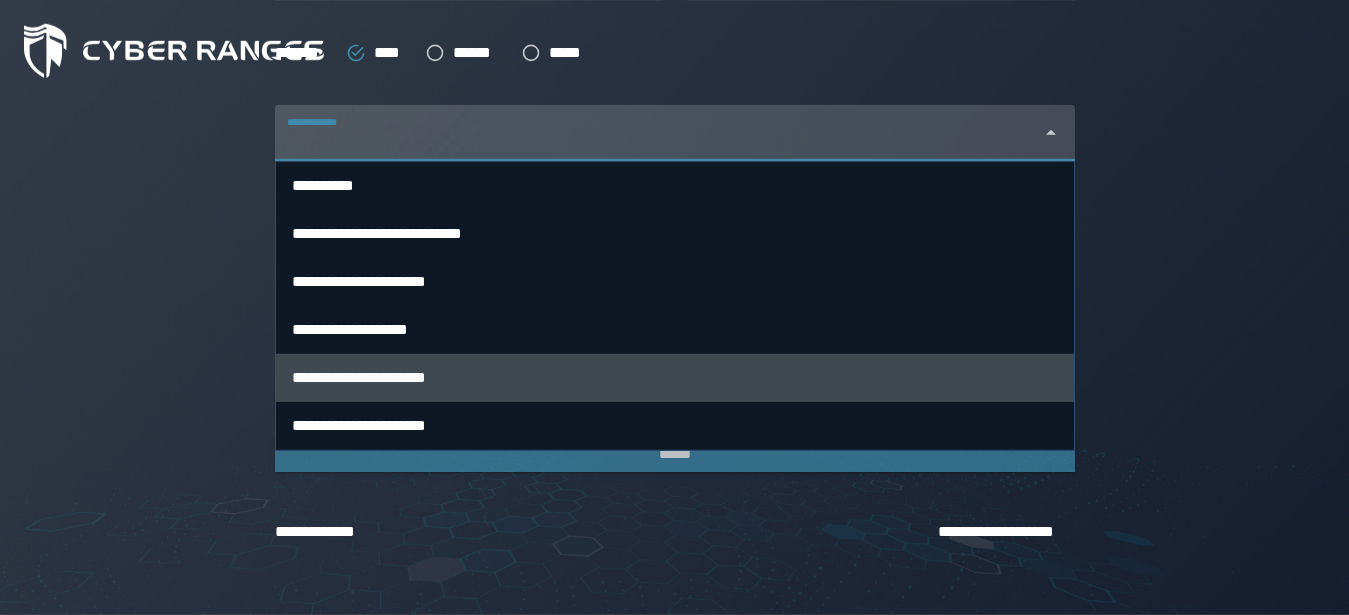 click on "**********" at bounding box center [675, 378] 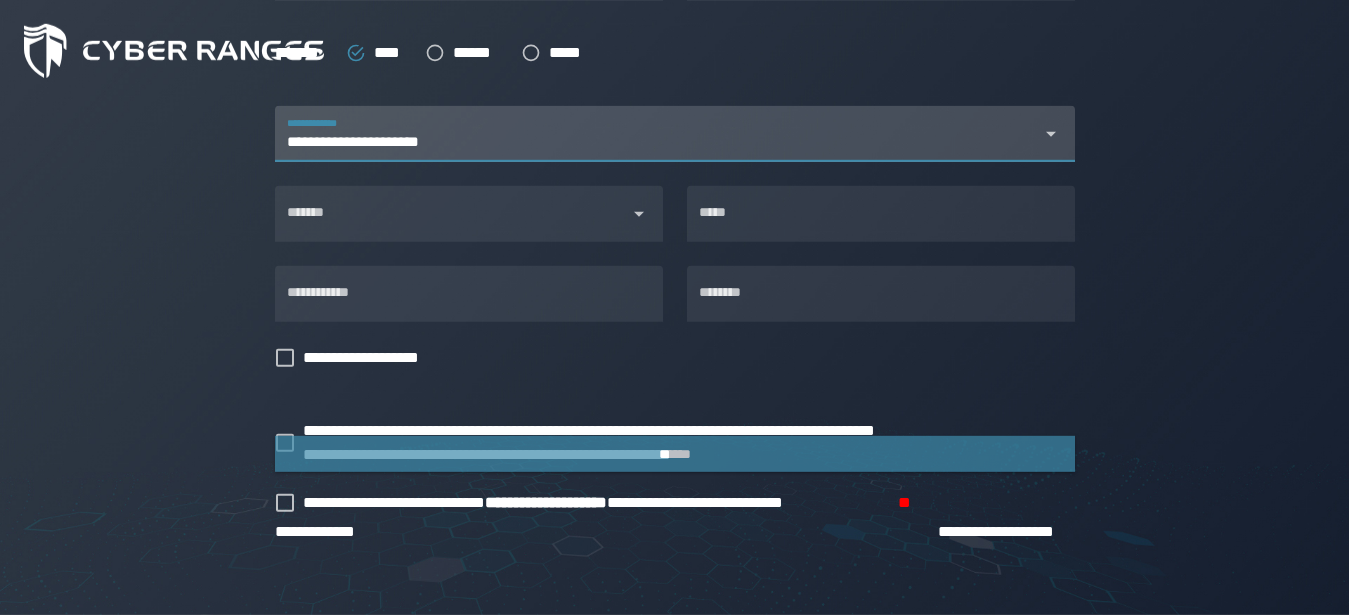 scroll, scrollTop: 0, scrollLeft: 147, axis: horizontal 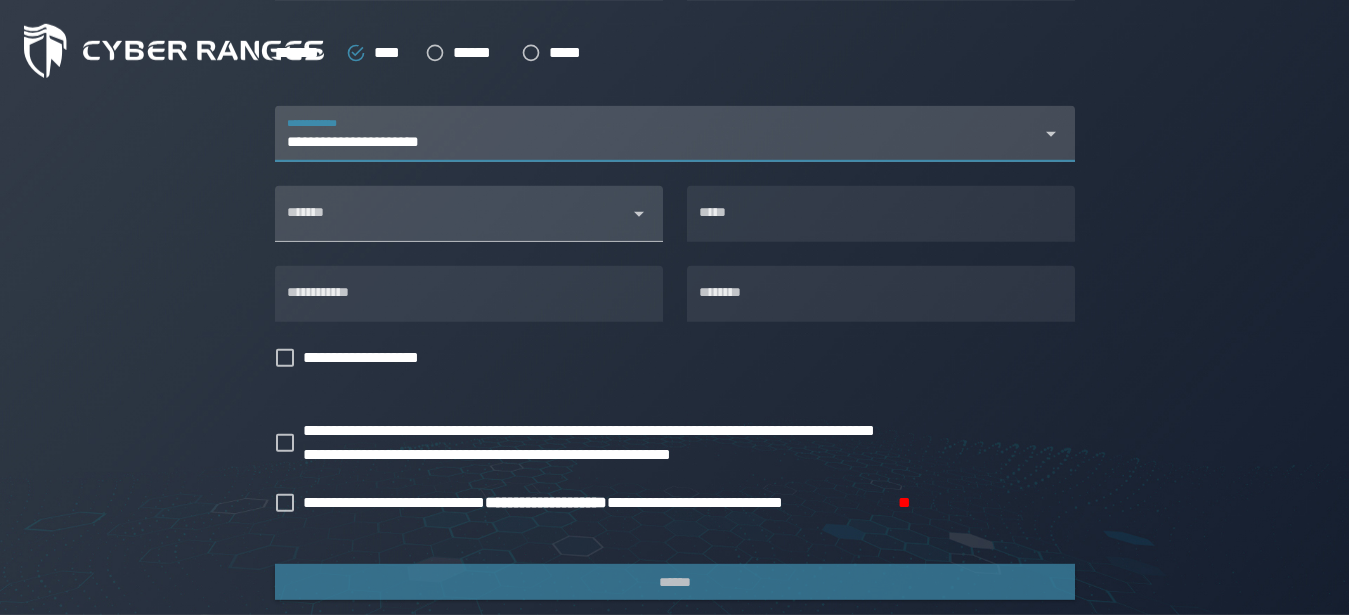 click on "*******" at bounding box center [451, 222] 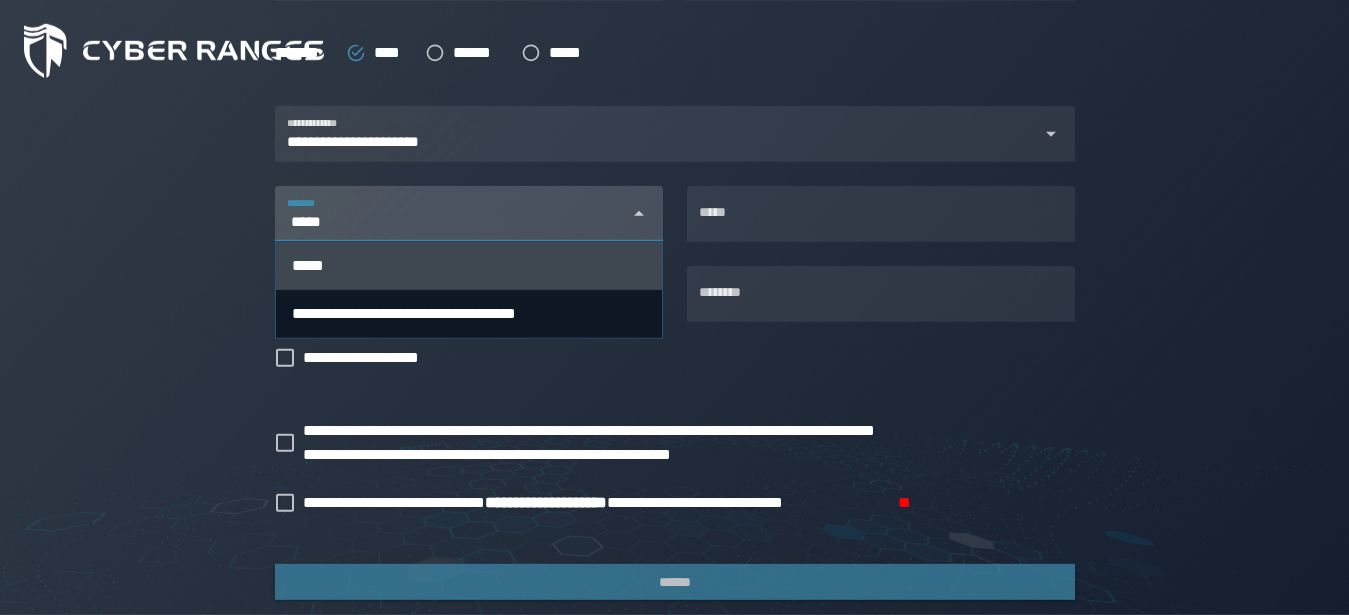 type on "*****" 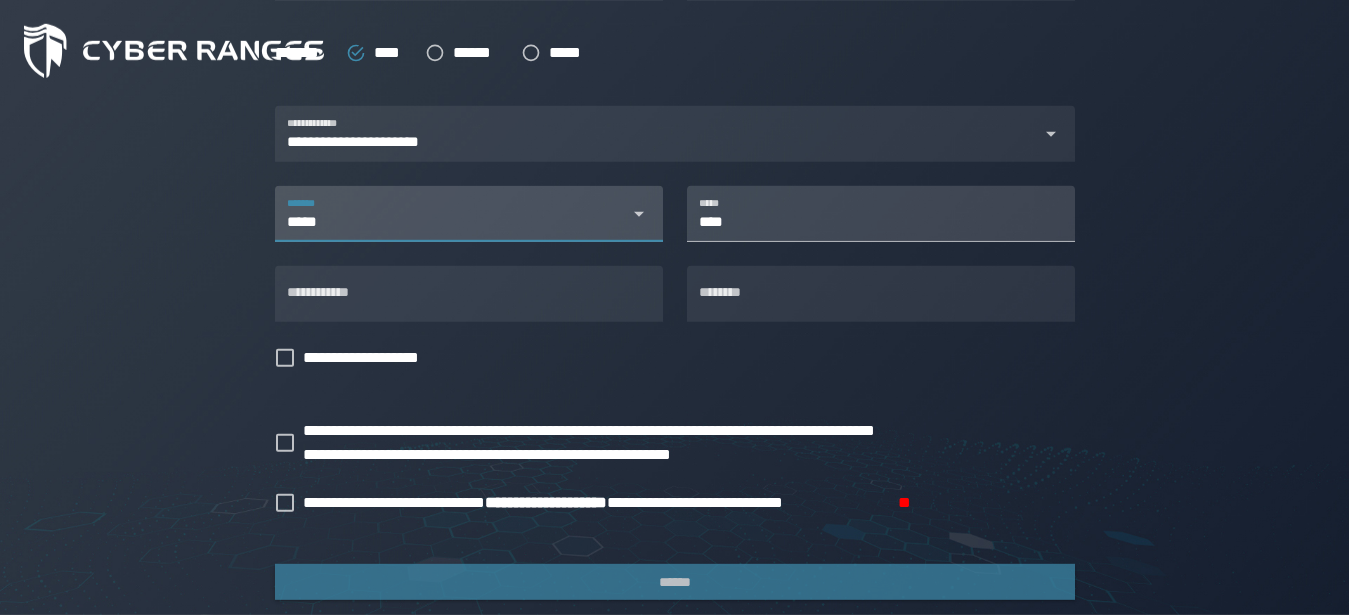click on "****" at bounding box center [881, 214] 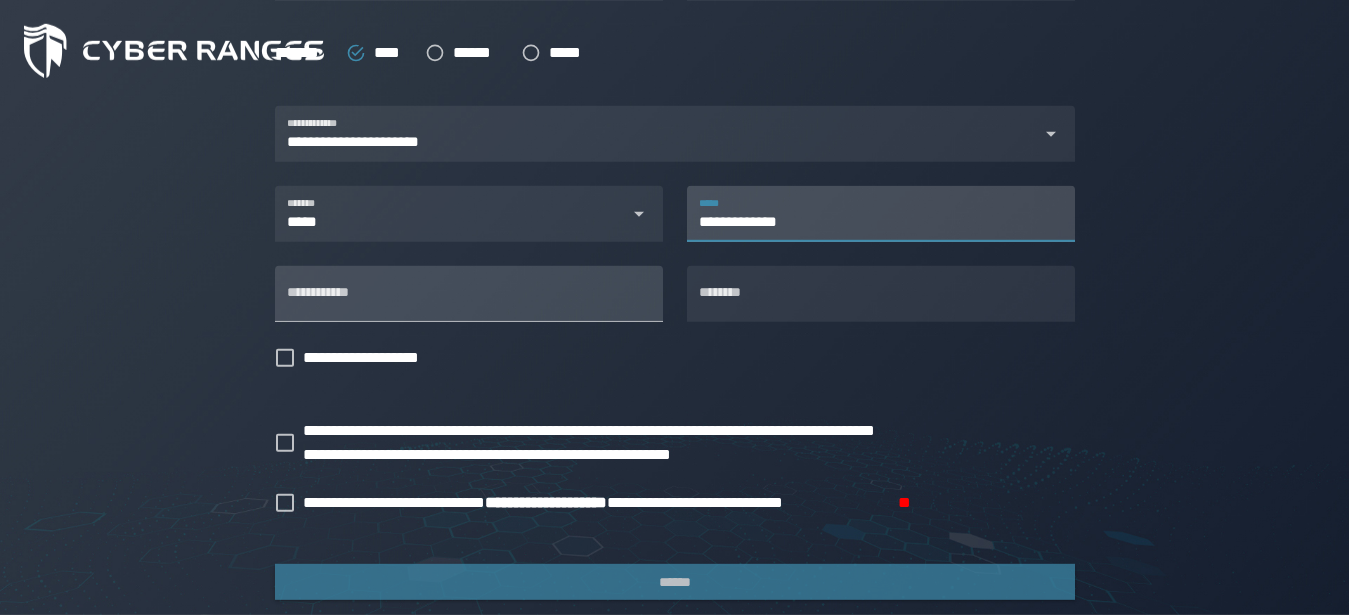 type on "**********" 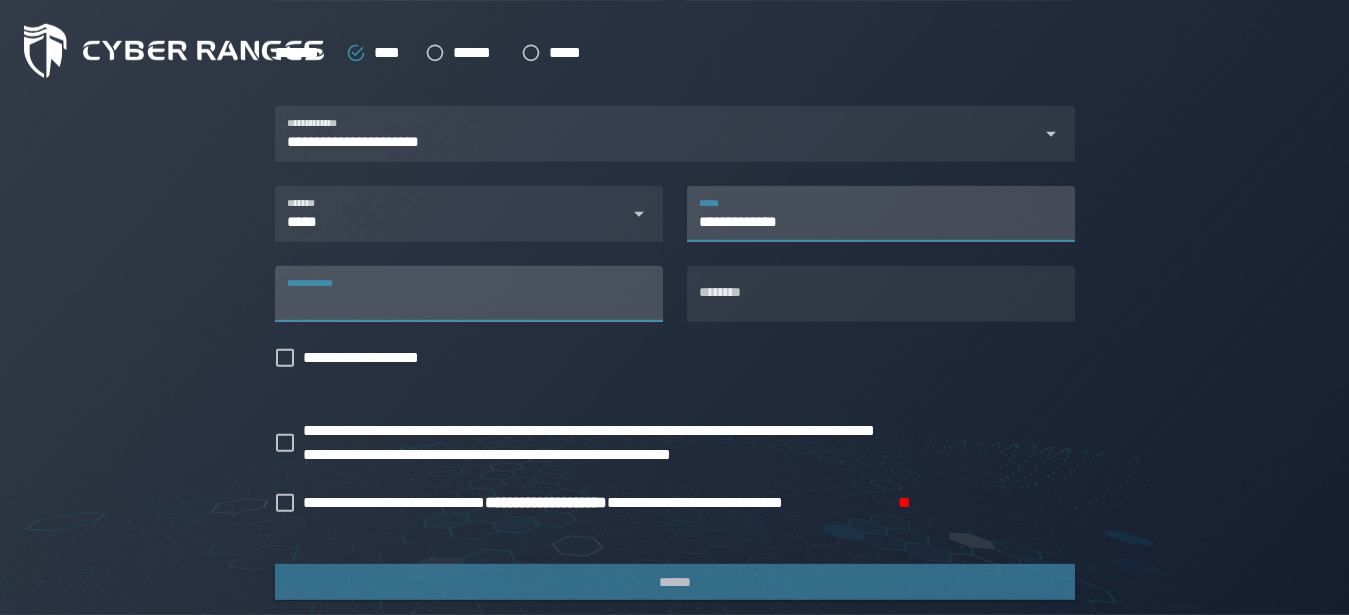 click on "**********" at bounding box center (469, 294) 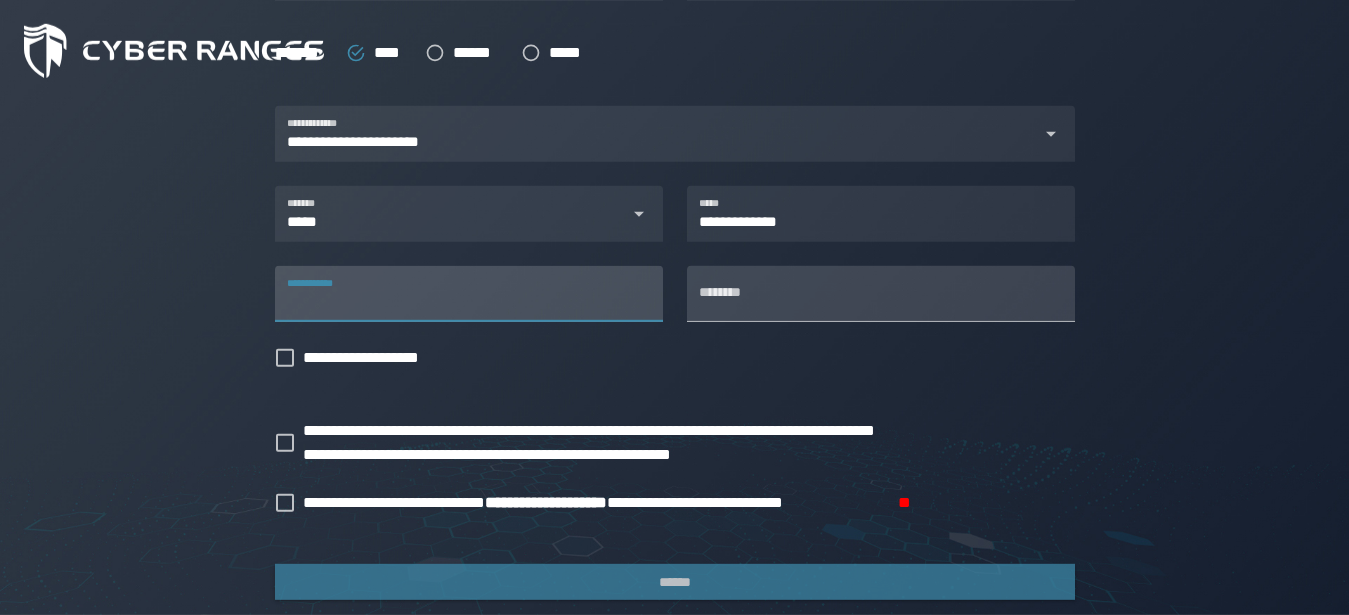 click on "********" at bounding box center (881, 294) 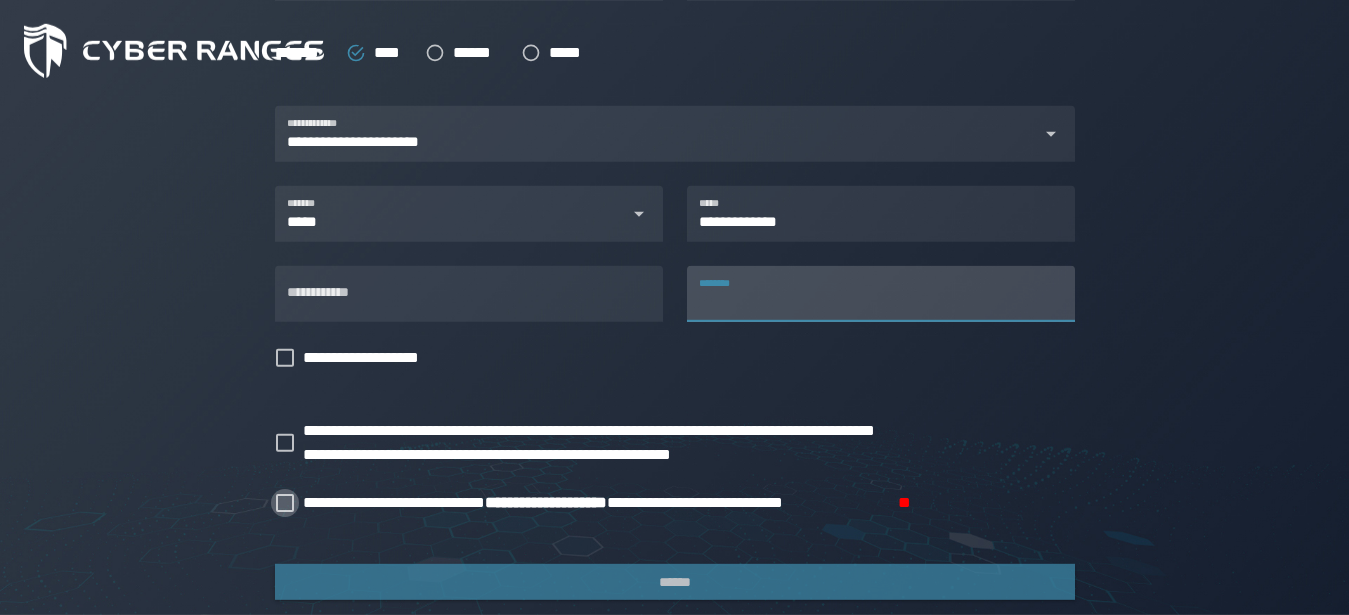 click at bounding box center (285, 503) 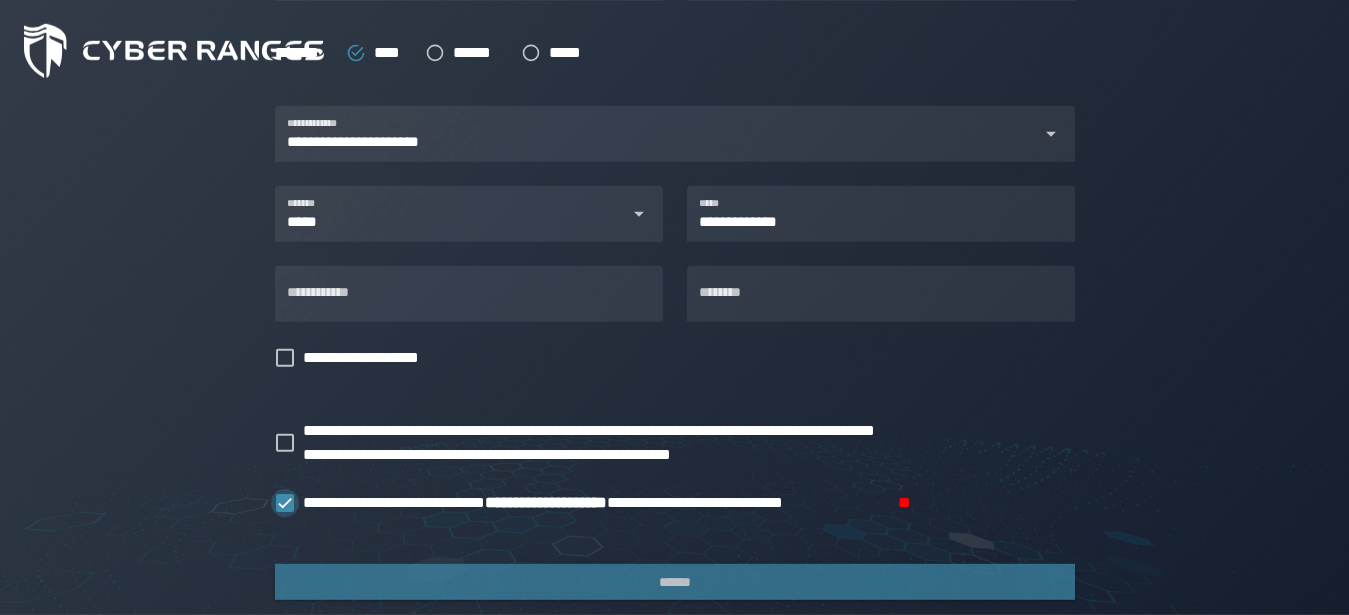 scroll, scrollTop: 717, scrollLeft: 0, axis: vertical 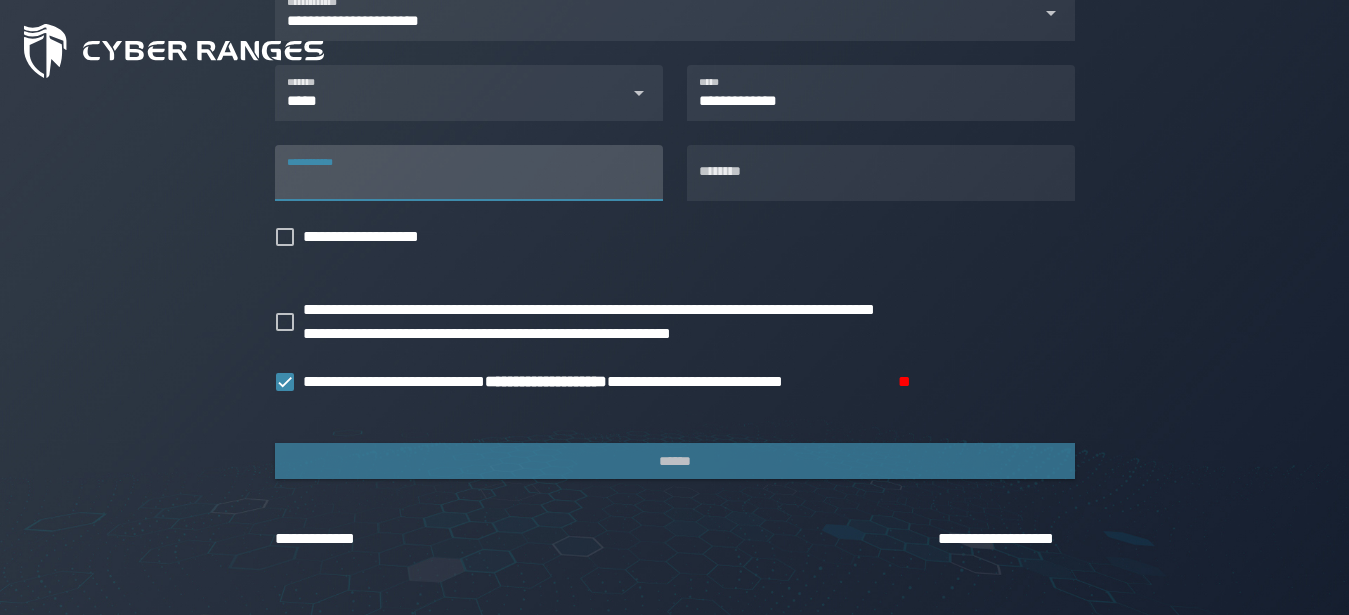 click on "**********" at bounding box center (469, 173) 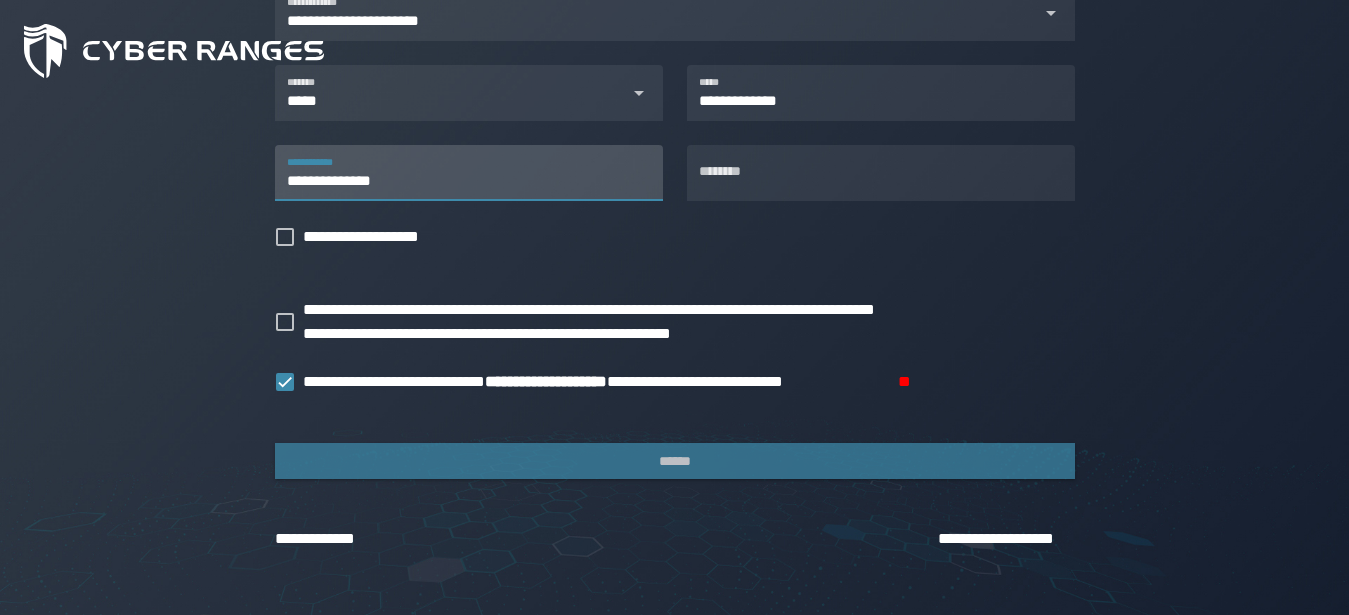type on "**********" 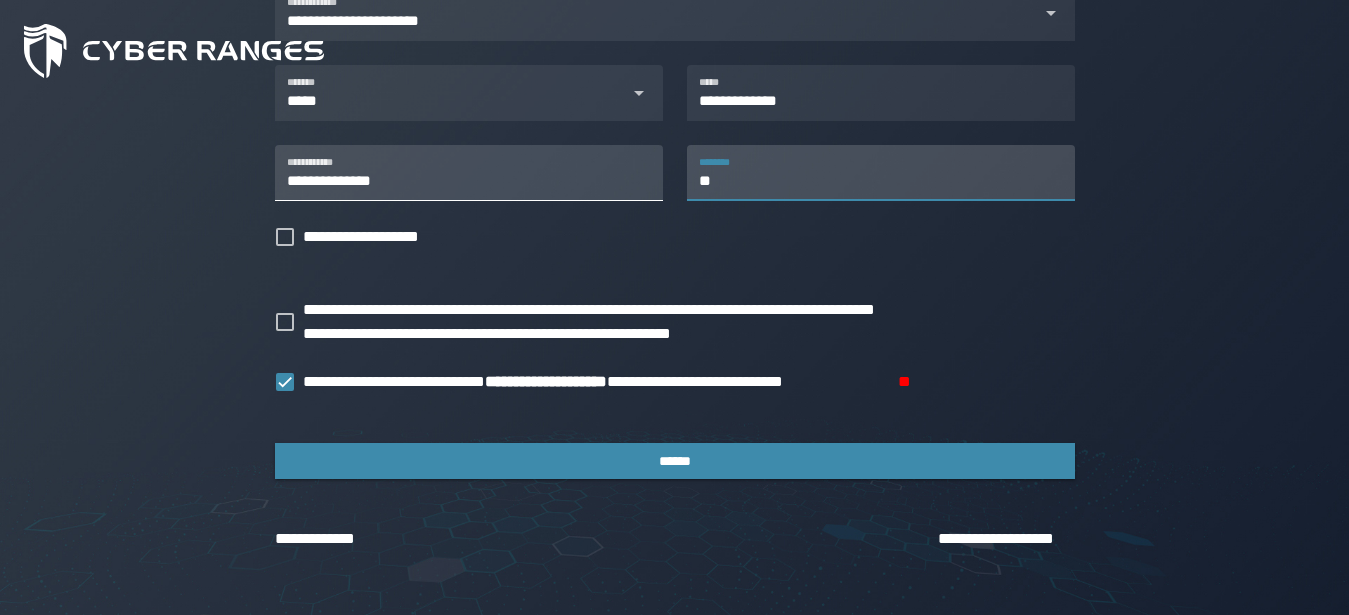type on "*" 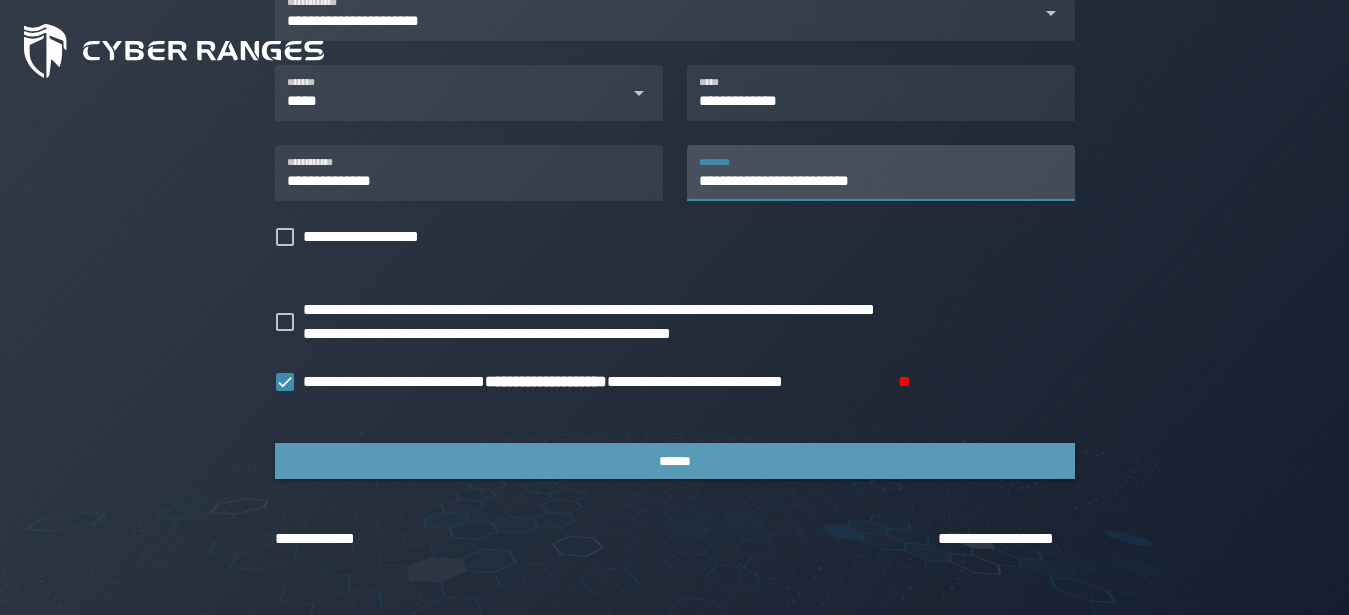 type on "**********" 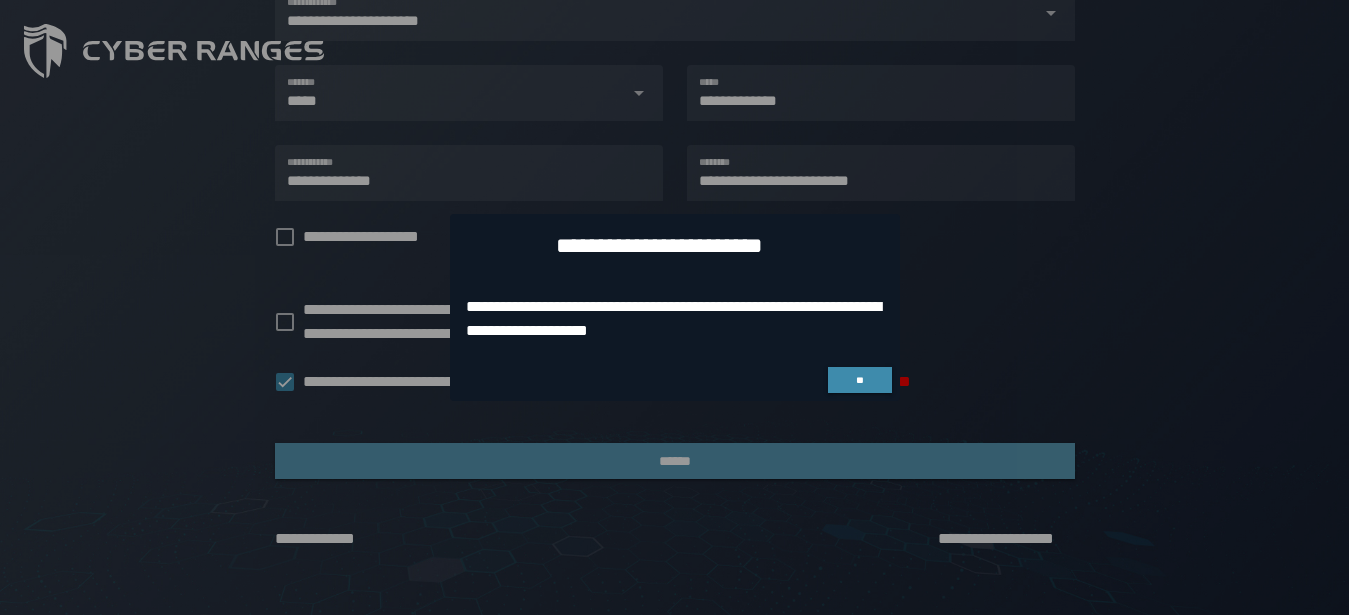 scroll, scrollTop: 0, scrollLeft: 0, axis: both 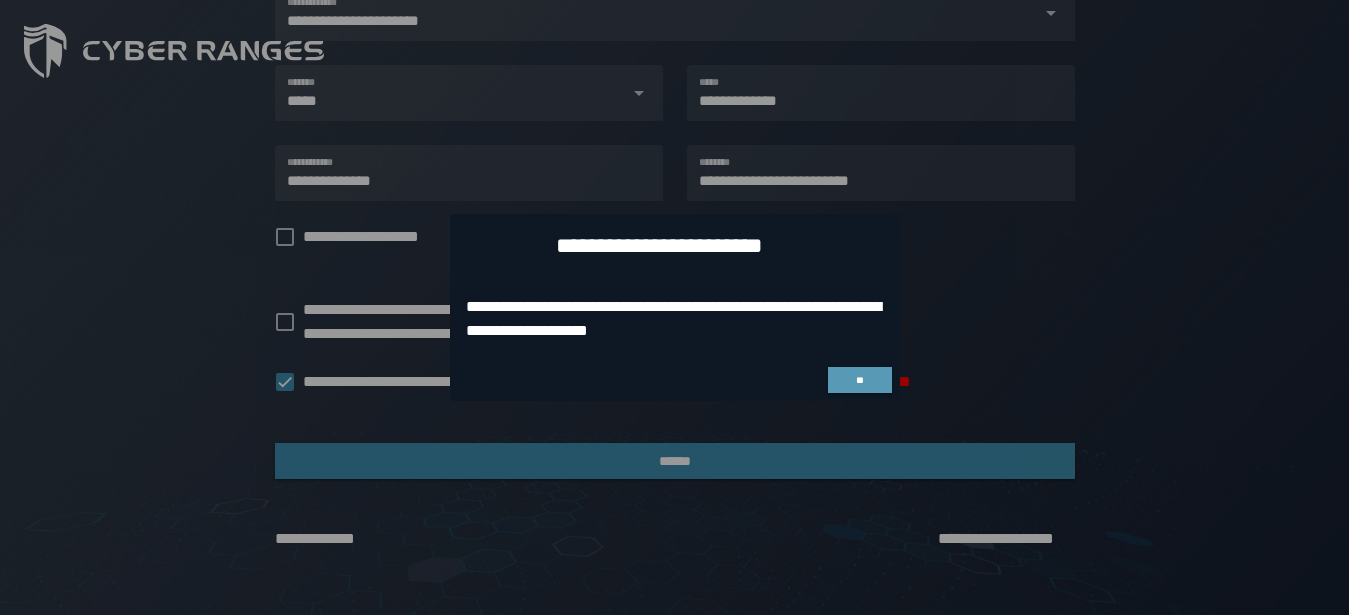 click on "**" at bounding box center [859, 380] 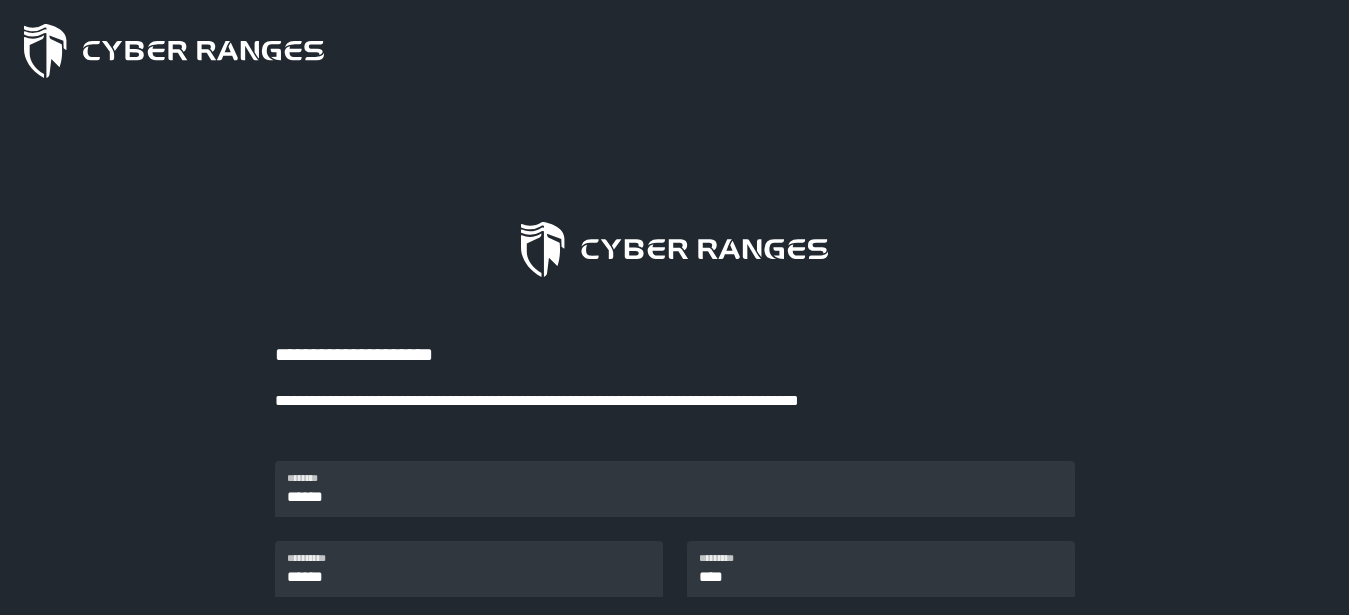 scroll, scrollTop: 717, scrollLeft: 0, axis: vertical 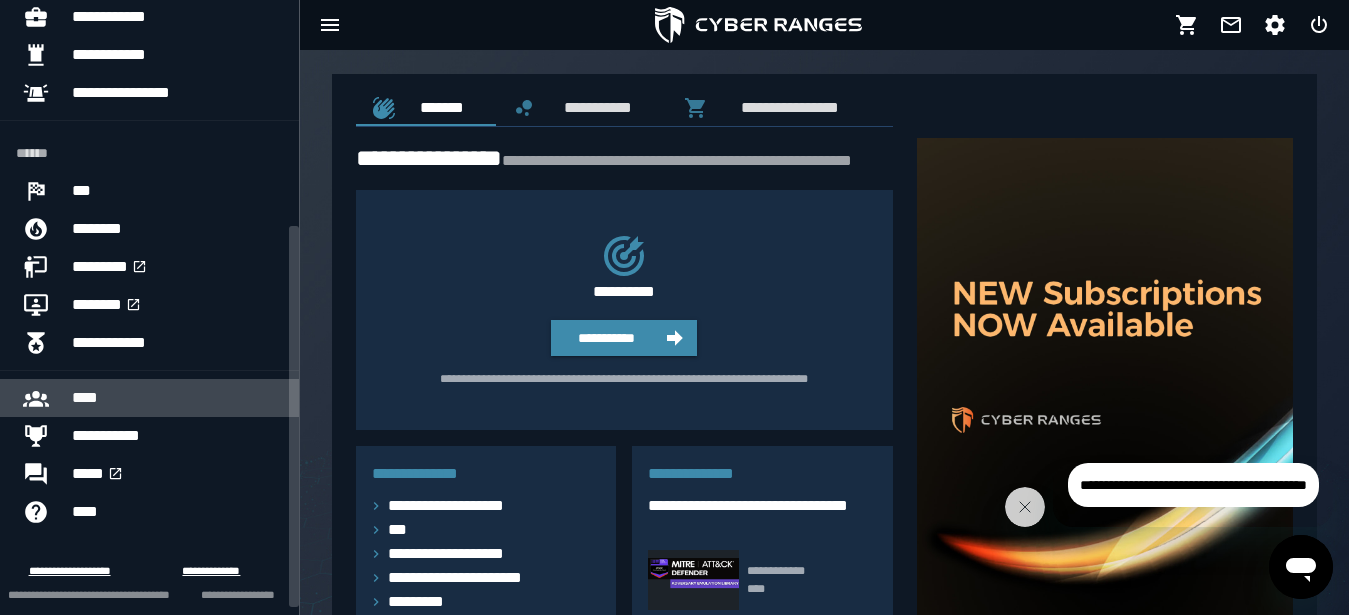 click at bounding box center [44, 398] 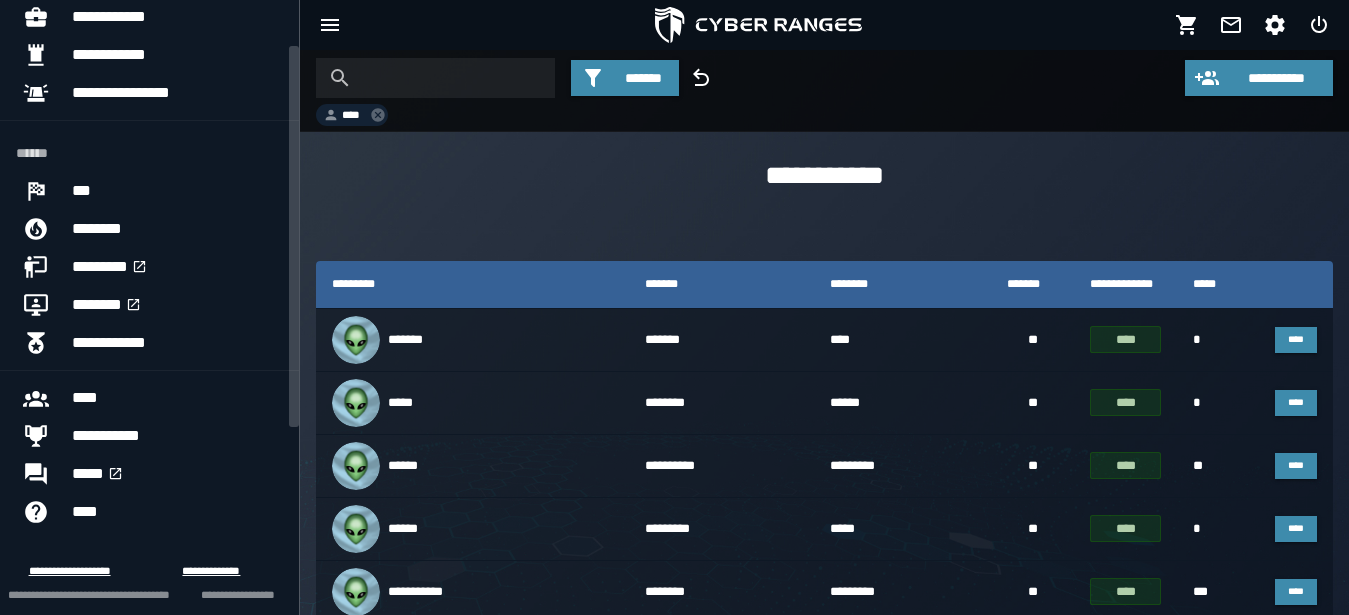 scroll, scrollTop: 0, scrollLeft: 0, axis: both 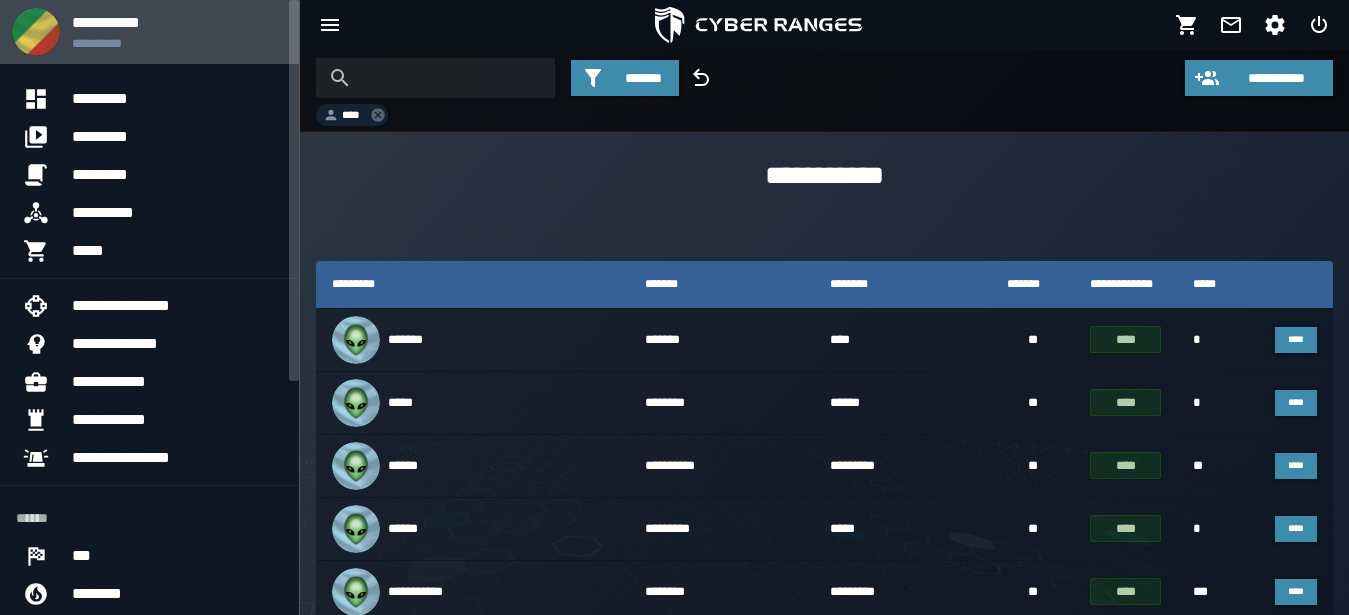 click on "**********" at bounding box center [177, 22] 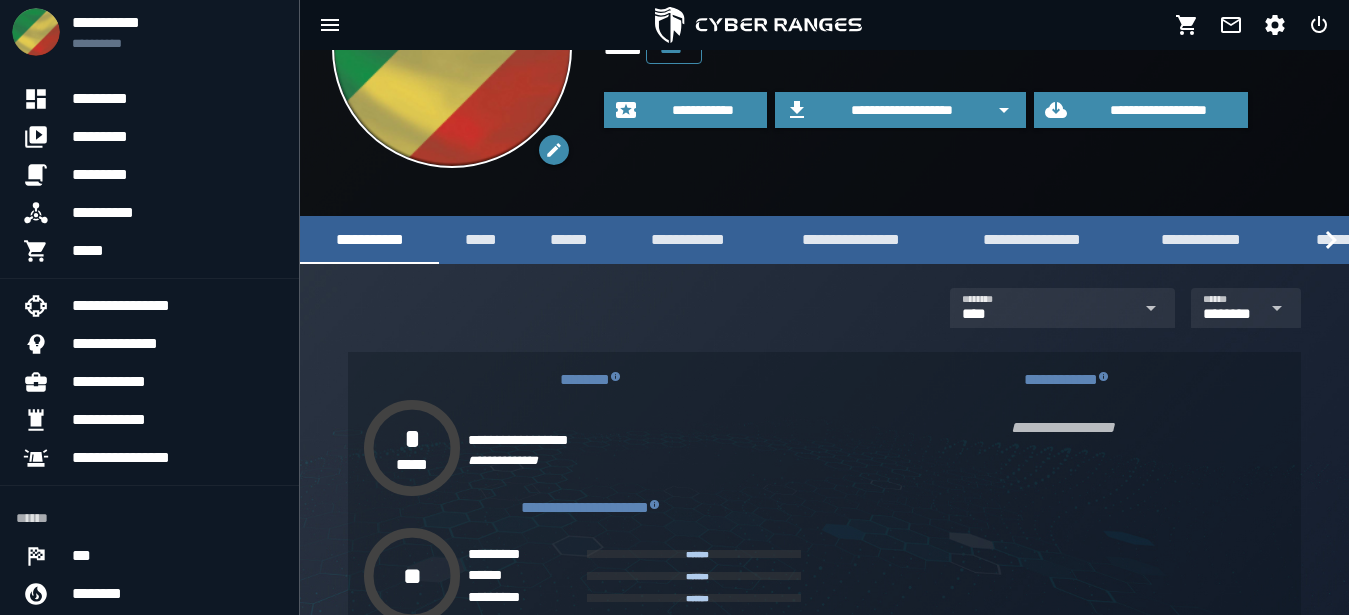 scroll, scrollTop: 0, scrollLeft: 0, axis: both 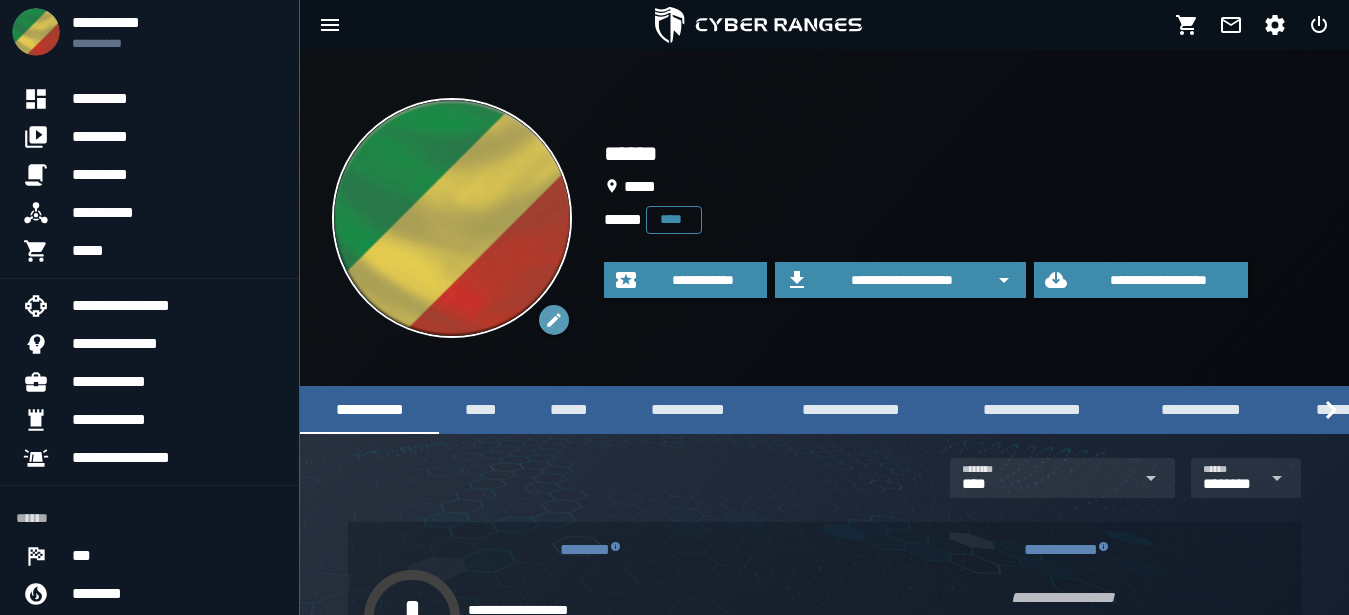 click 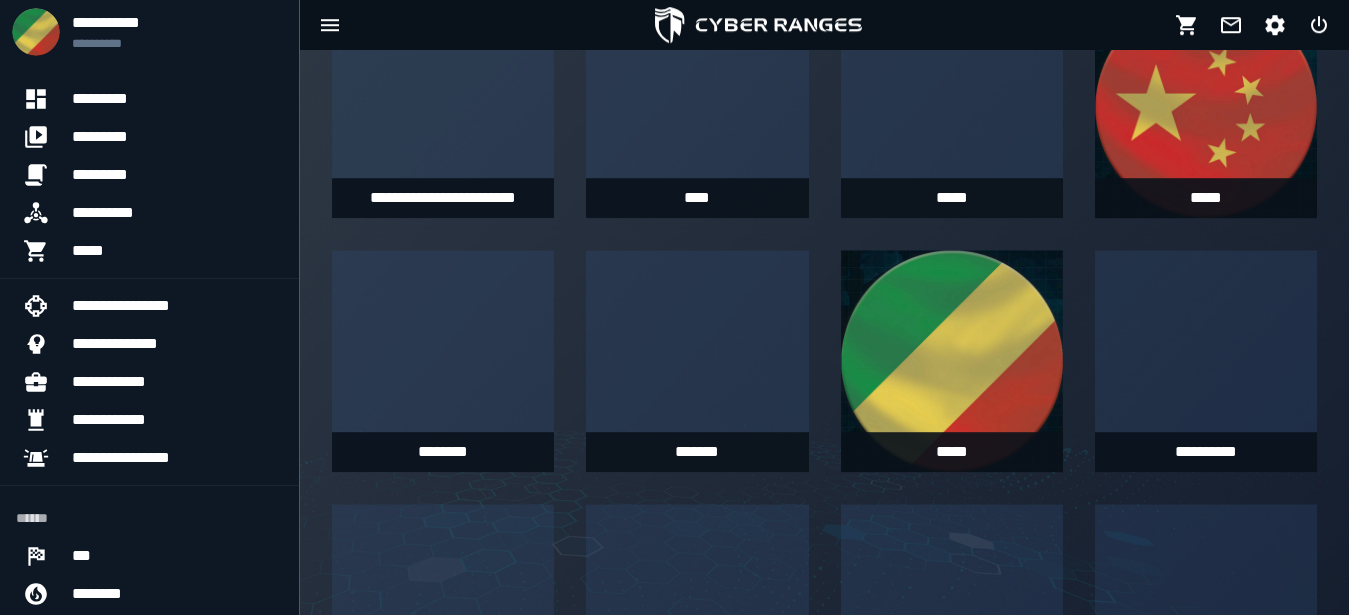 scroll, scrollTop: 2842, scrollLeft: 0, axis: vertical 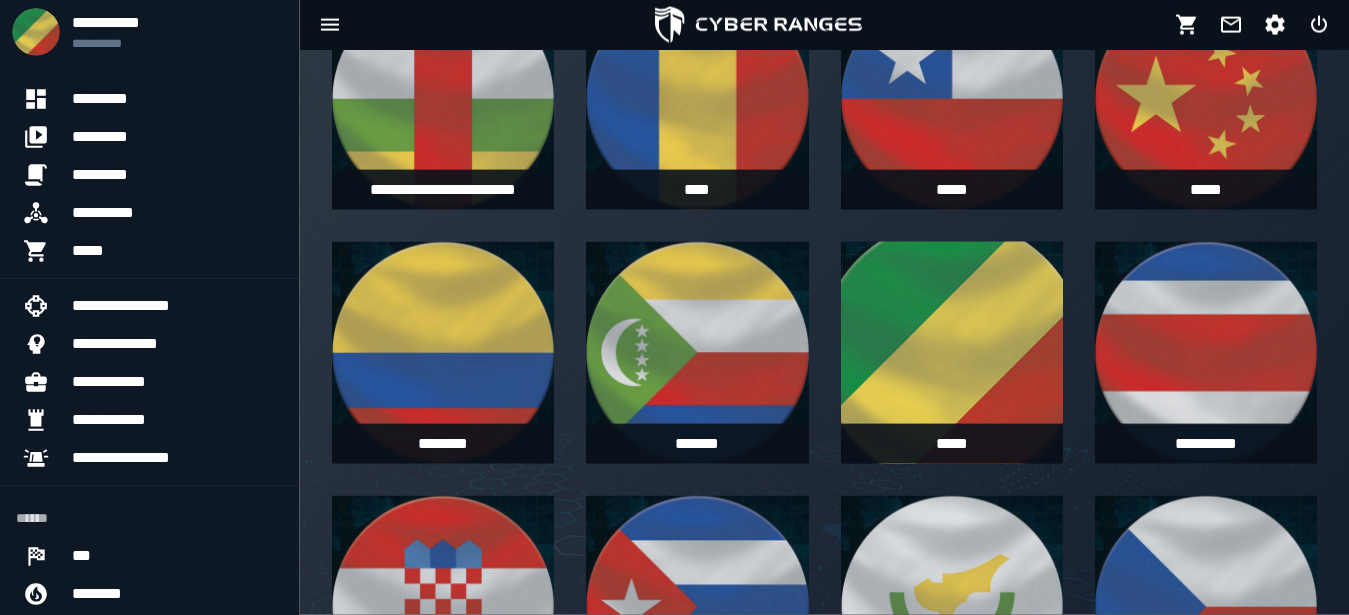 click at bounding box center (951, 353) 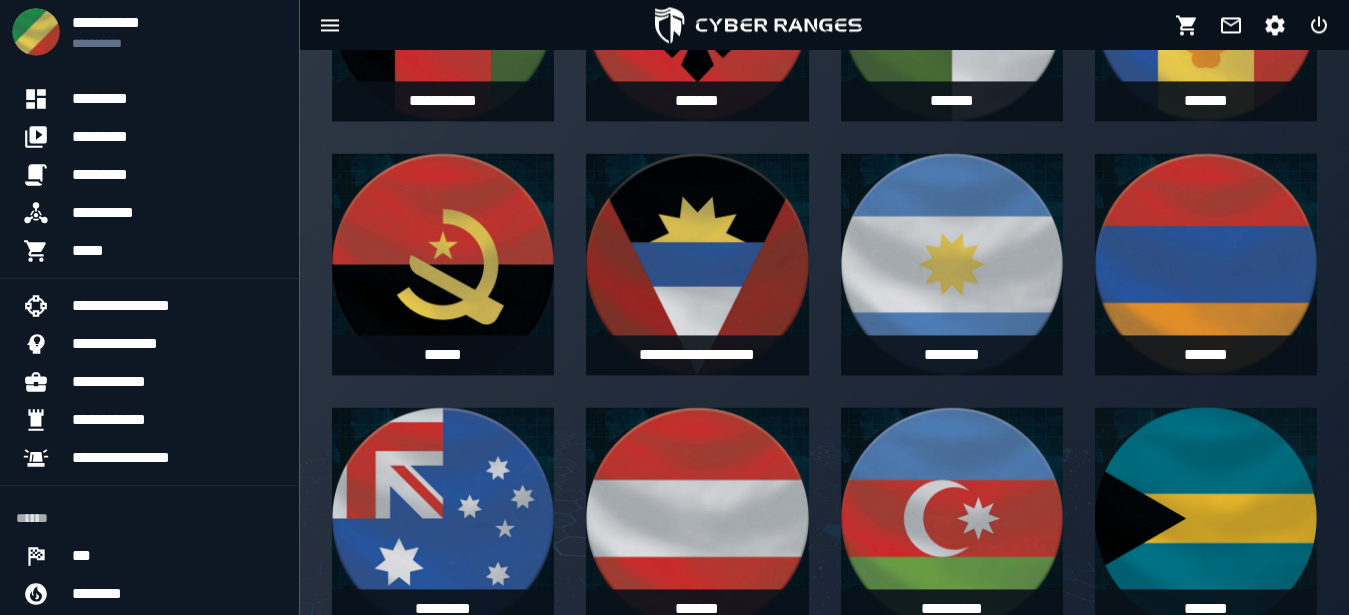 scroll, scrollTop: 0, scrollLeft: 0, axis: both 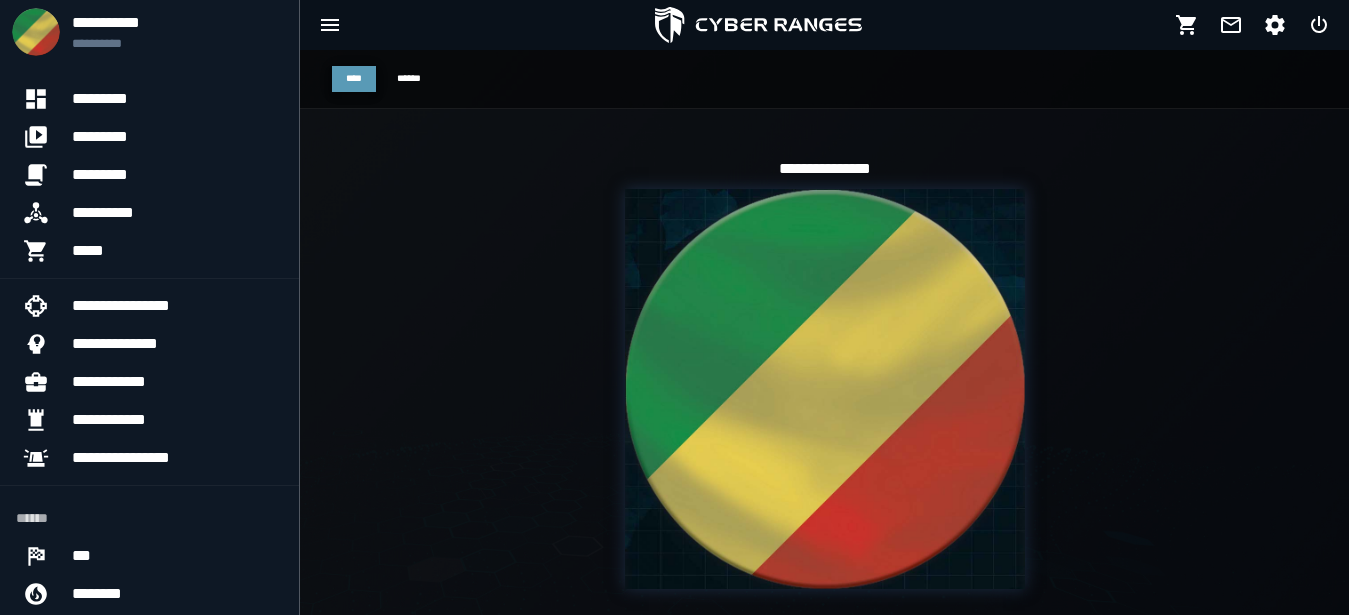 click on "****" at bounding box center (354, 78) 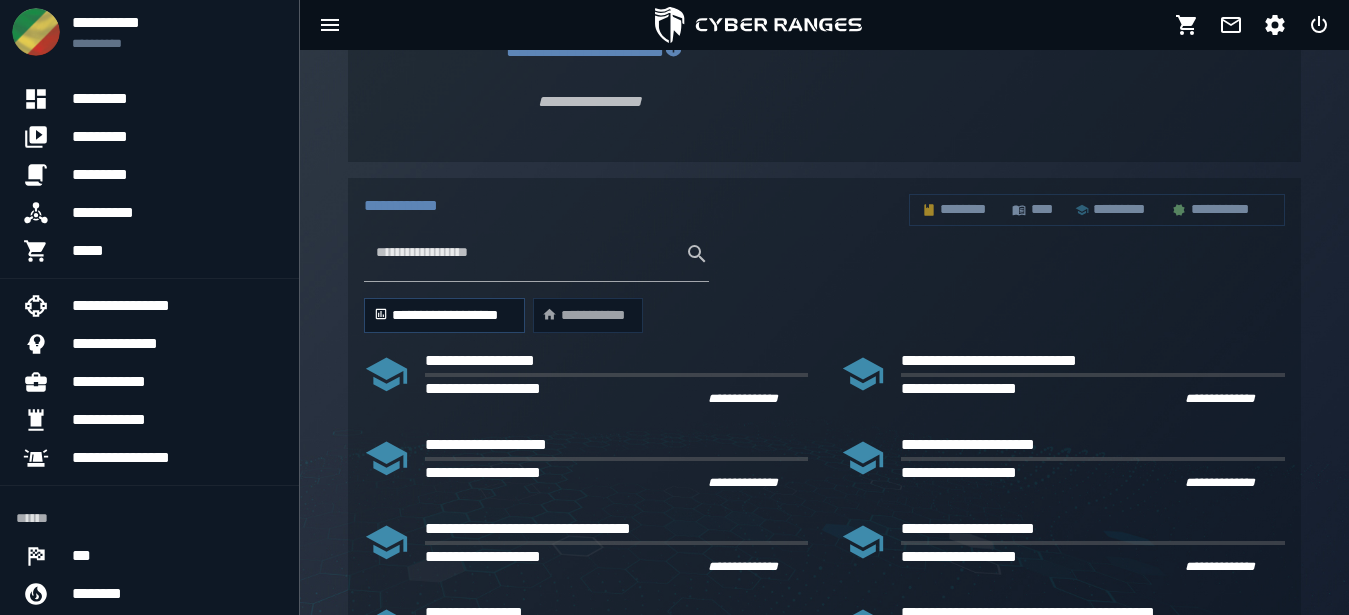 scroll, scrollTop: 1174, scrollLeft: 0, axis: vertical 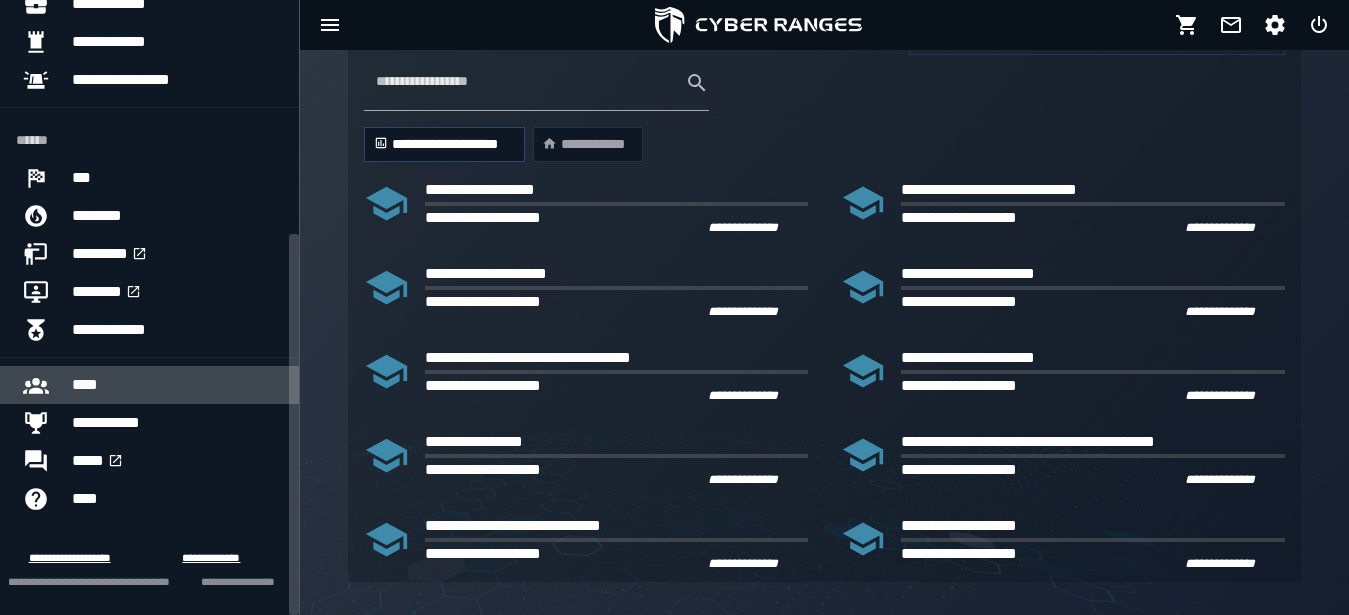 click on "****" at bounding box center [177, 385] 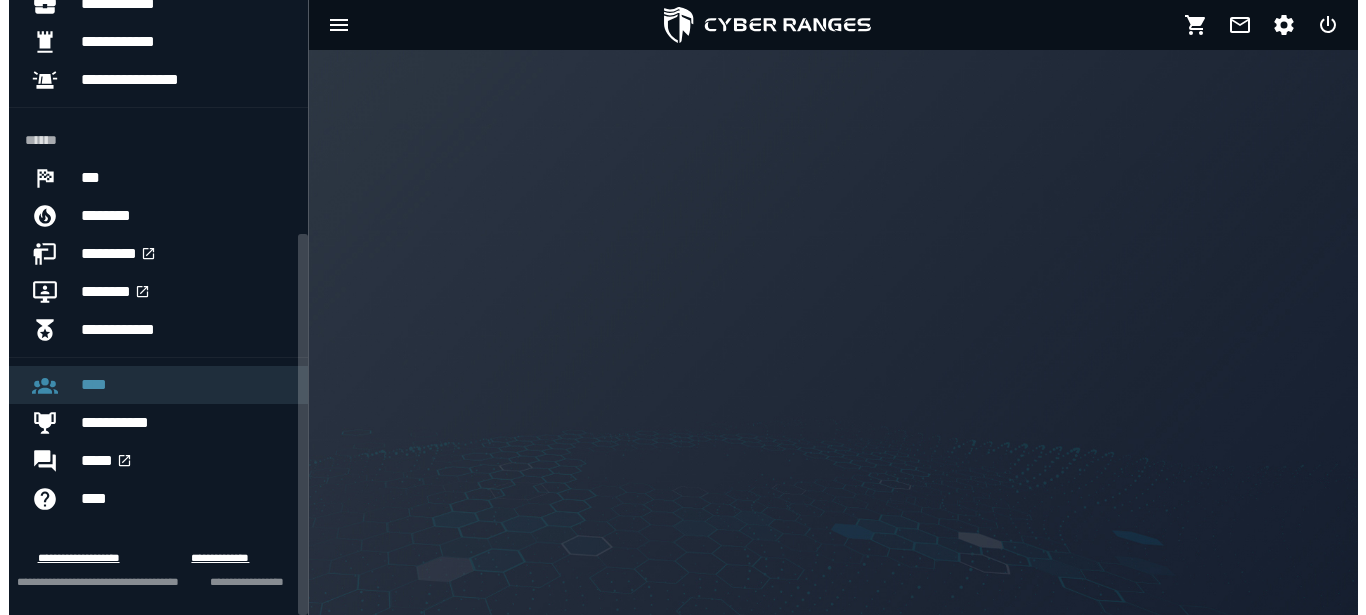 scroll, scrollTop: 0, scrollLeft: 0, axis: both 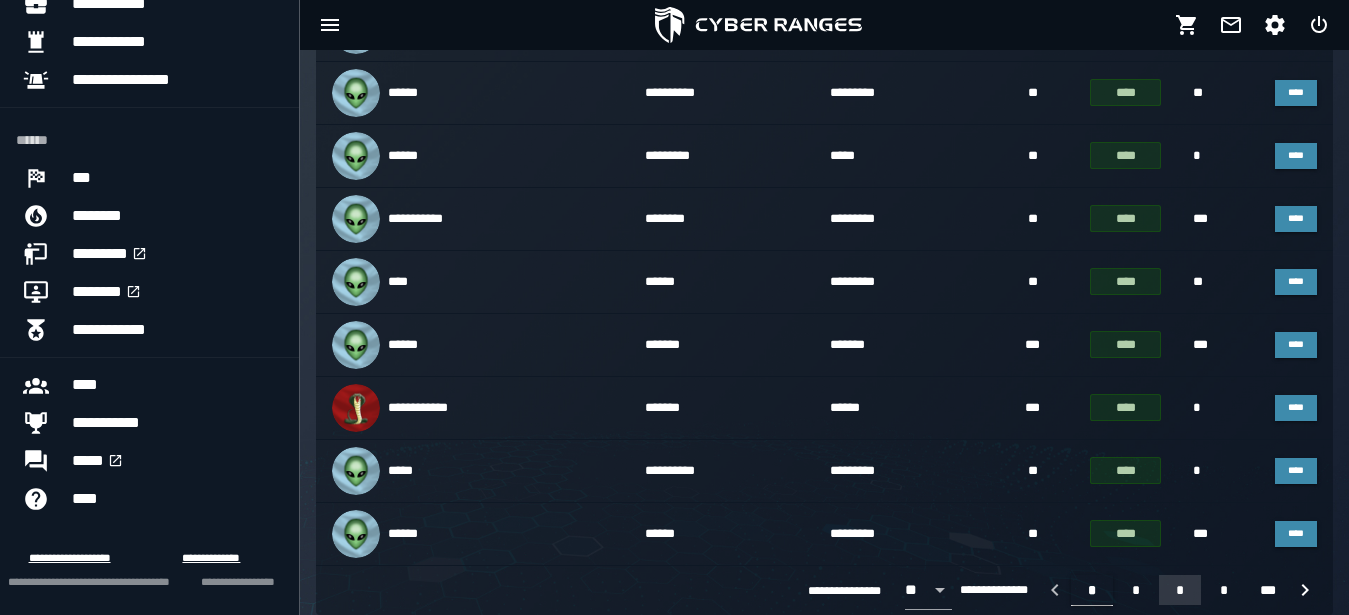 click on "*" at bounding box center (1180, 590) 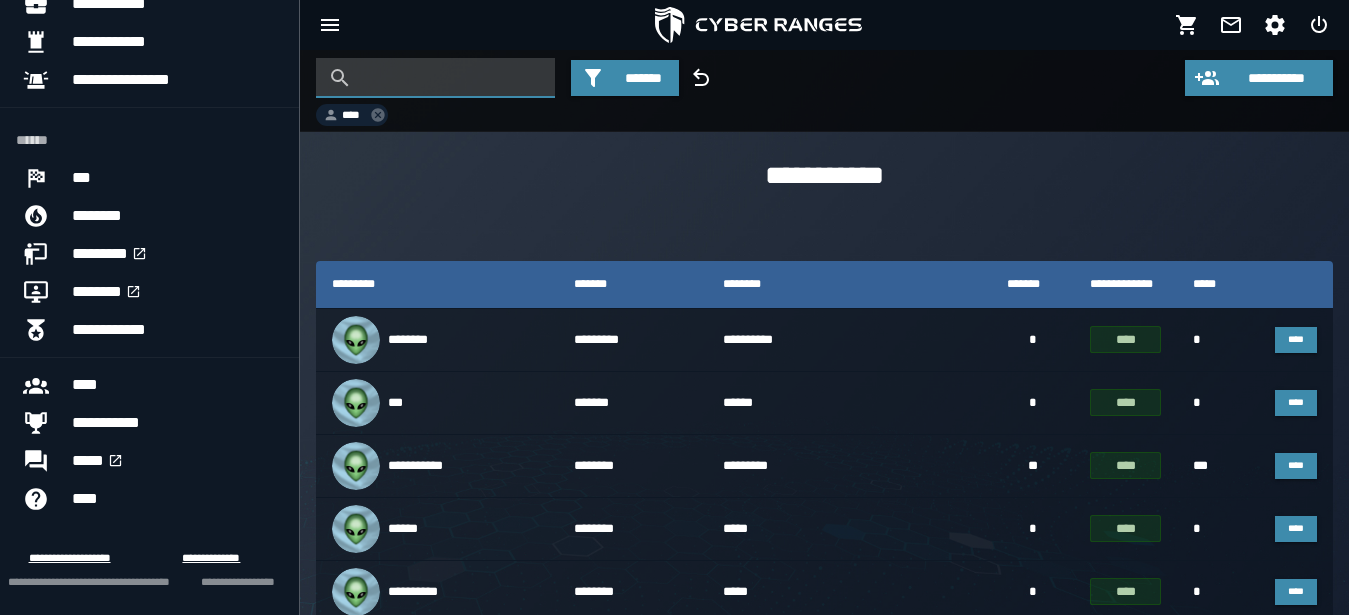 click at bounding box center (450, 78) 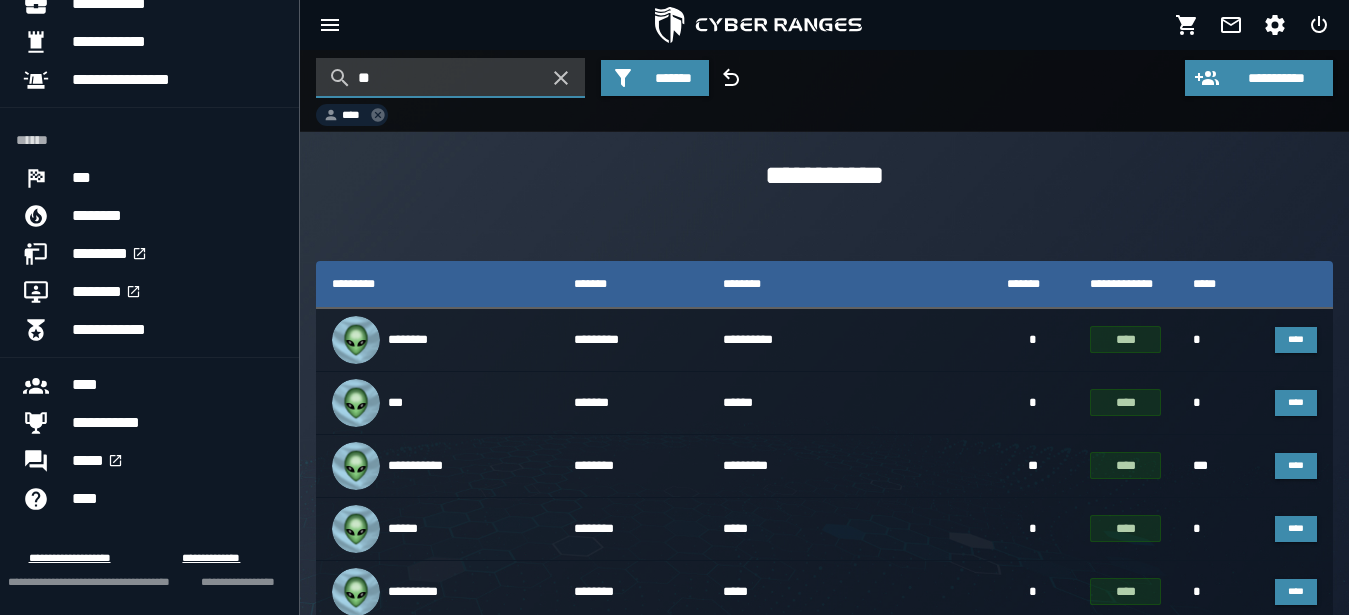 type on "*" 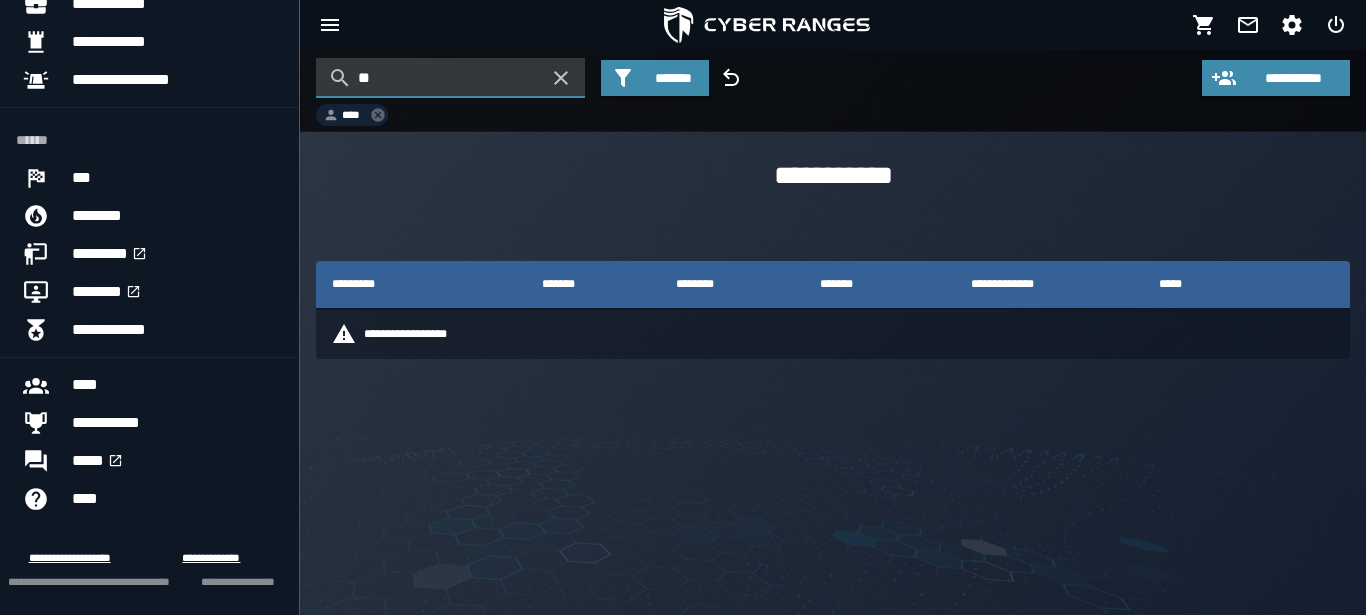 type on "*" 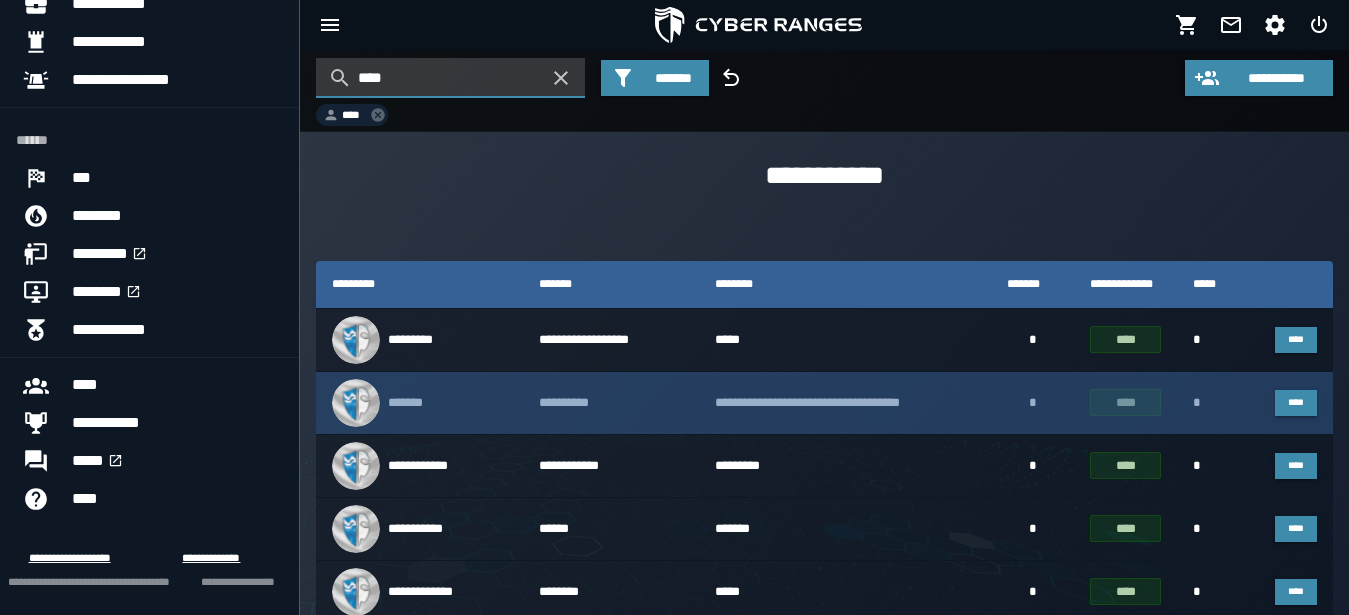 scroll, scrollTop: 58, scrollLeft: 0, axis: vertical 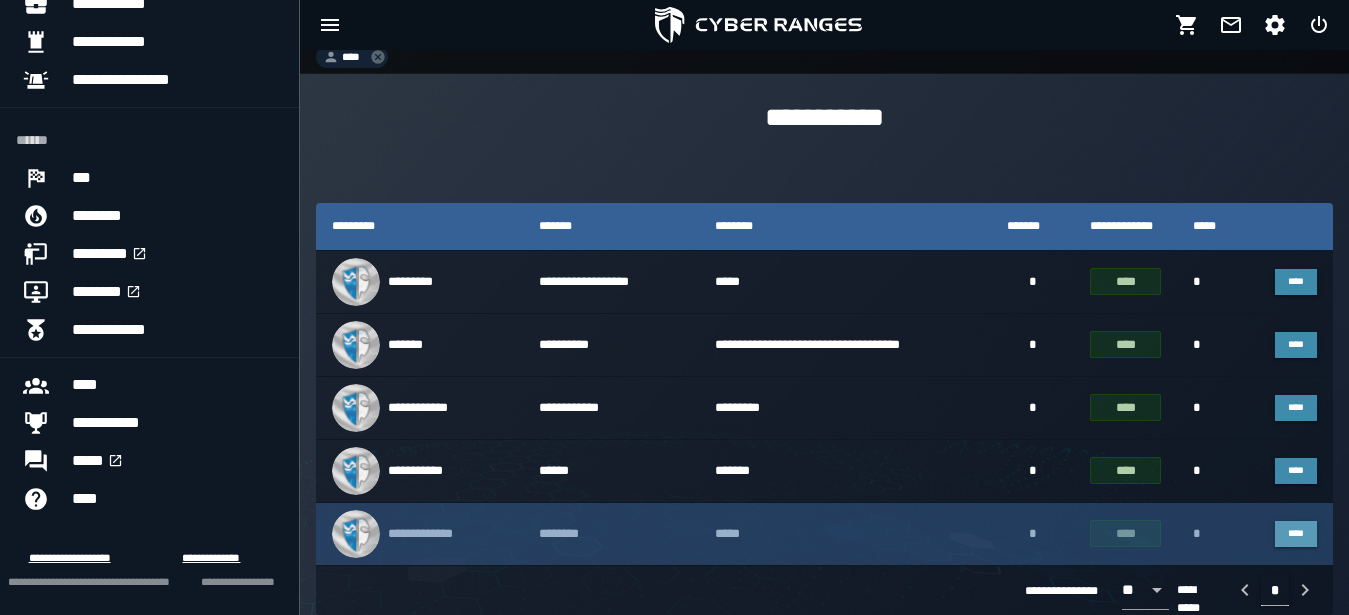 type on "****" 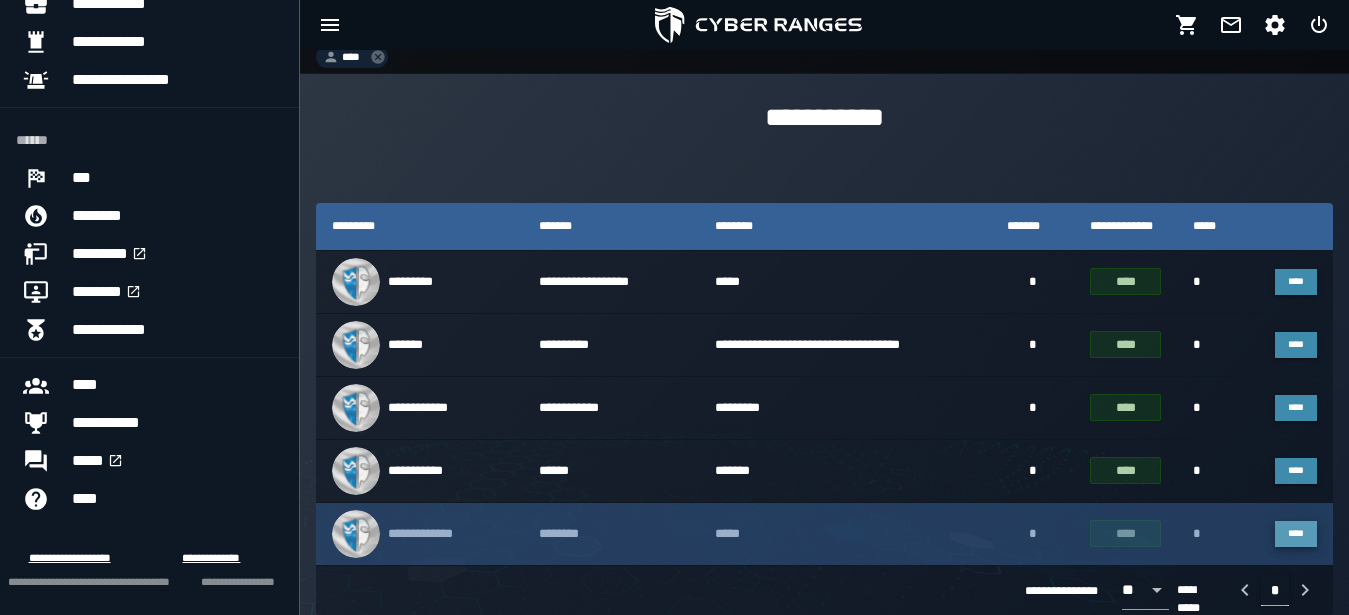 click on "****" at bounding box center (1296, 534) 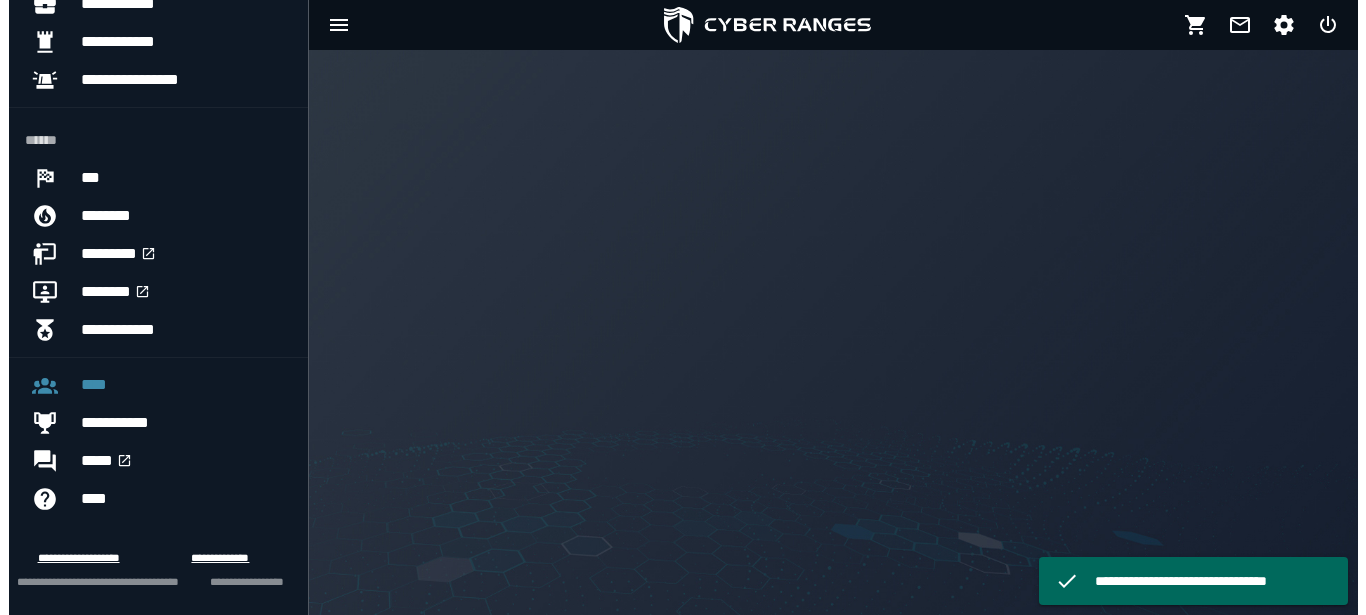 scroll, scrollTop: 0, scrollLeft: 0, axis: both 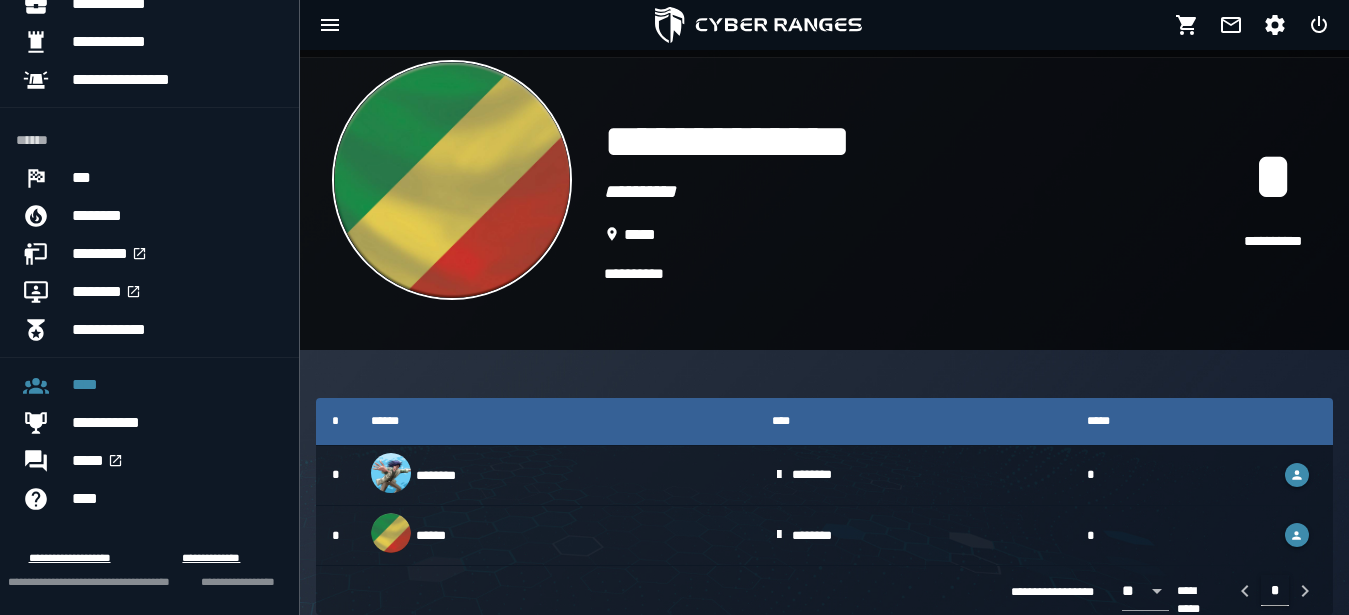 click at bounding box center (452, 180) 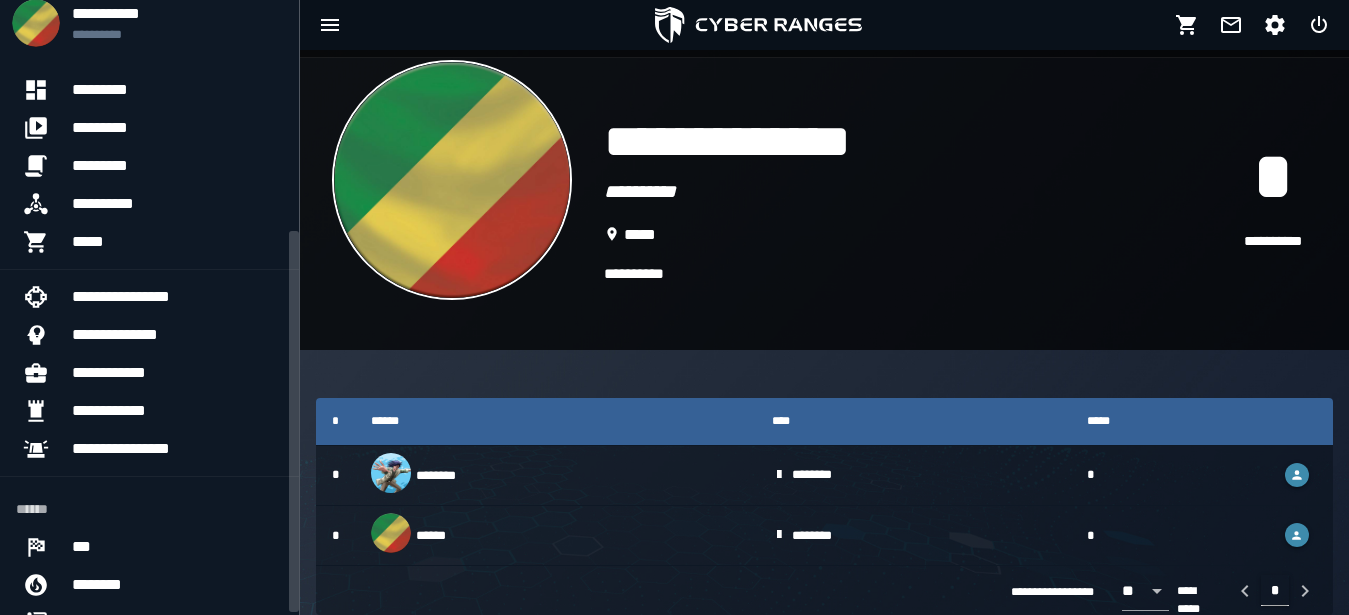 scroll, scrollTop: 0, scrollLeft: 0, axis: both 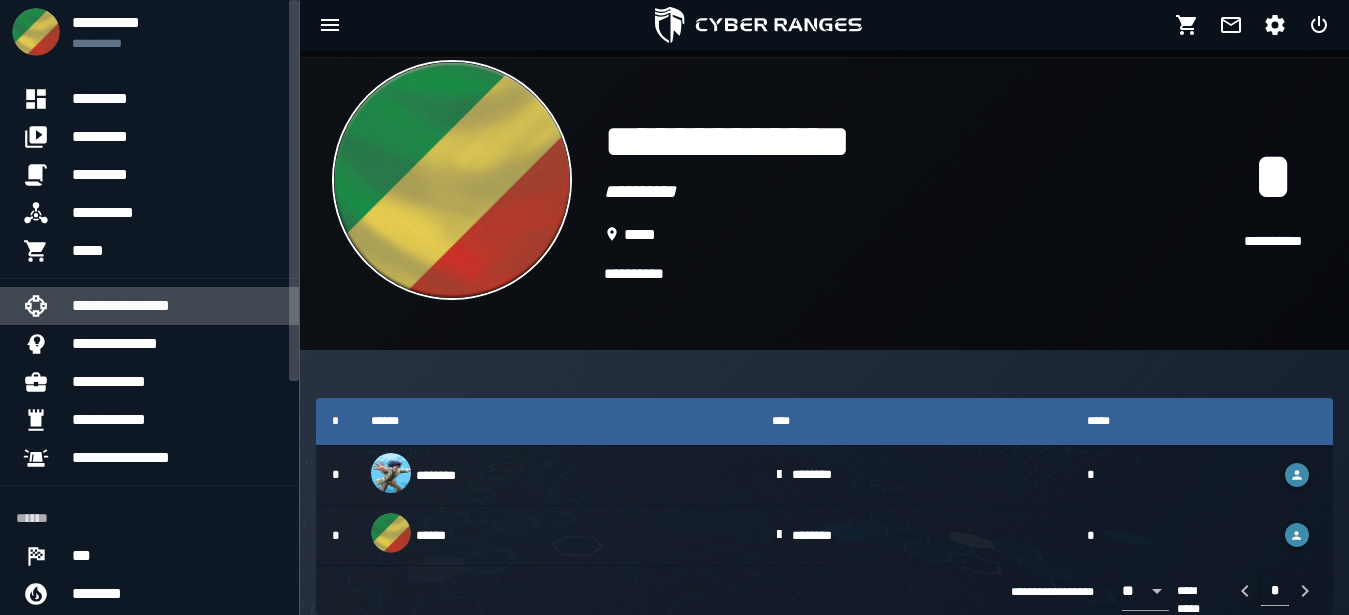 click on "**********" at bounding box center [177, 306] 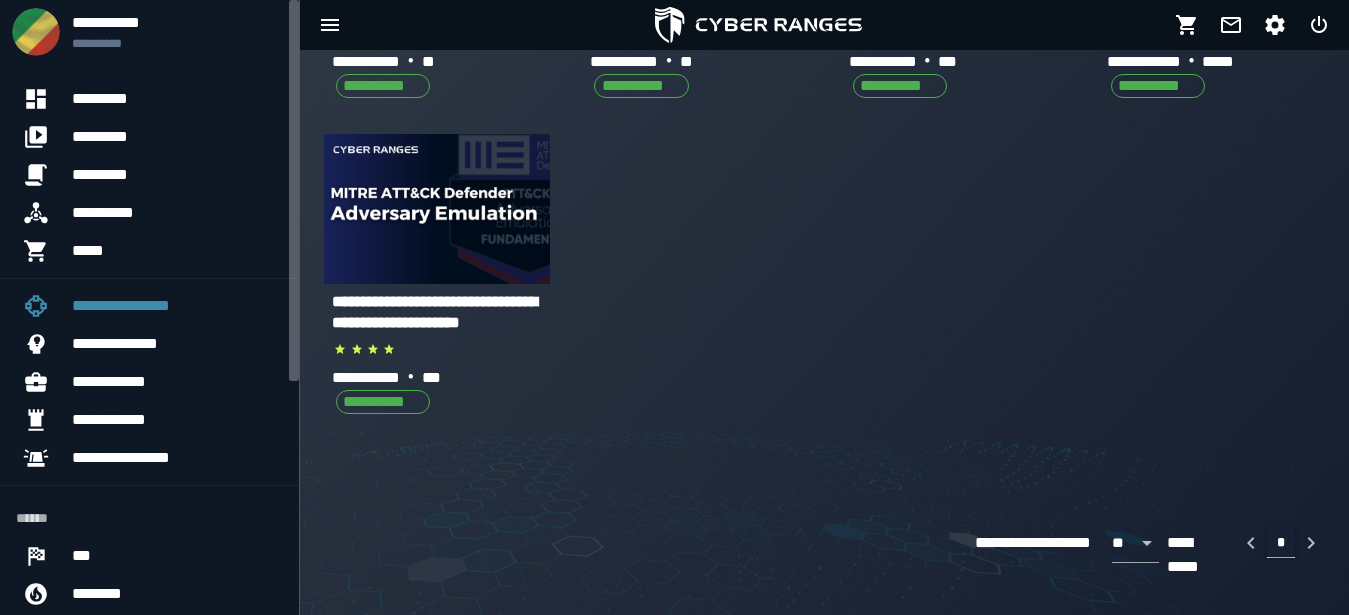 scroll, scrollTop: 0, scrollLeft: 0, axis: both 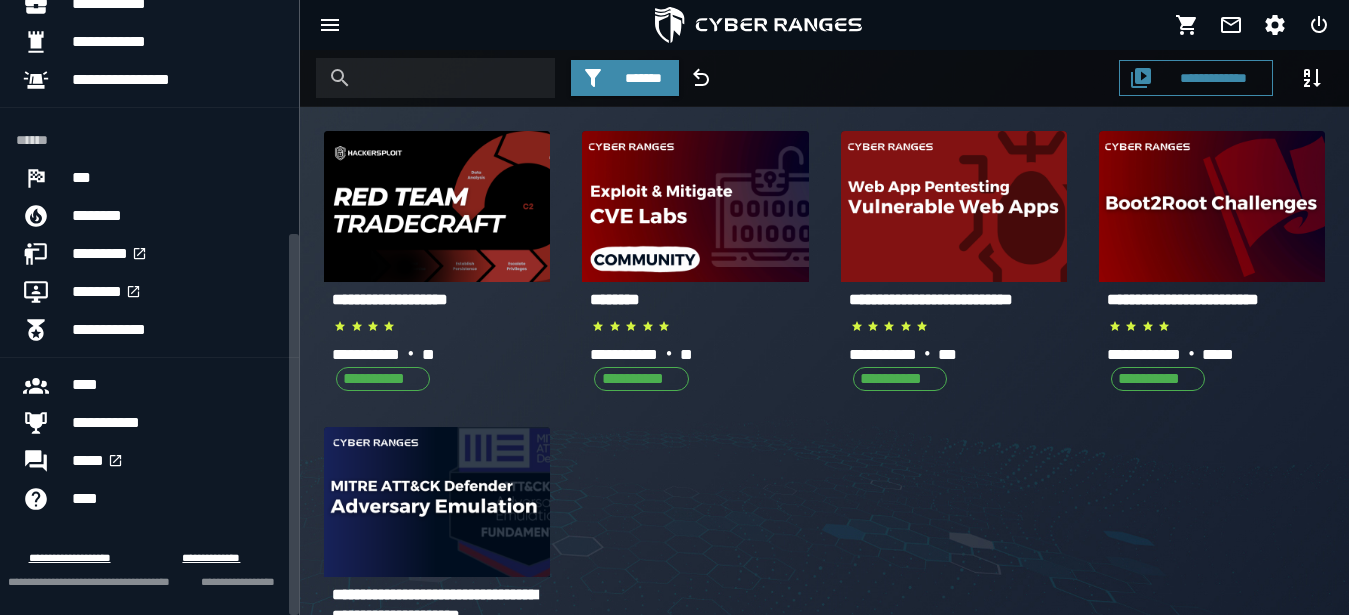 drag, startPoint x: 296, startPoint y: 283, endPoint x: 296, endPoint y: 540, distance: 257 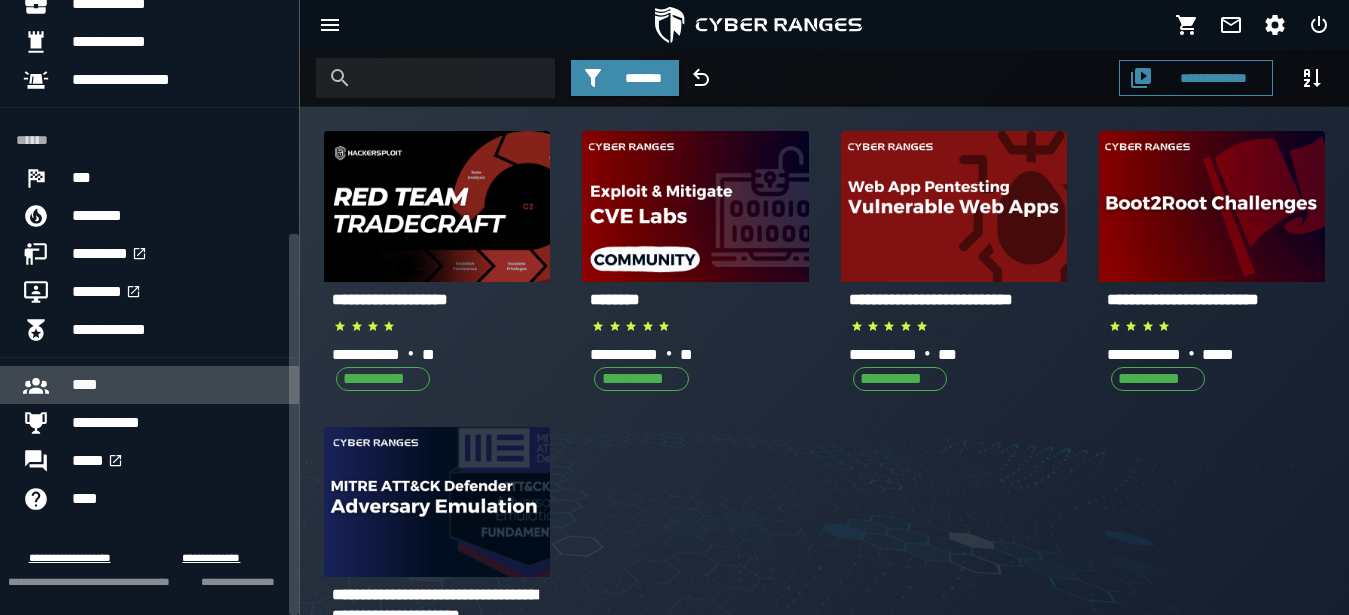 click on "****" at bounding box center (177, 385) 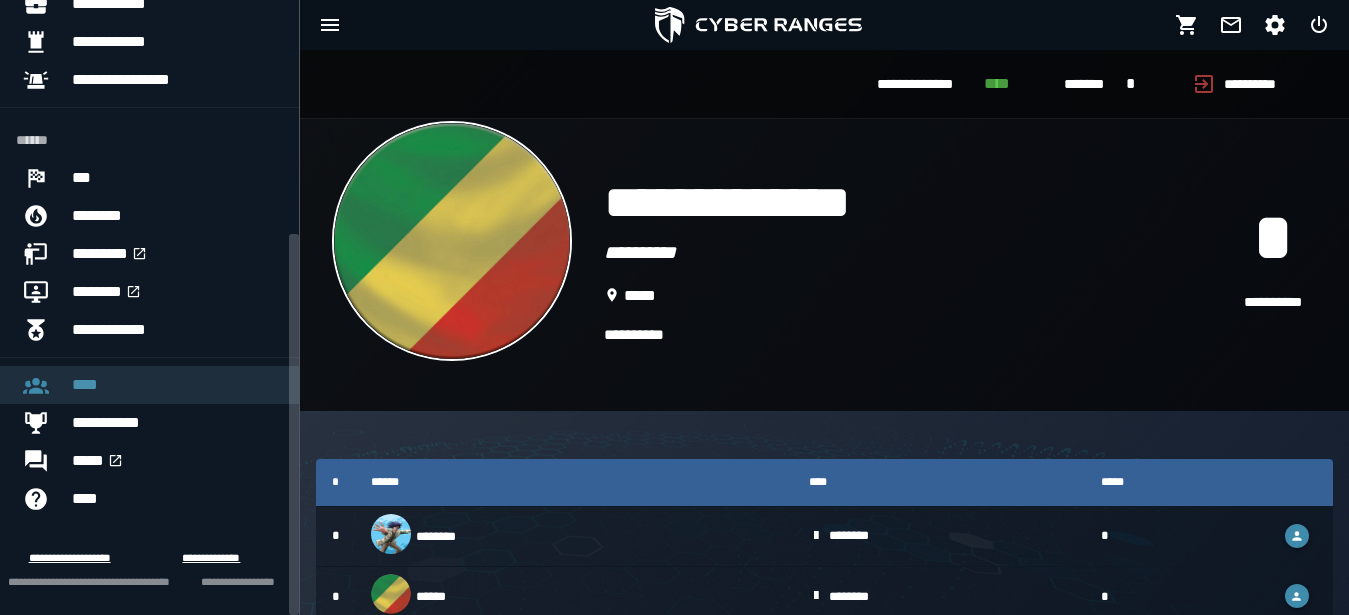 scroll, scrollTop: 378, scrollLeft: 0, axis: vertical 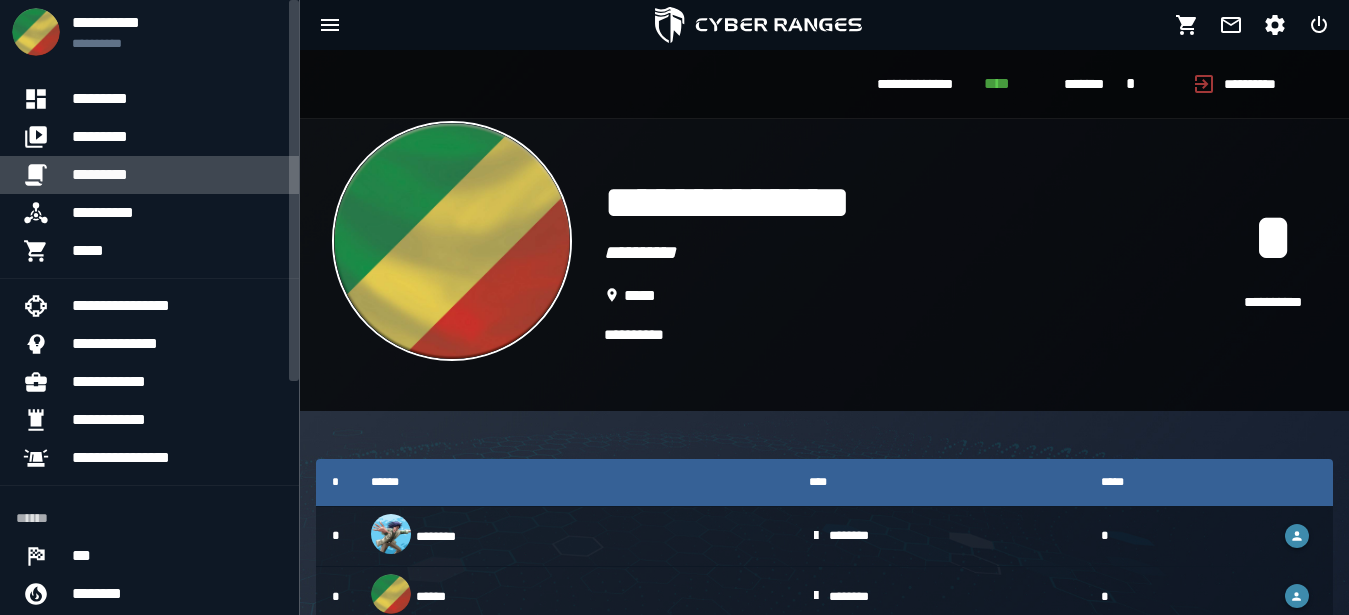 click on "*********" at bounding box center [177, 175] 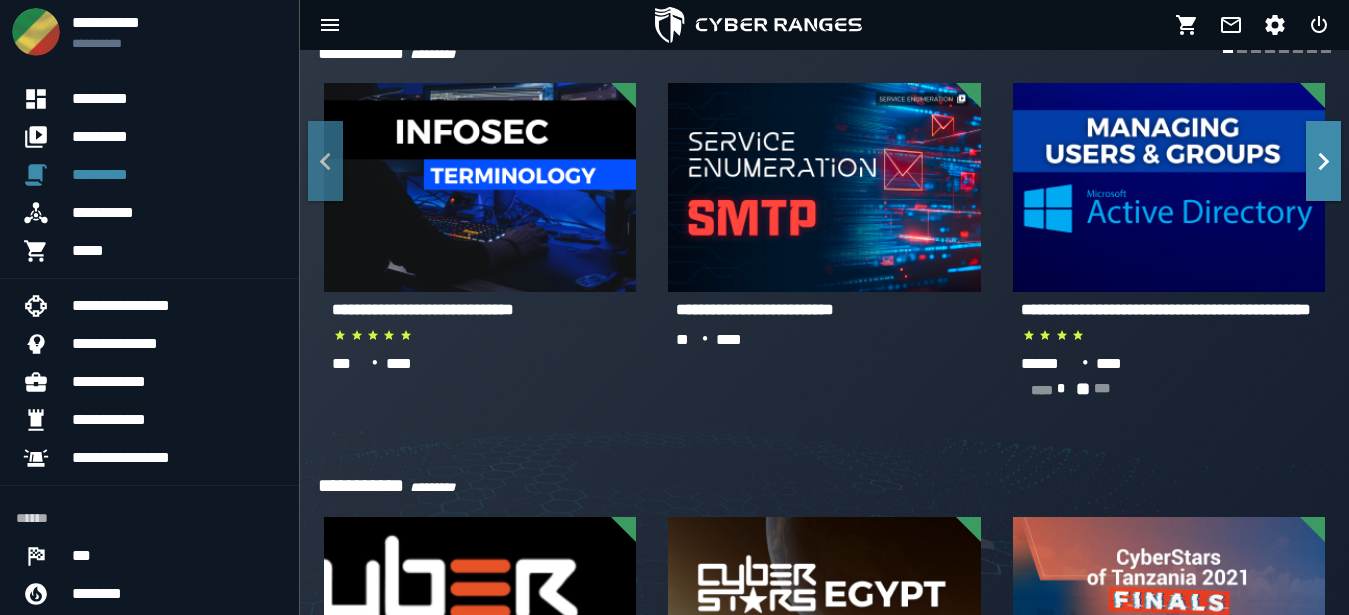 scroll, scrollTop: 1627, scrollLeft: 0, axis: vertical 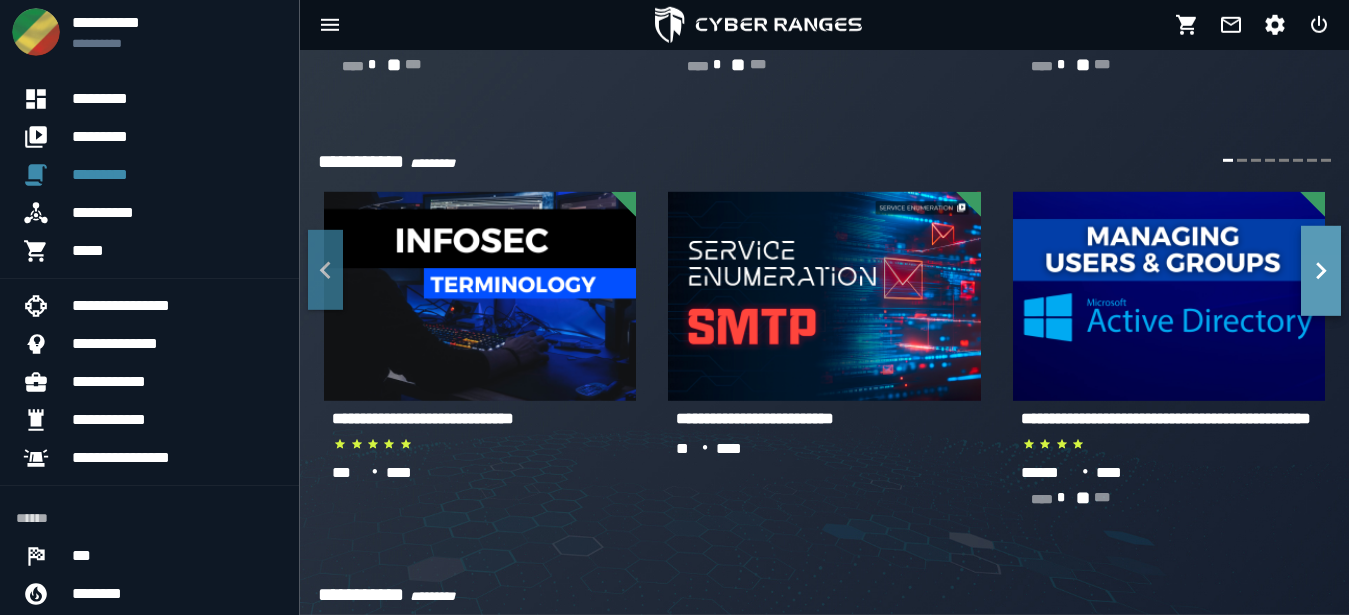 click 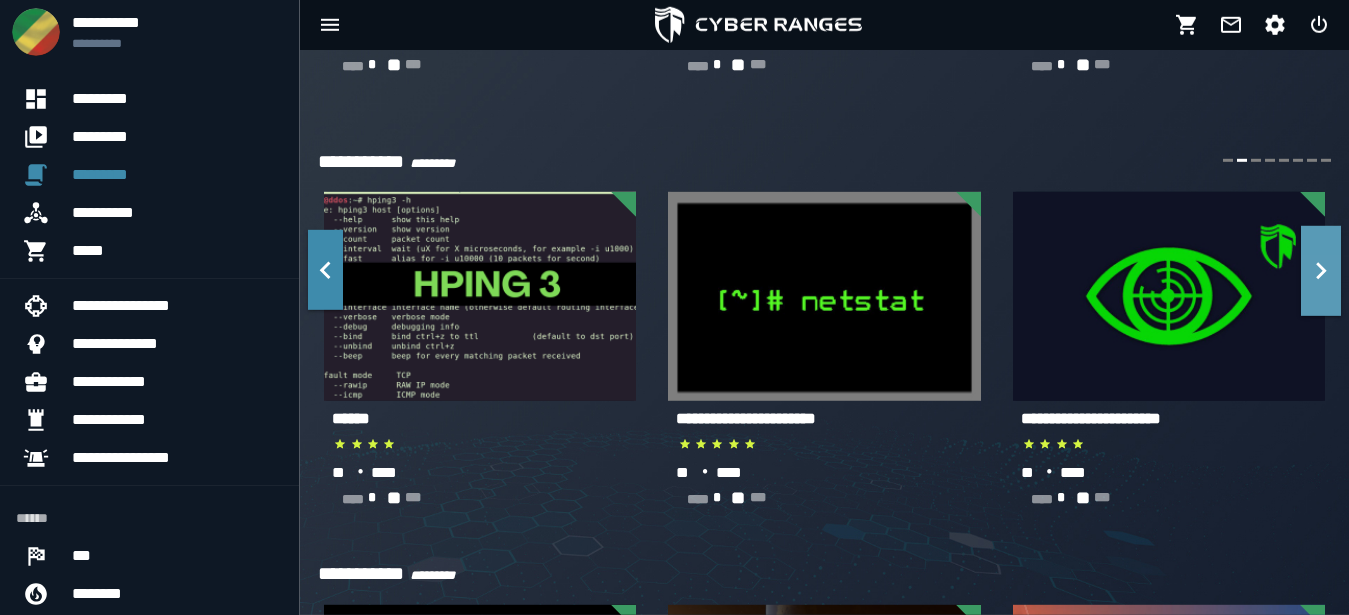 click 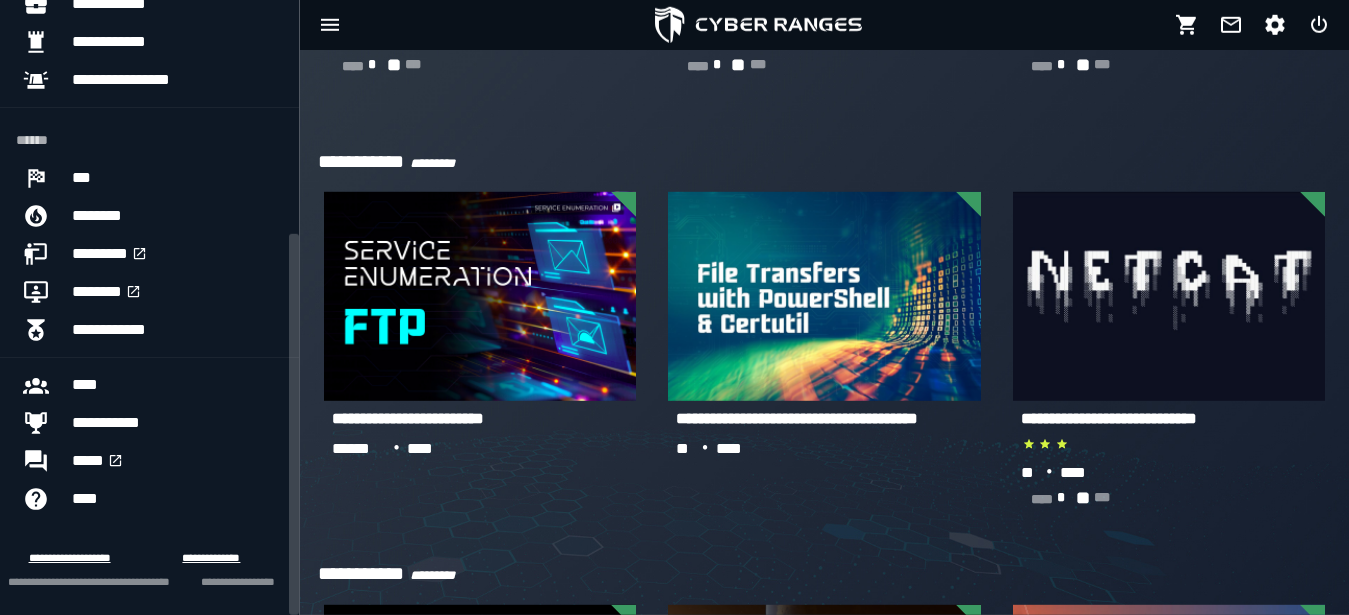 scroll, scrollTop: 180, scrollLeft: 0, axis: vertical 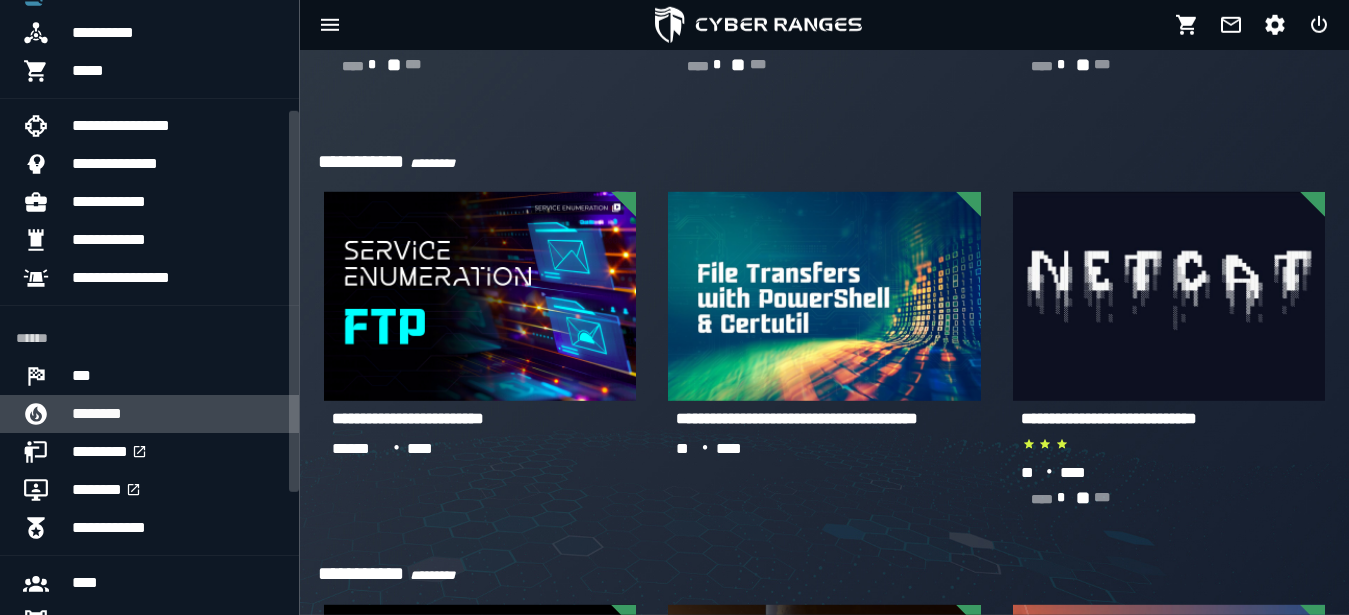 click on "********" at bounding box center [177, 414] 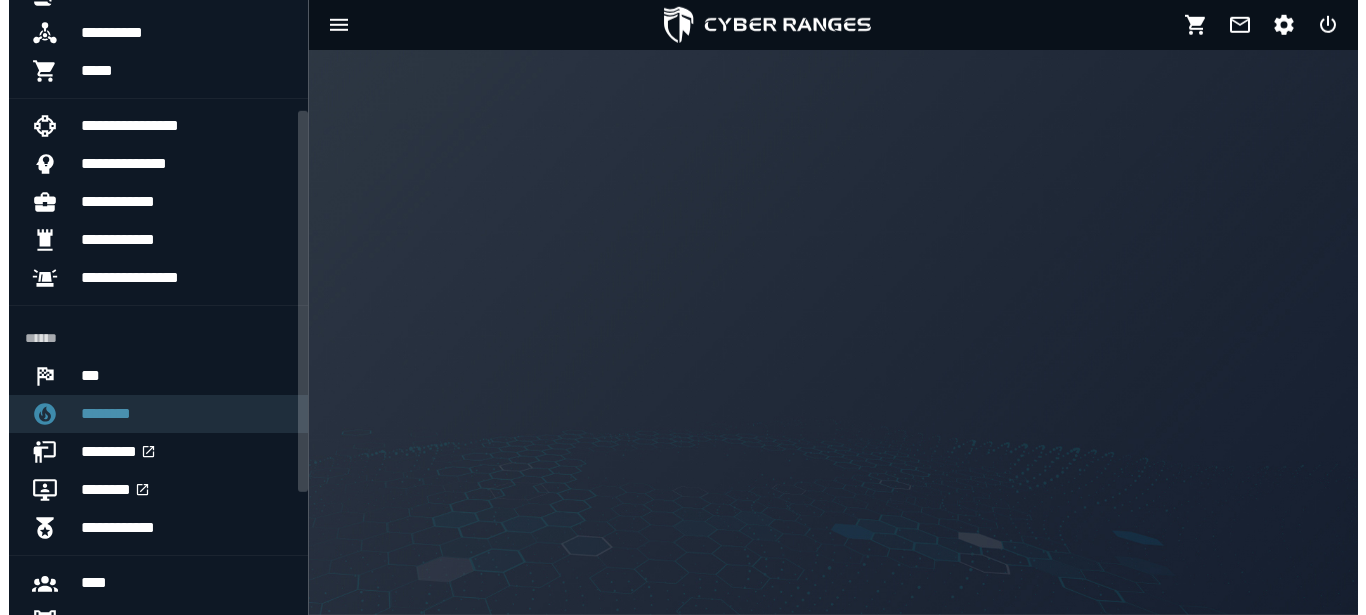 scroll, scrollTop: 0, scrollLeft: 0, axis: both 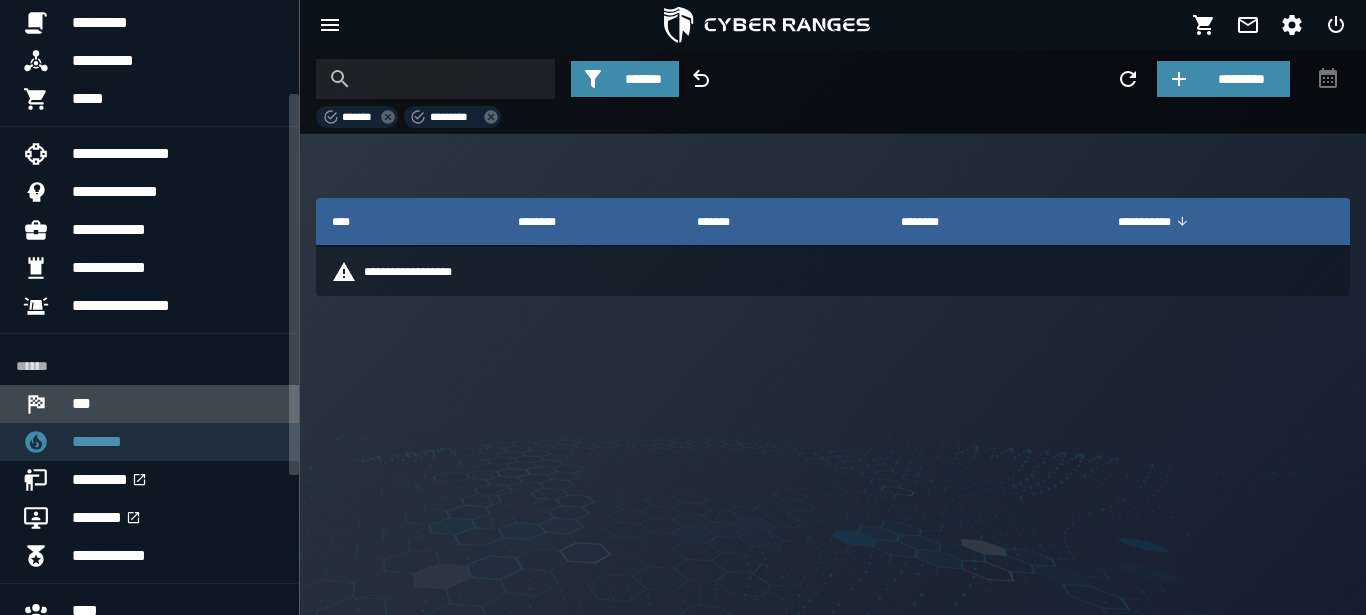 click on "***" at bounding box center [177, 404] 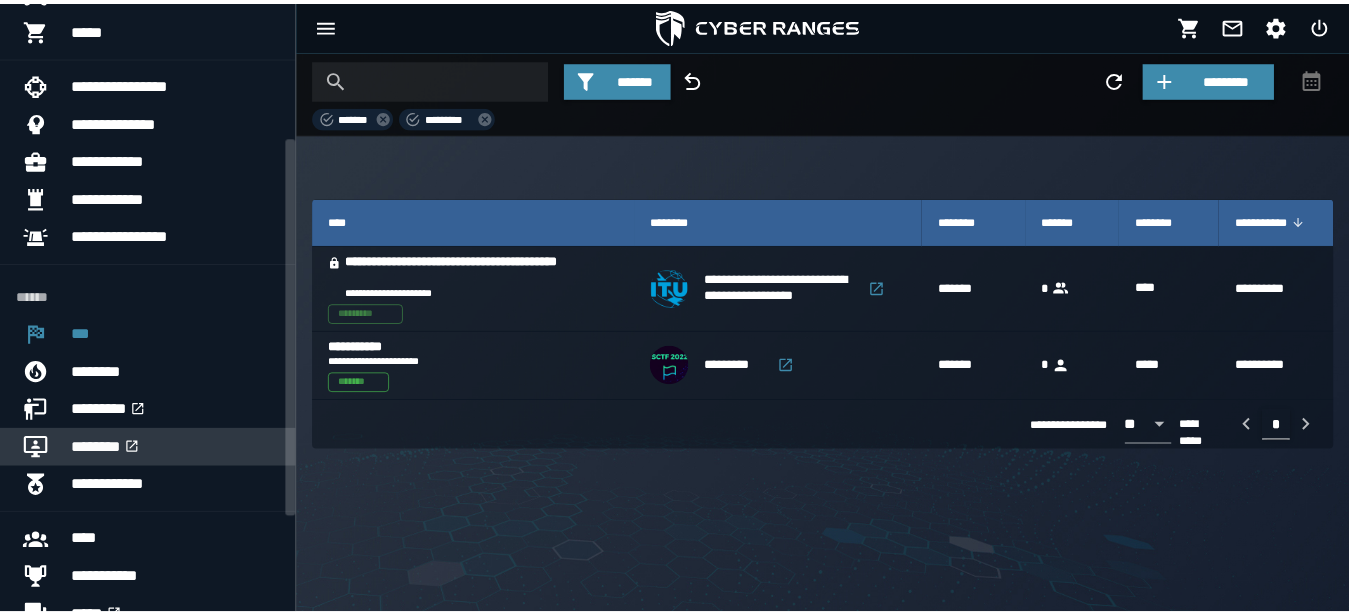 scroll, scrollTop: 211, scrollLeft: 0, axis: vertical 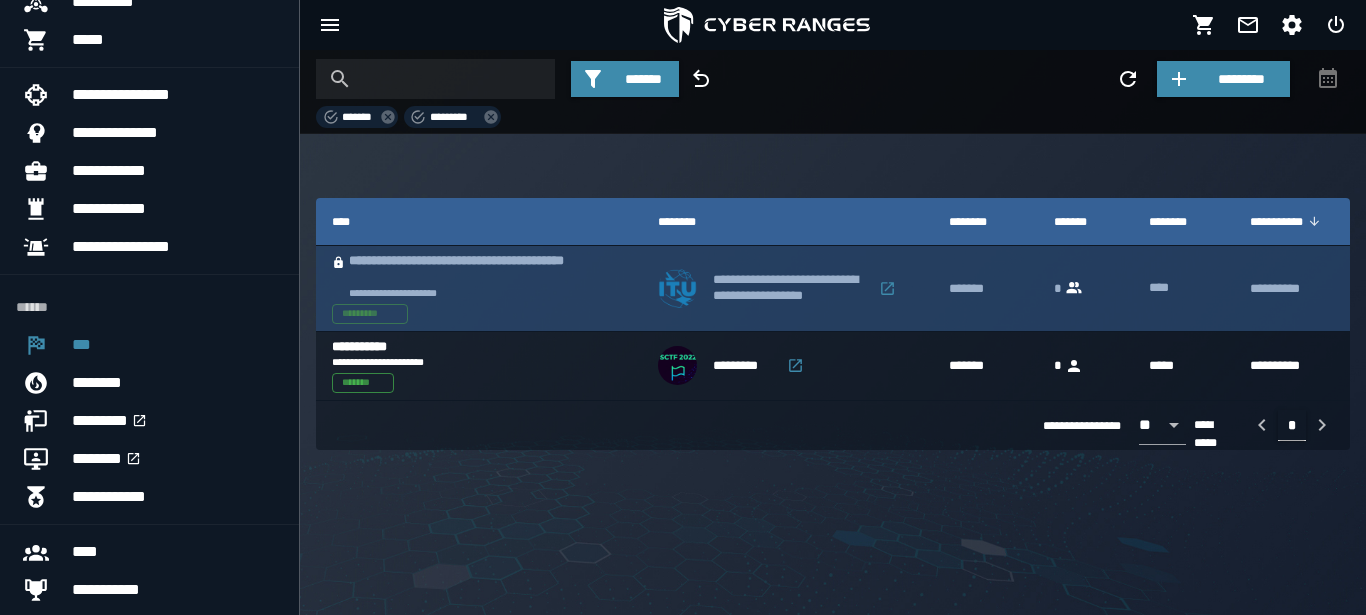 click on "**********" at bounding box center (772, 288) 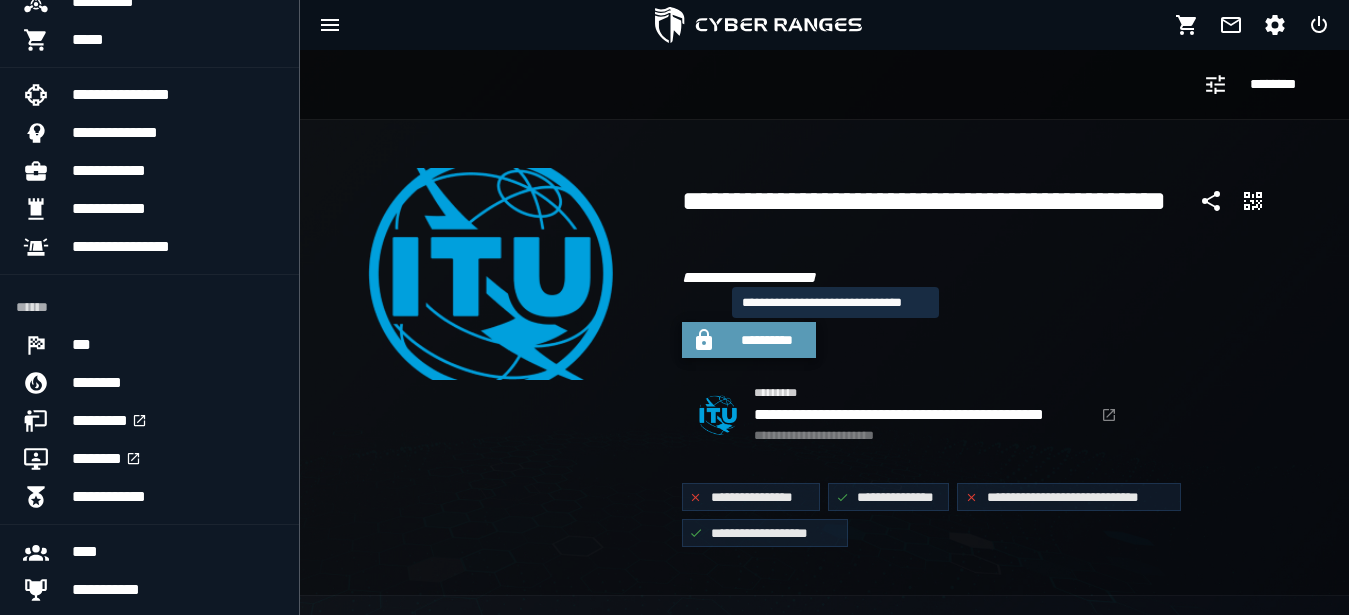 click on "**********" at bounding box center [767, 340] 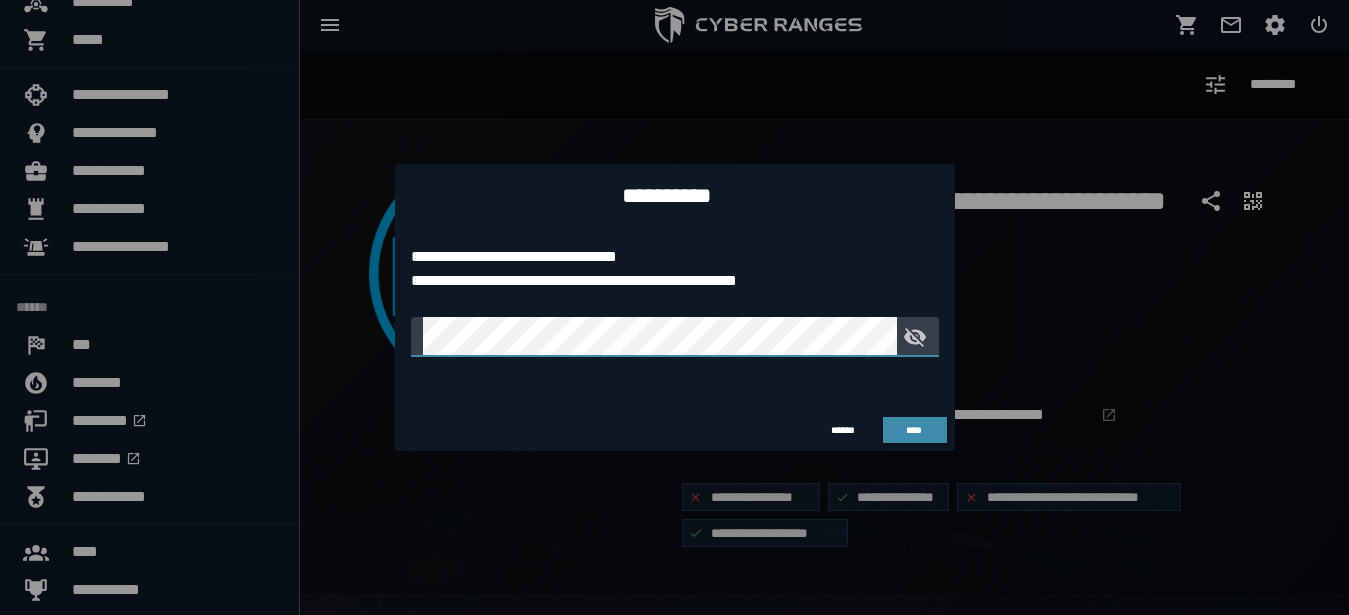 click 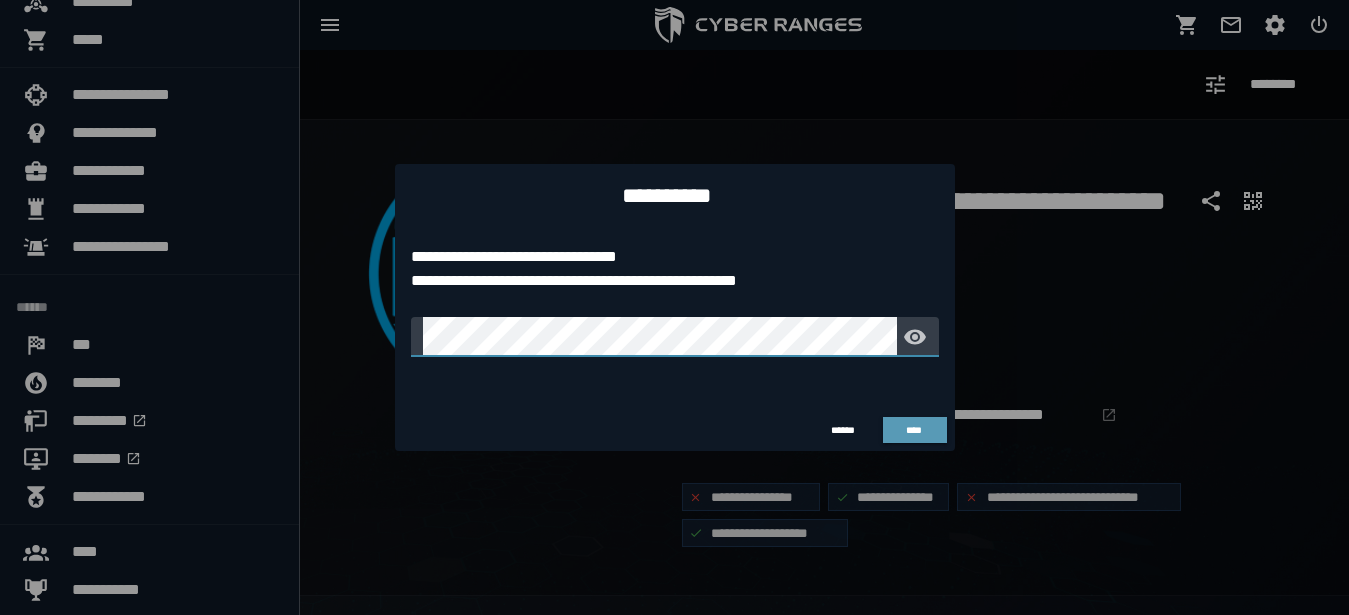 click on "****" at bounding box center [914, 430] 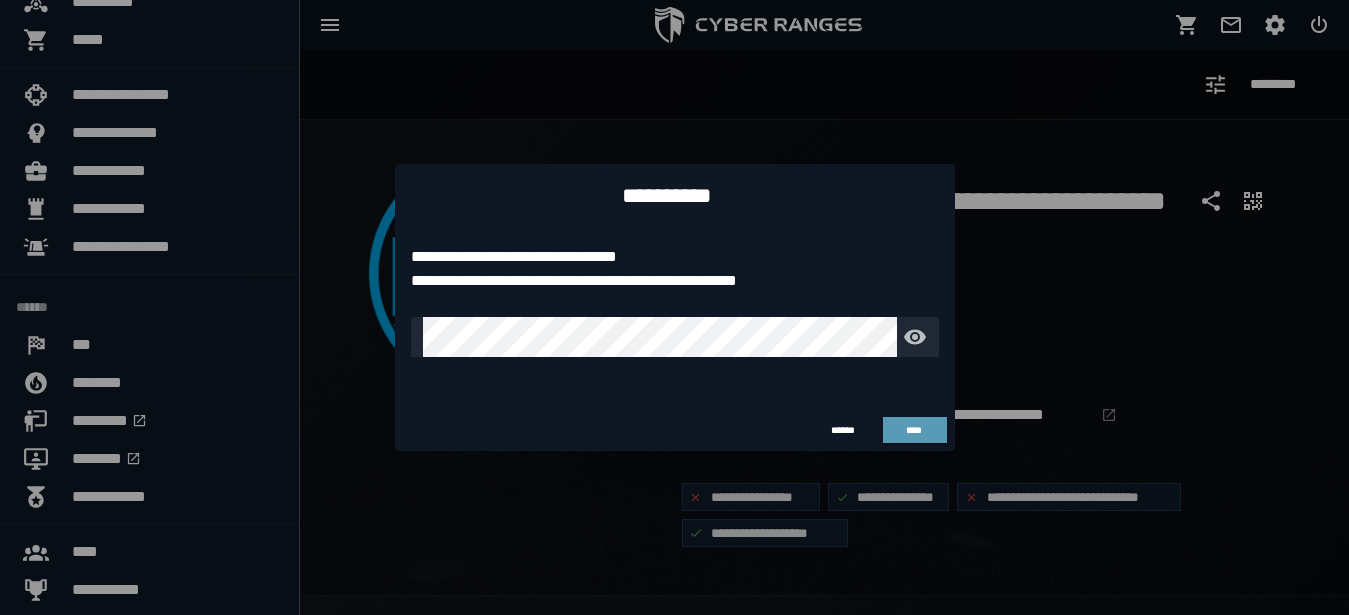 scroll, scrollTop: 211, scrollLeft: 0, axis: vertical 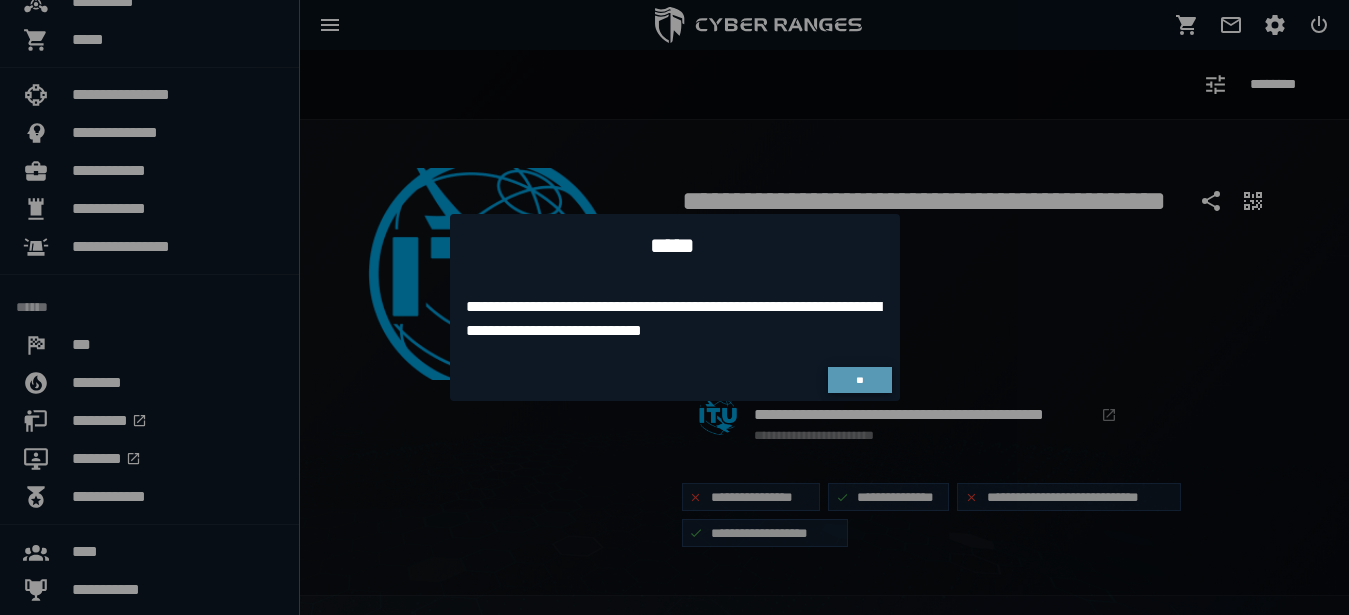 click on "**" 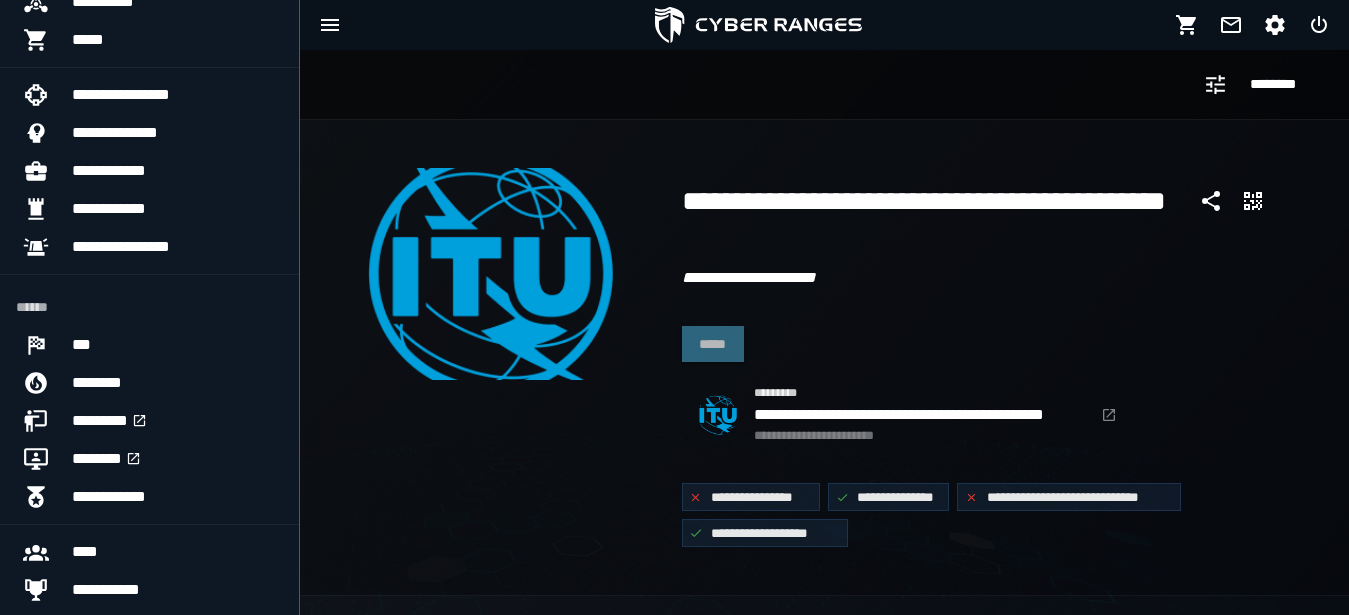 scroll, scrollTop: 211, scrollLeft: 0, axis: vertical 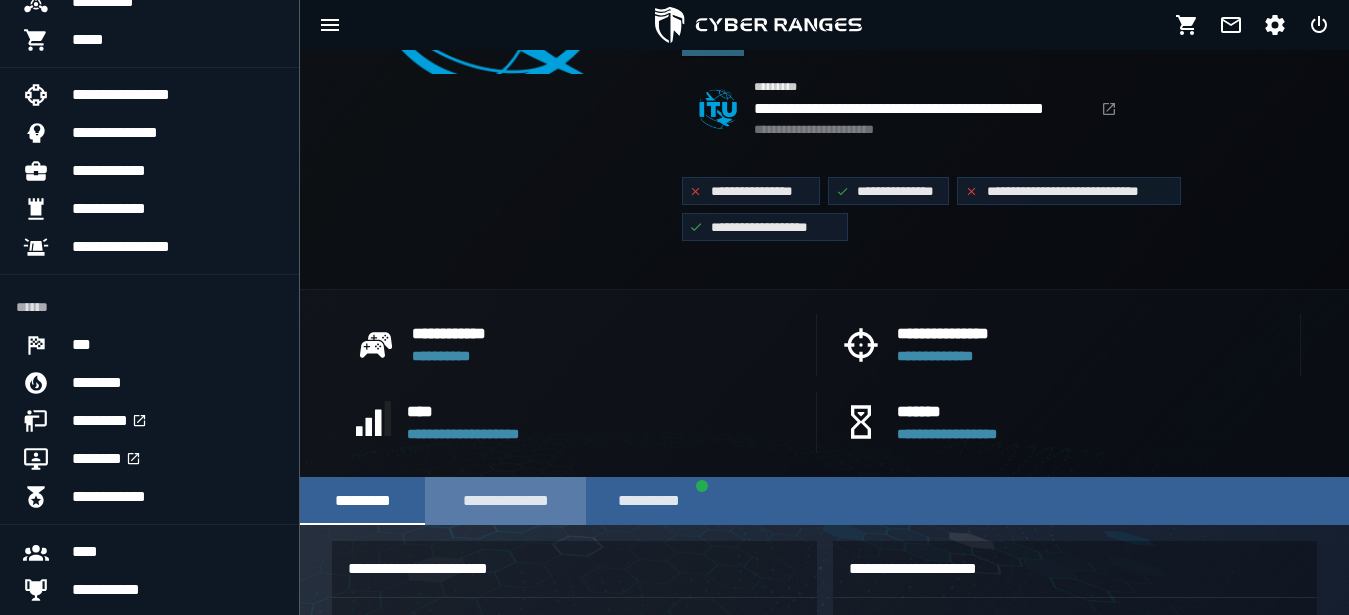 click on "**********" at bounding box center (505, 501) 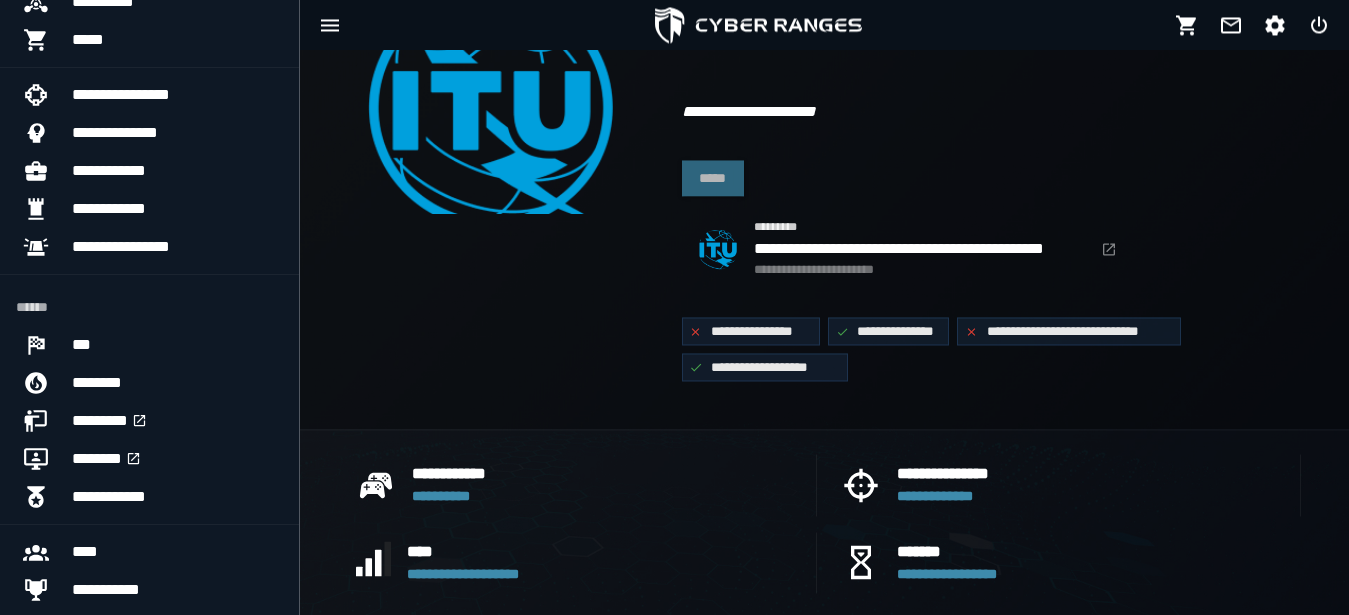 scroll, scrollTop: 476, scrollLeft: 0, axis: vertical 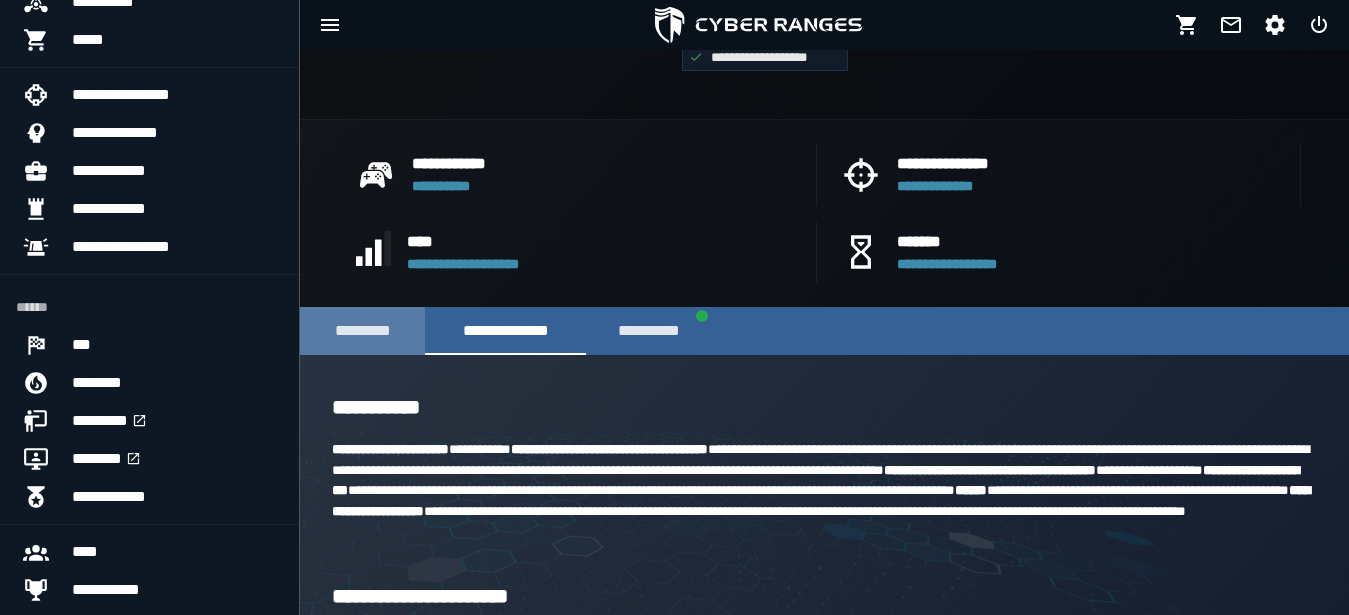 click on "*********" at bounding box center (362, 331) 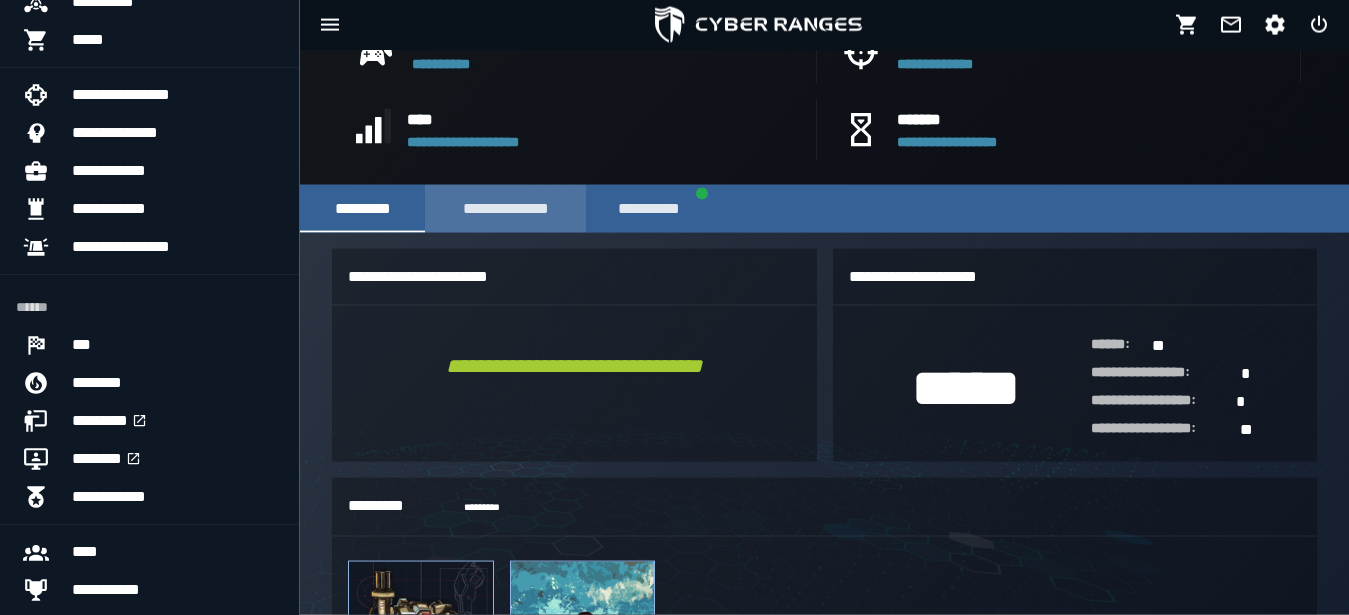scroll, scrollTop: 592, scrollLeft: 0, axis: vertical 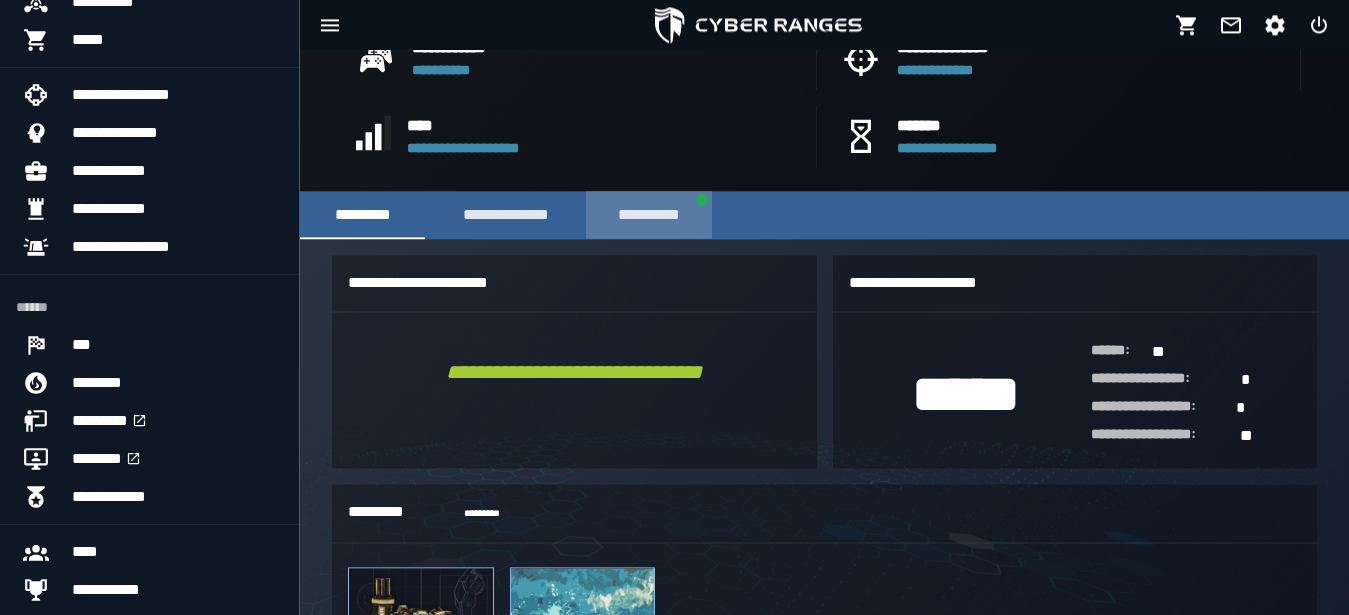 click on "**********" at bounding box center [649, 215] 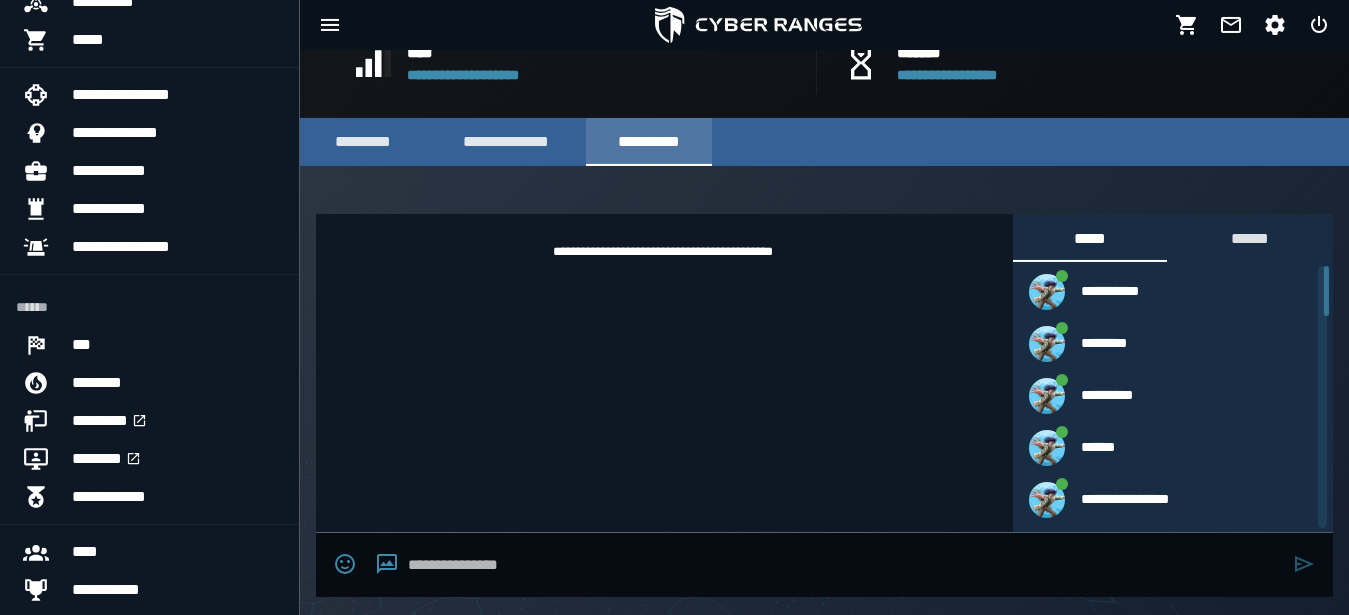 scroll, scrollTop: 671, scrollLeft: 0, axis: vertical 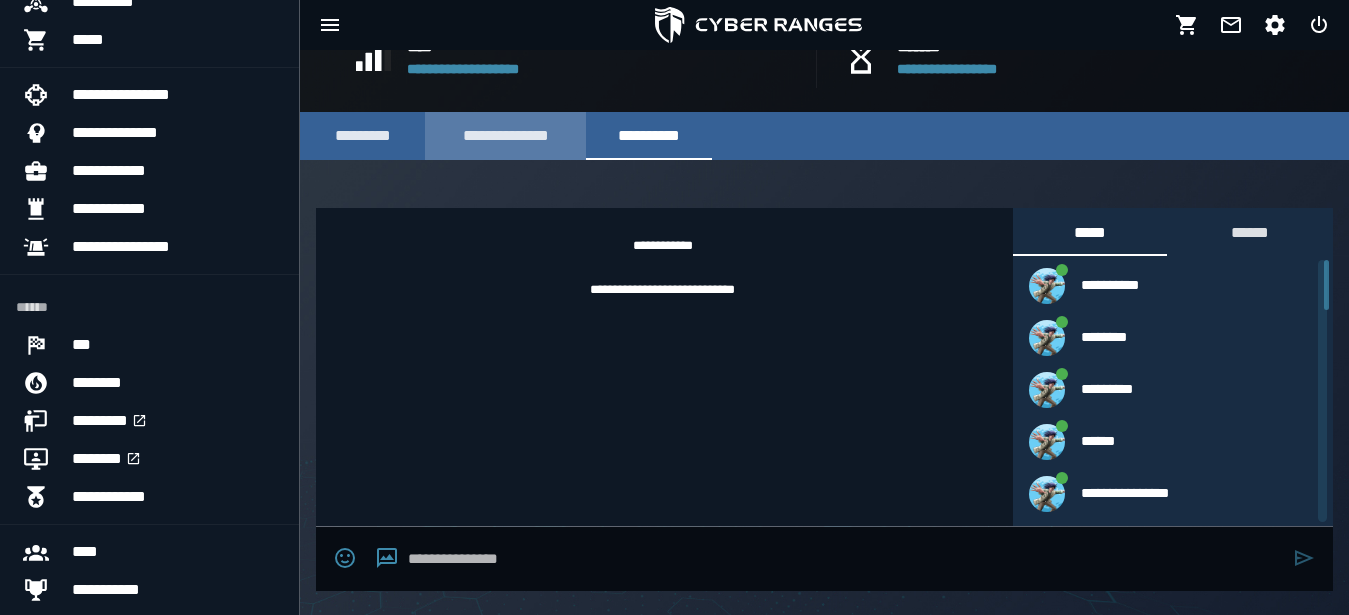 click on "**********" at bounding box center (505, 136) 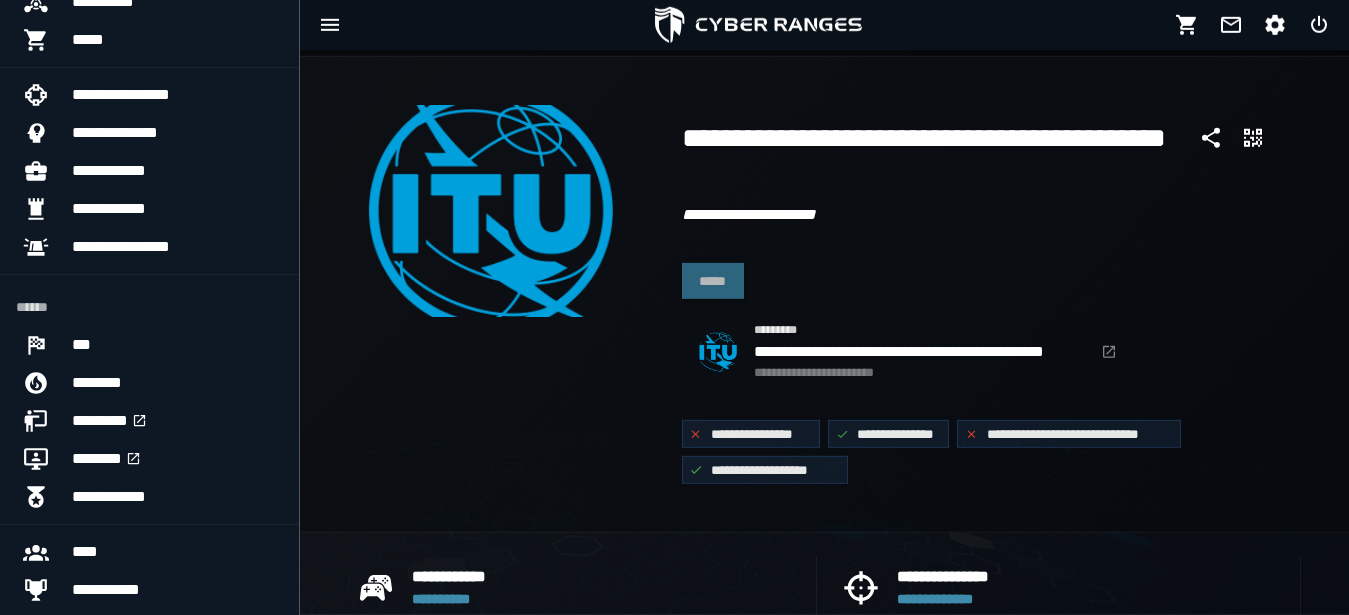 scroll, scrollTop: 0, scrollLeft: 0, axis: both 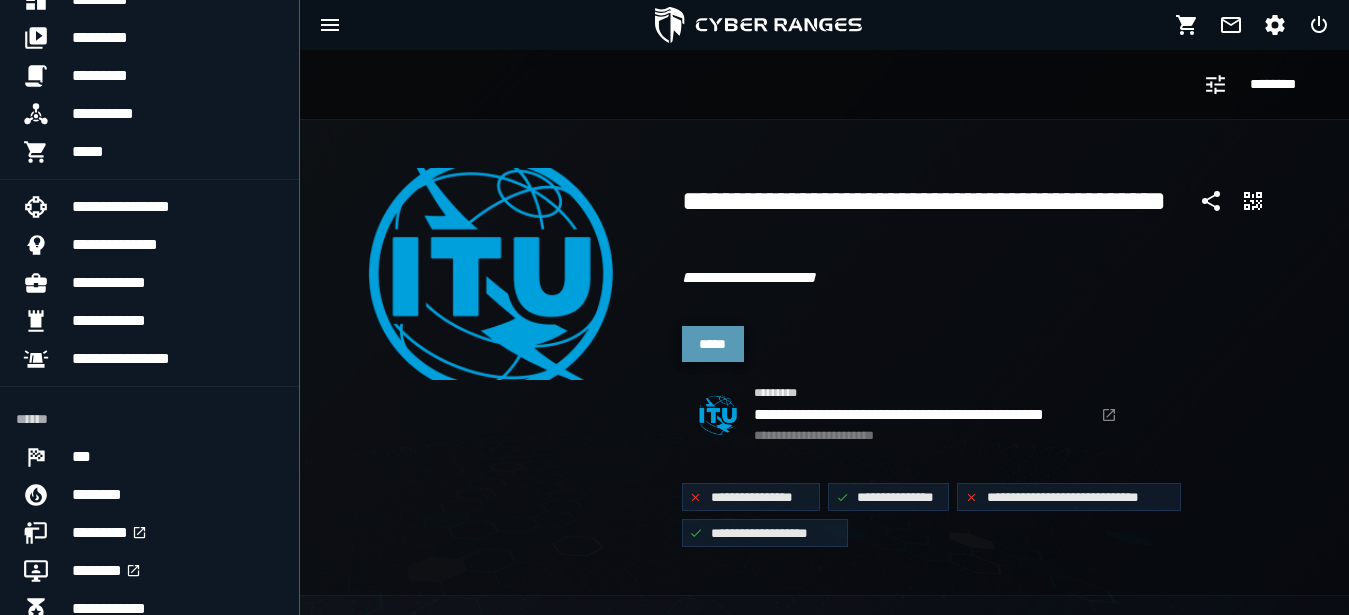 click on "*****" at bounding box center [713, 344] 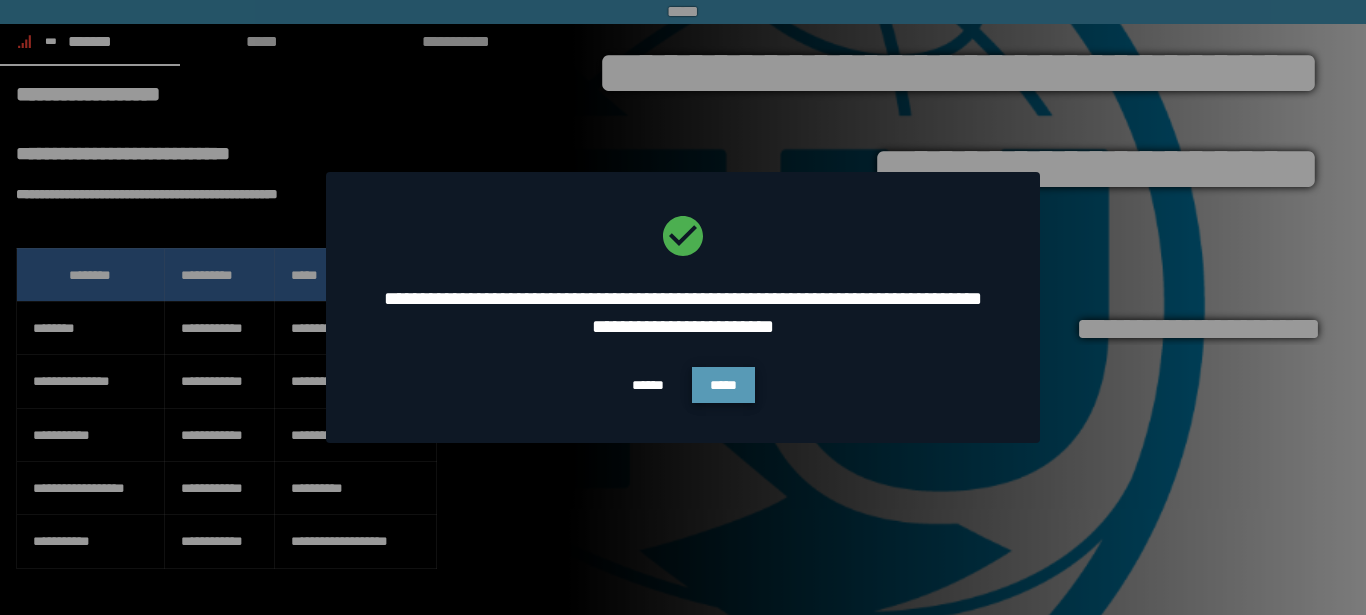 click on "*****" at bounding box center (723, 385) 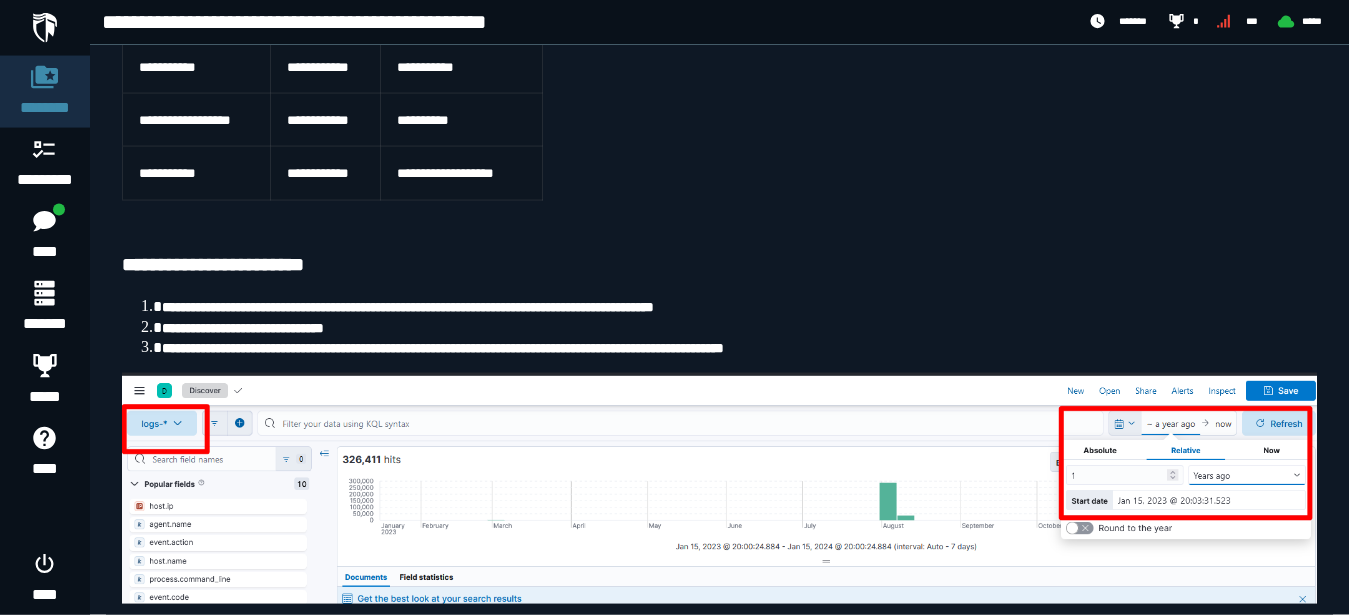 scroll, scrollTop: 483, scrollLeft: 0, axis: vertical 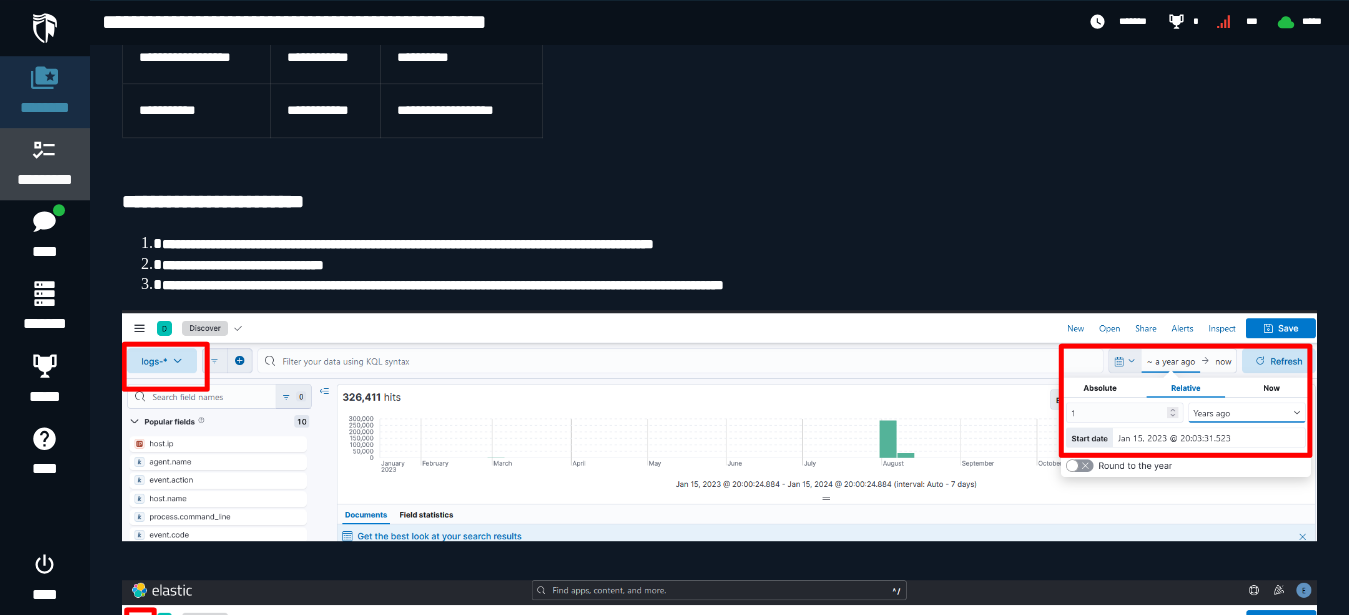 click 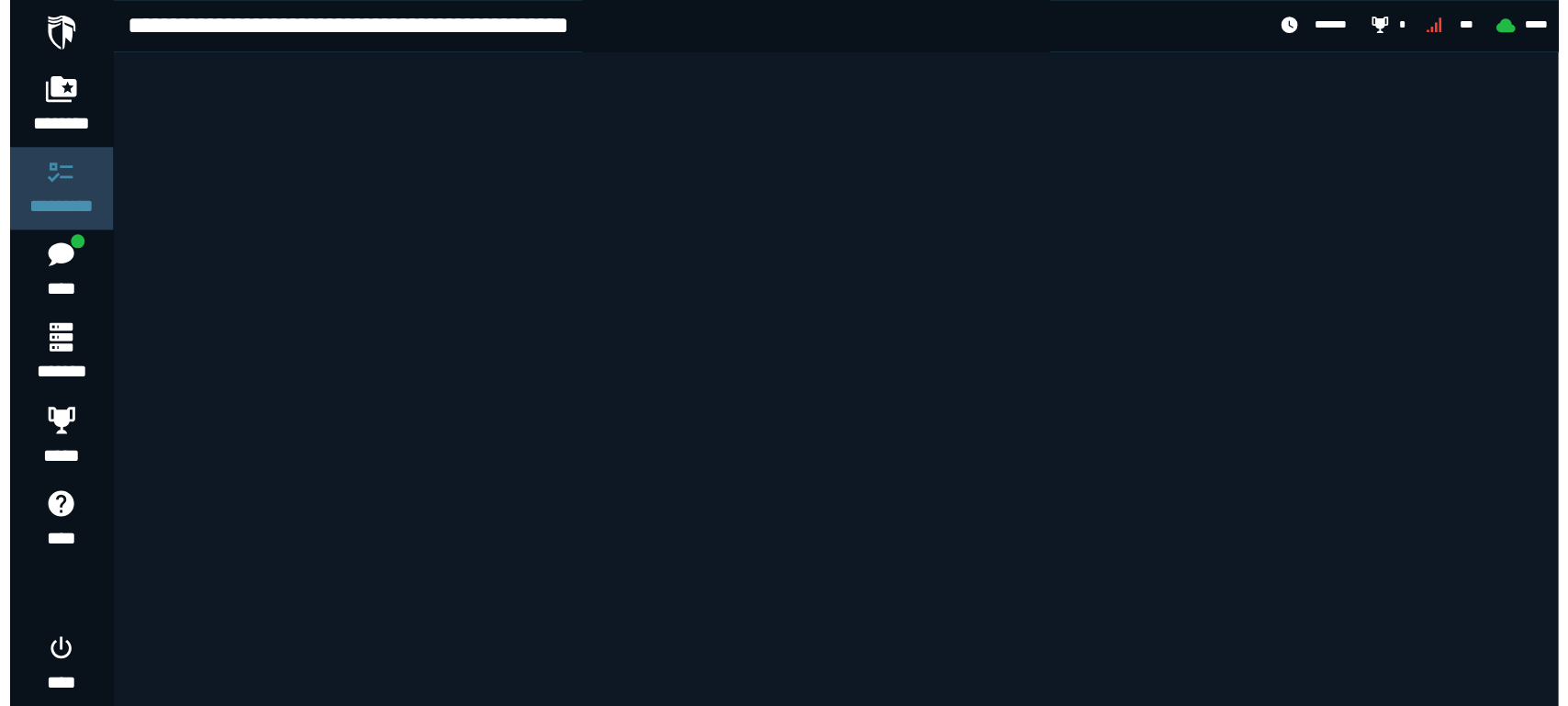 scroll, scrollTop: 0, scrollLeft: 0, axis: both 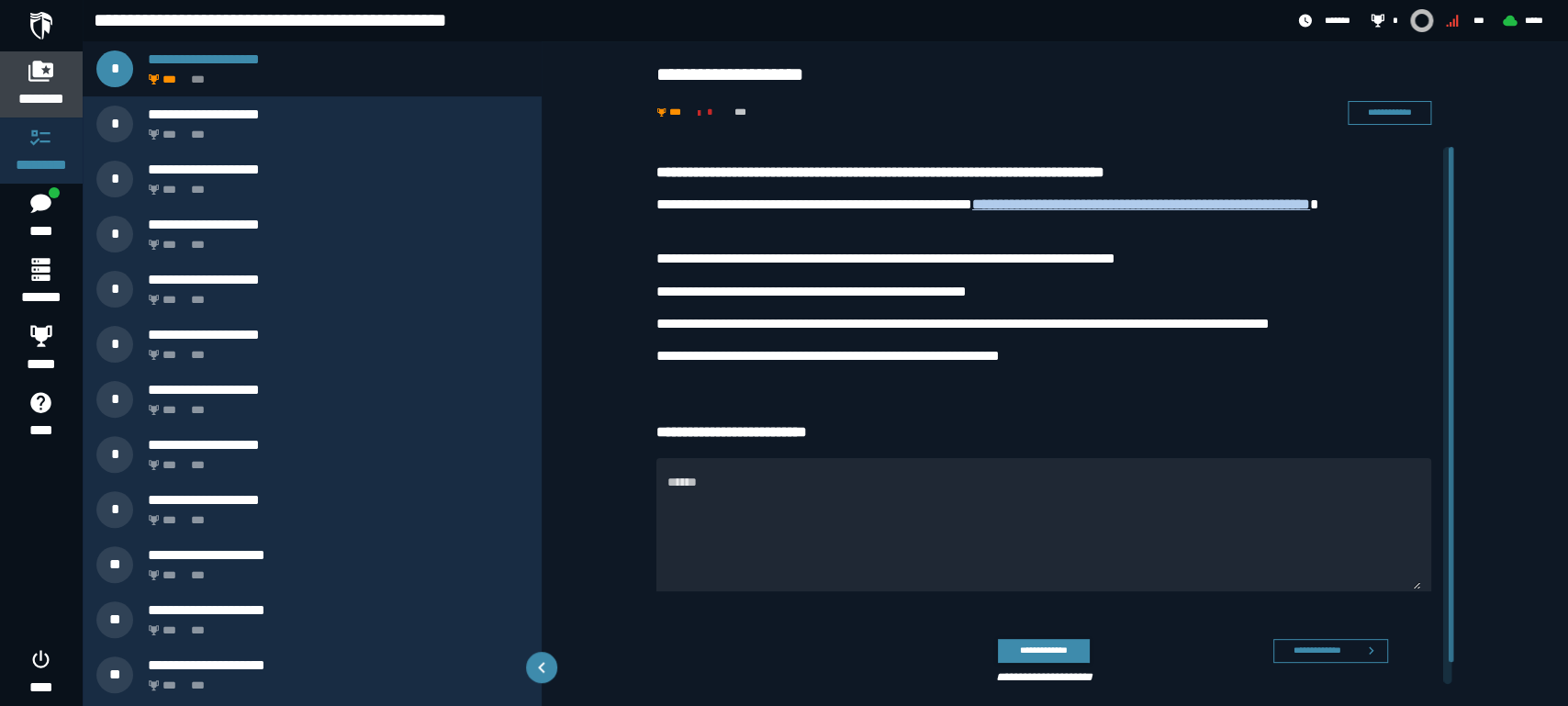 click on "********" at bounding box center [41, 84] 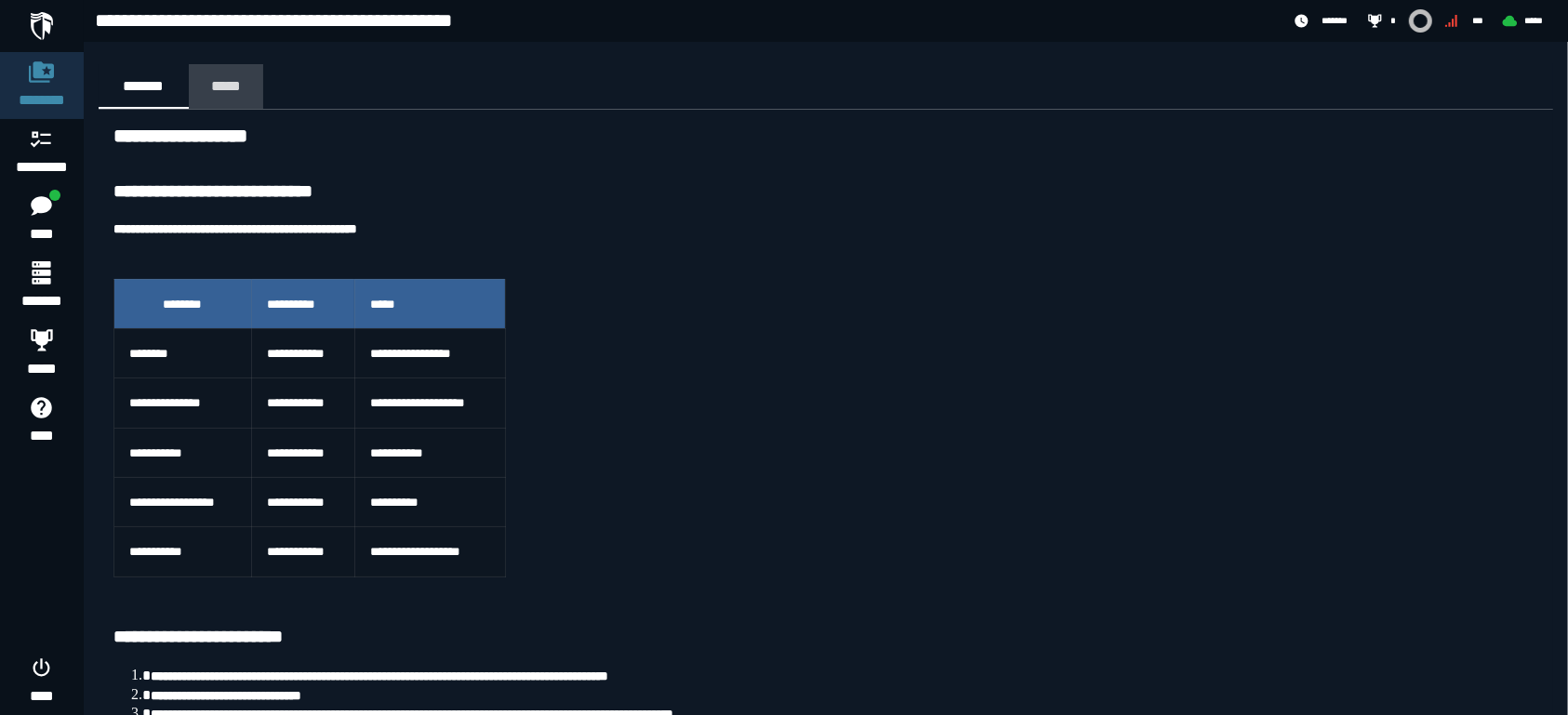 click on "*****" at bounding box center (226, 86) 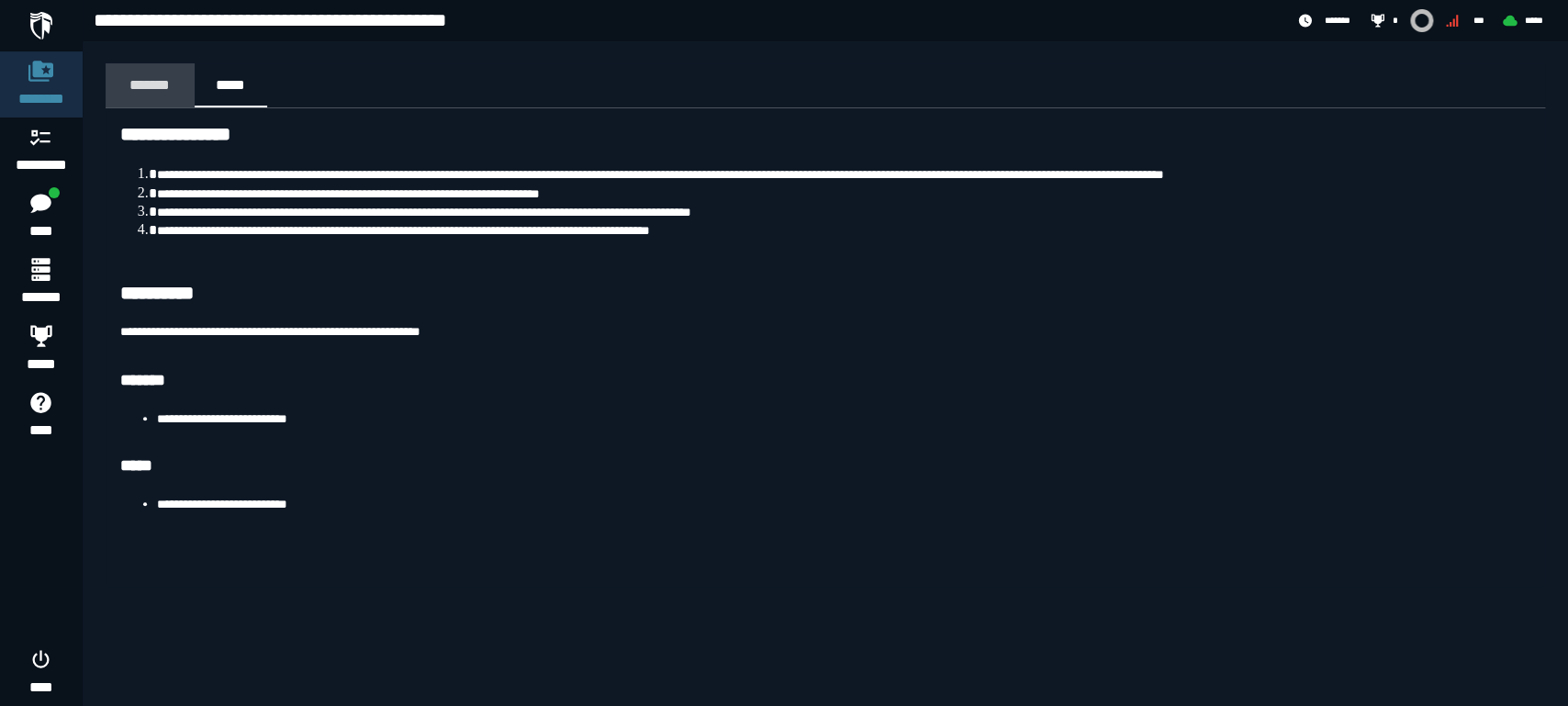 click on "*******" at bounding box center [150, 84] 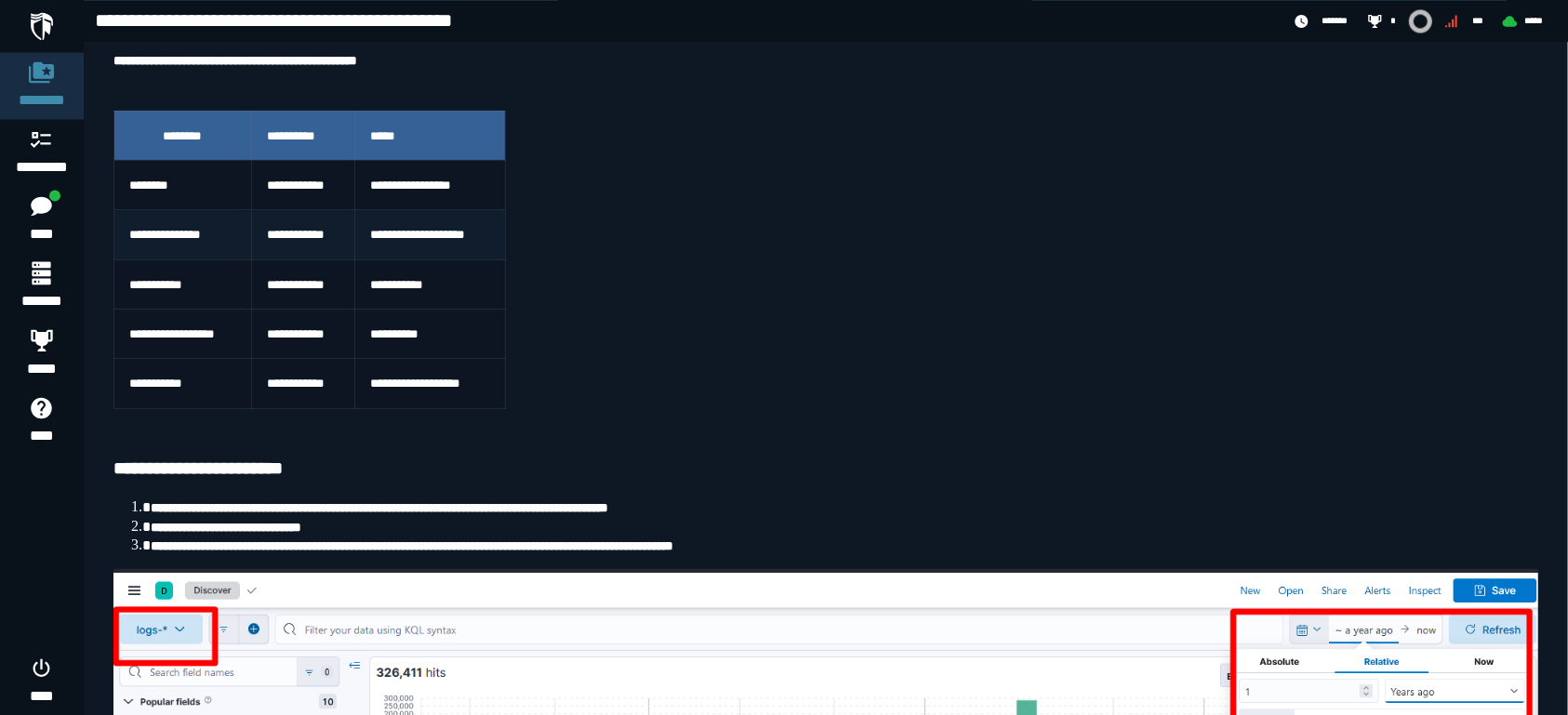 scroll, scrollTop: 299, scrollLeft: 0, axis: vertical 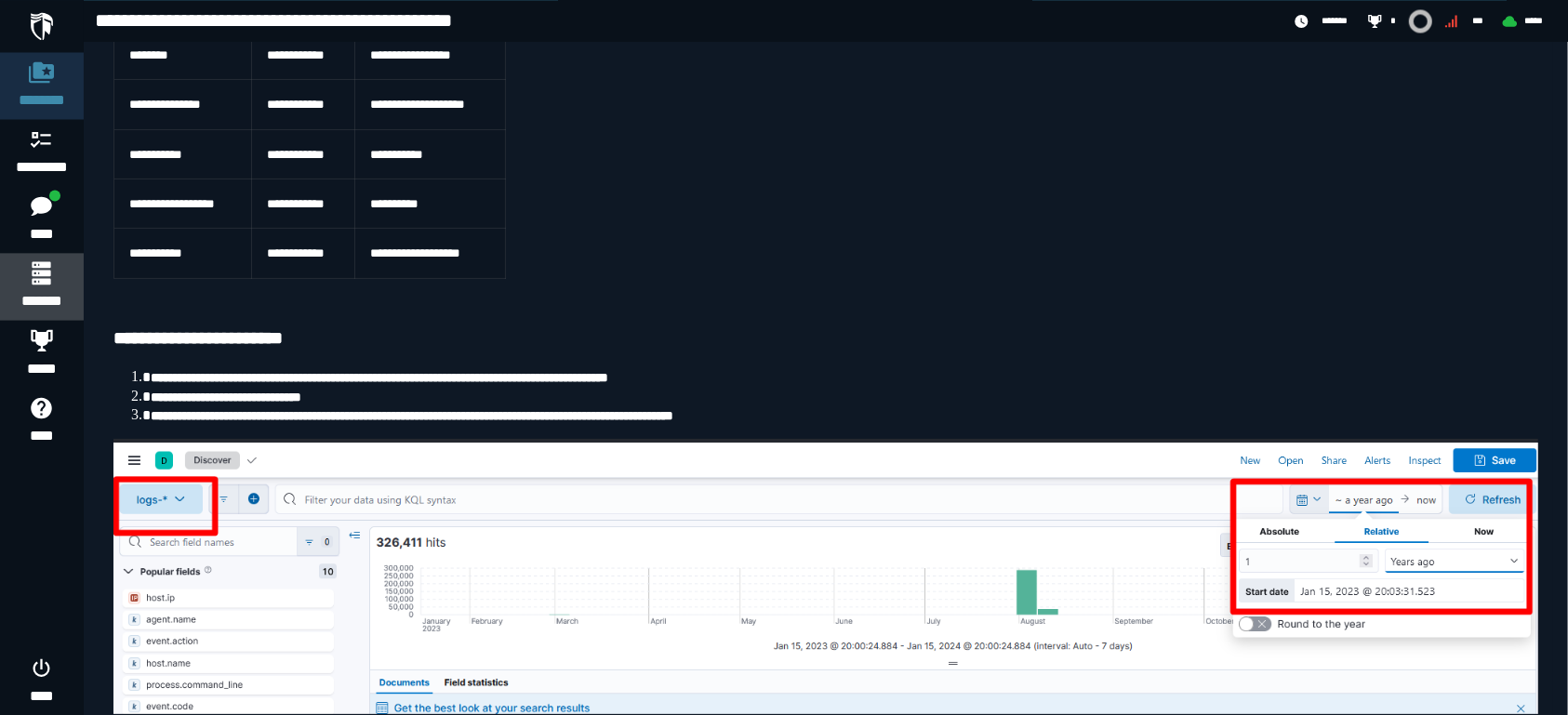click 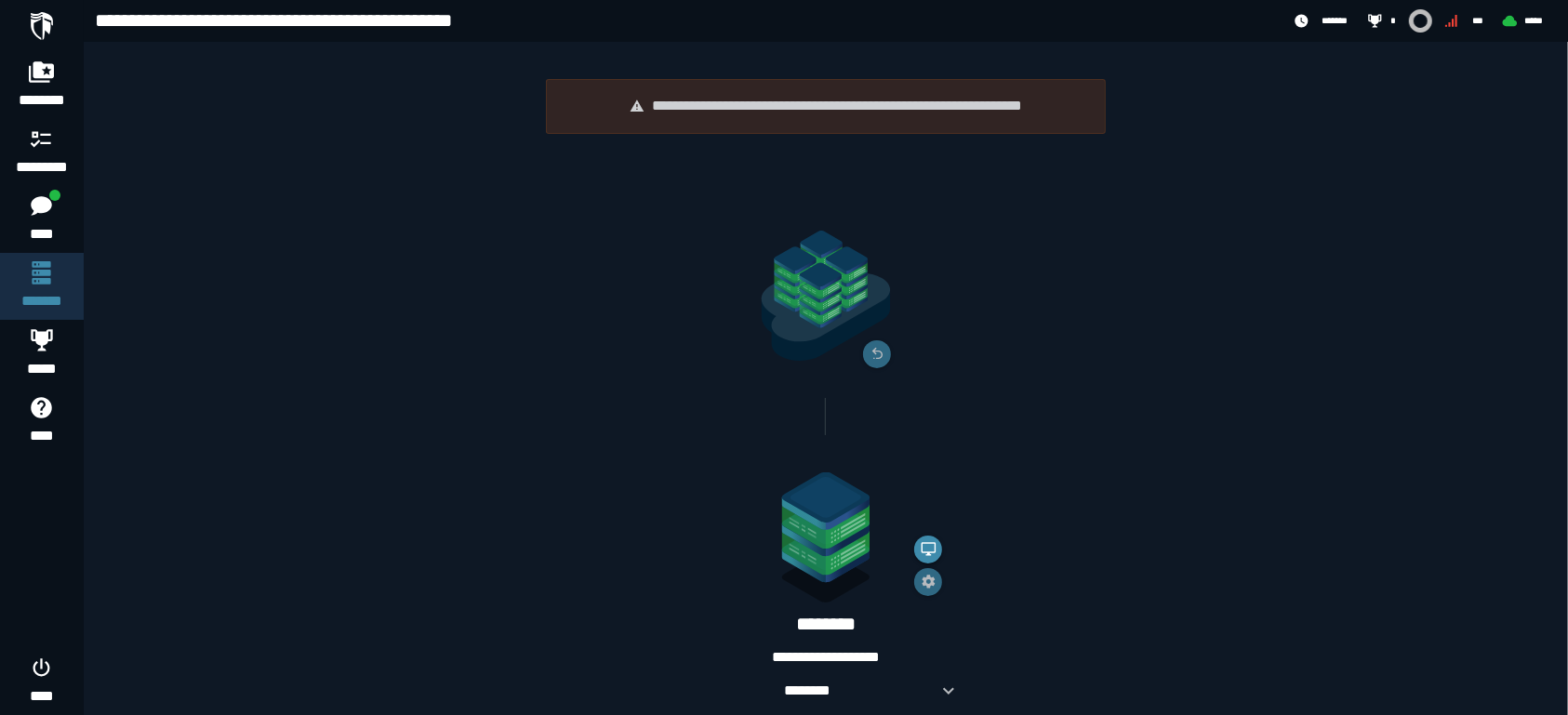 scroll, scrollTop: 39, scrollLeft: 0, axis: vertical 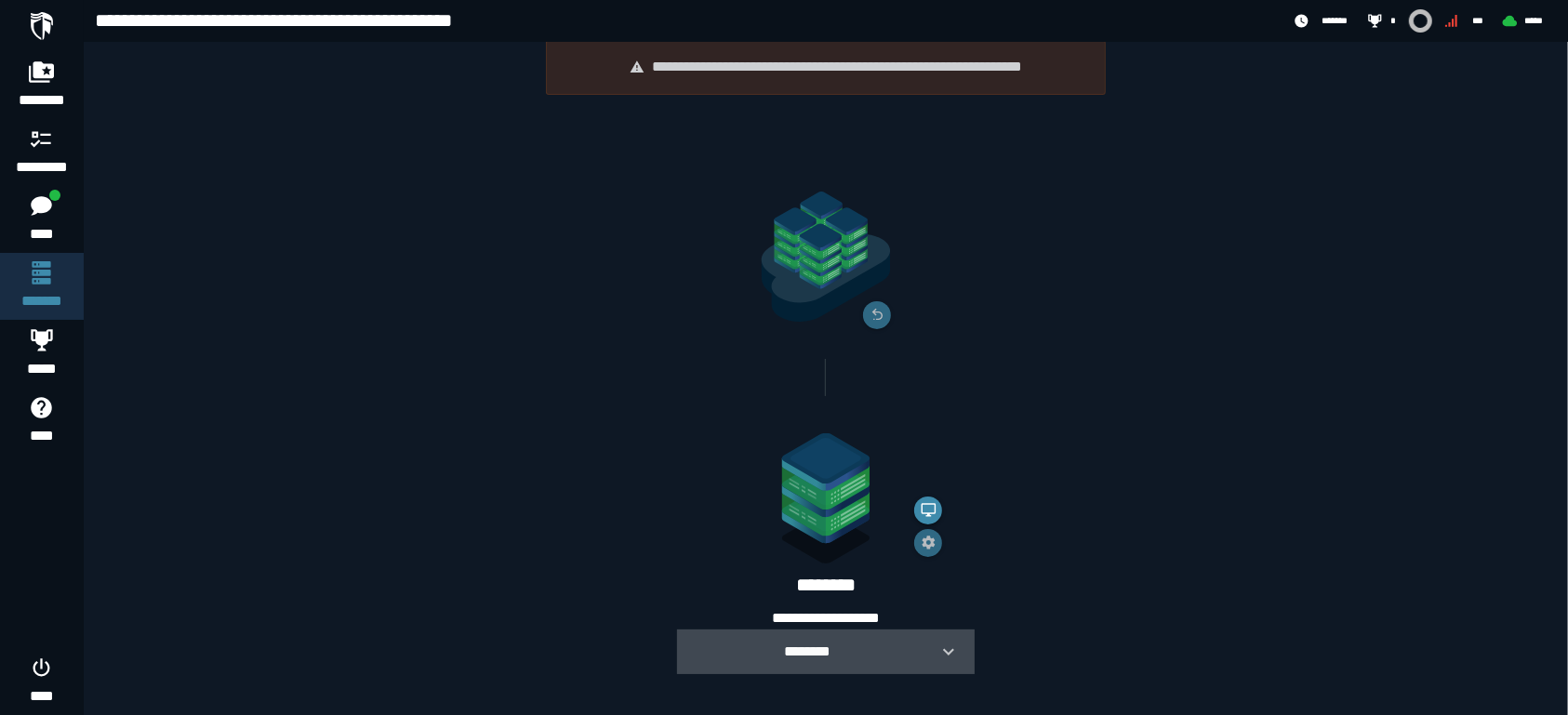 click 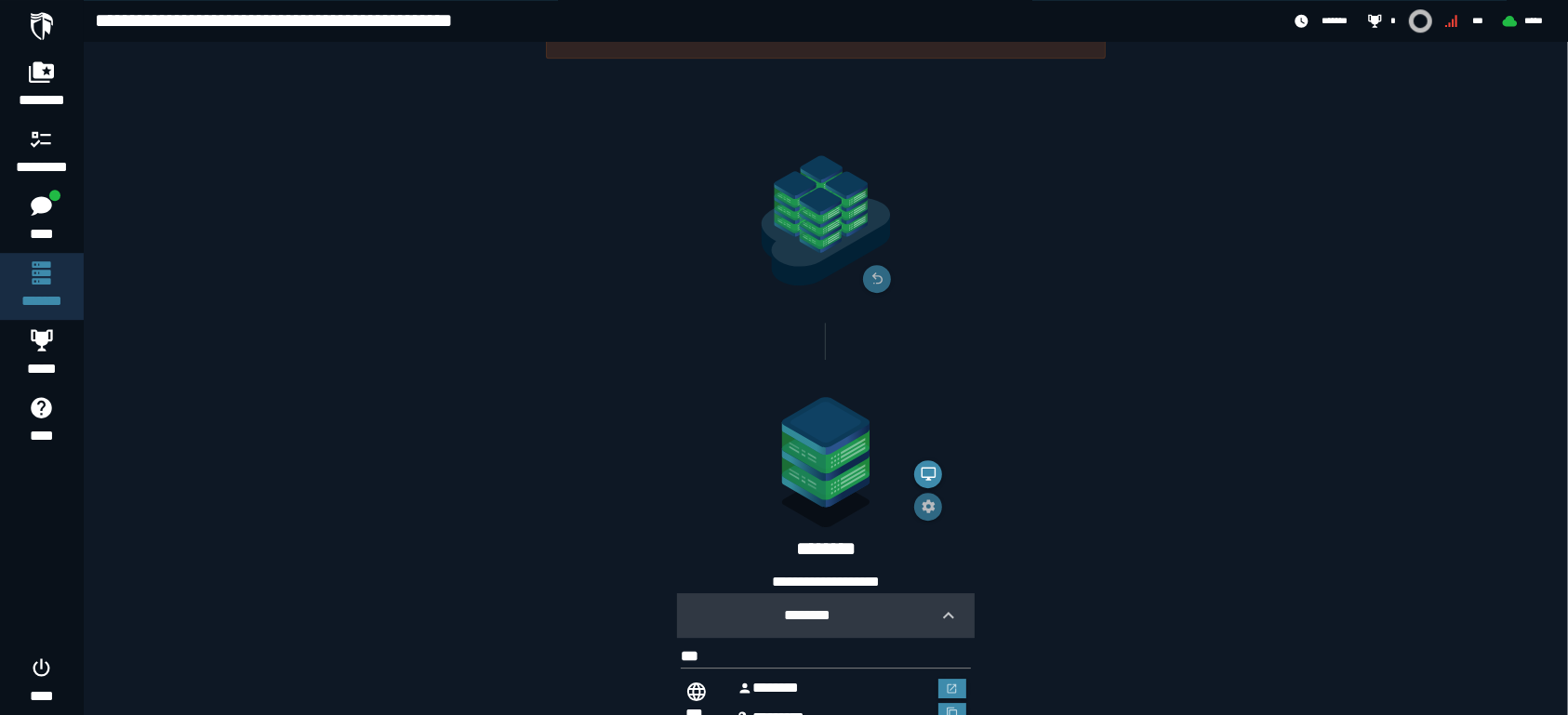 scroll, scrollTop: 219, scrollLeft: 0, axis: vertical 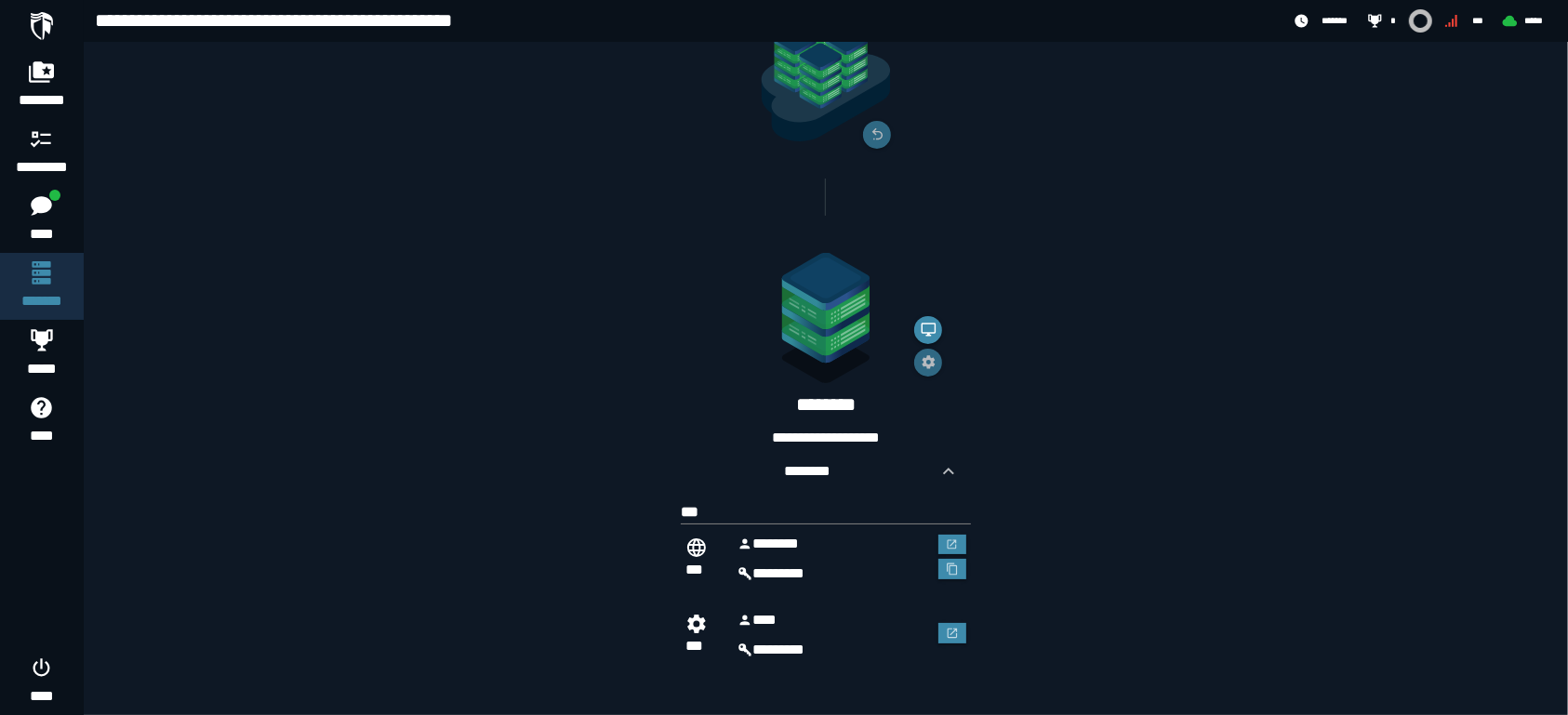 click on "**********" 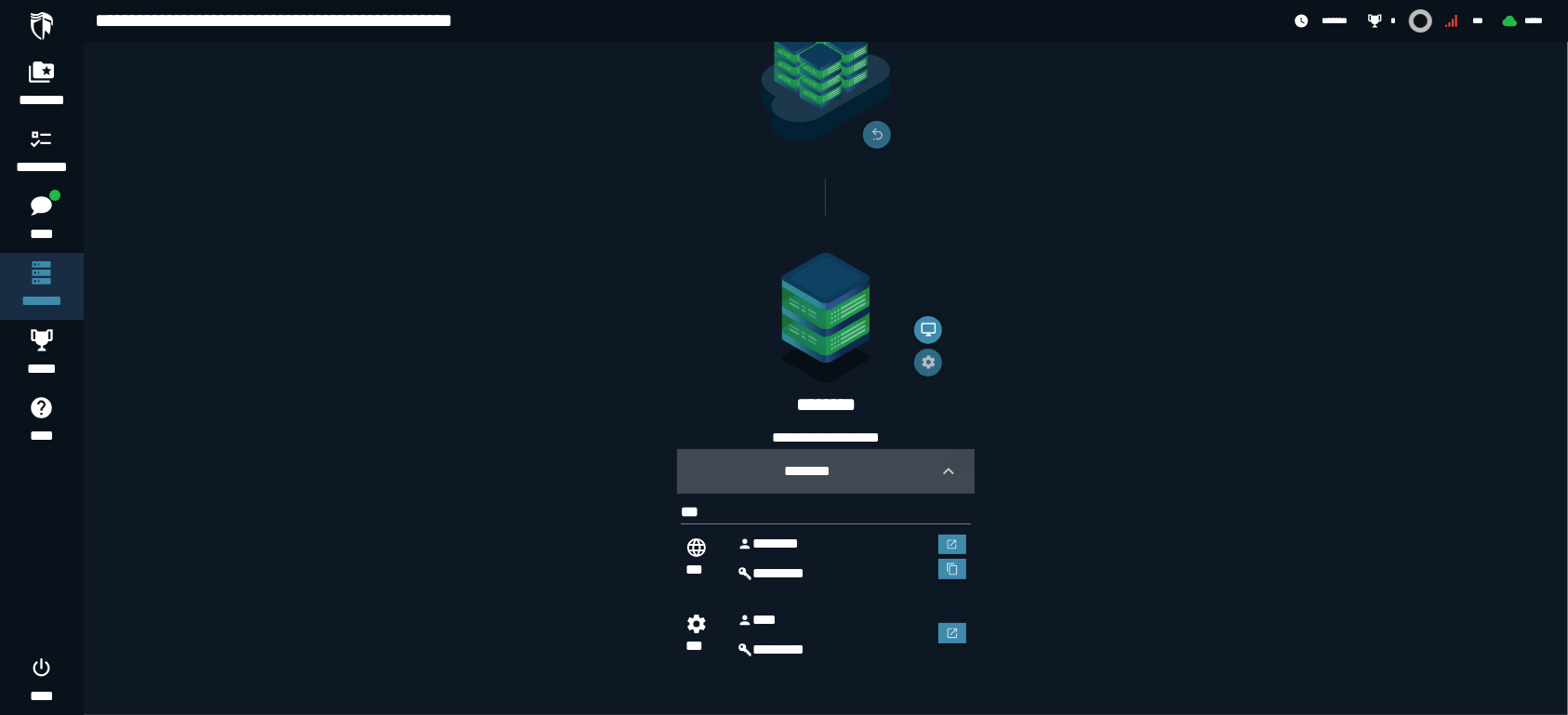 click 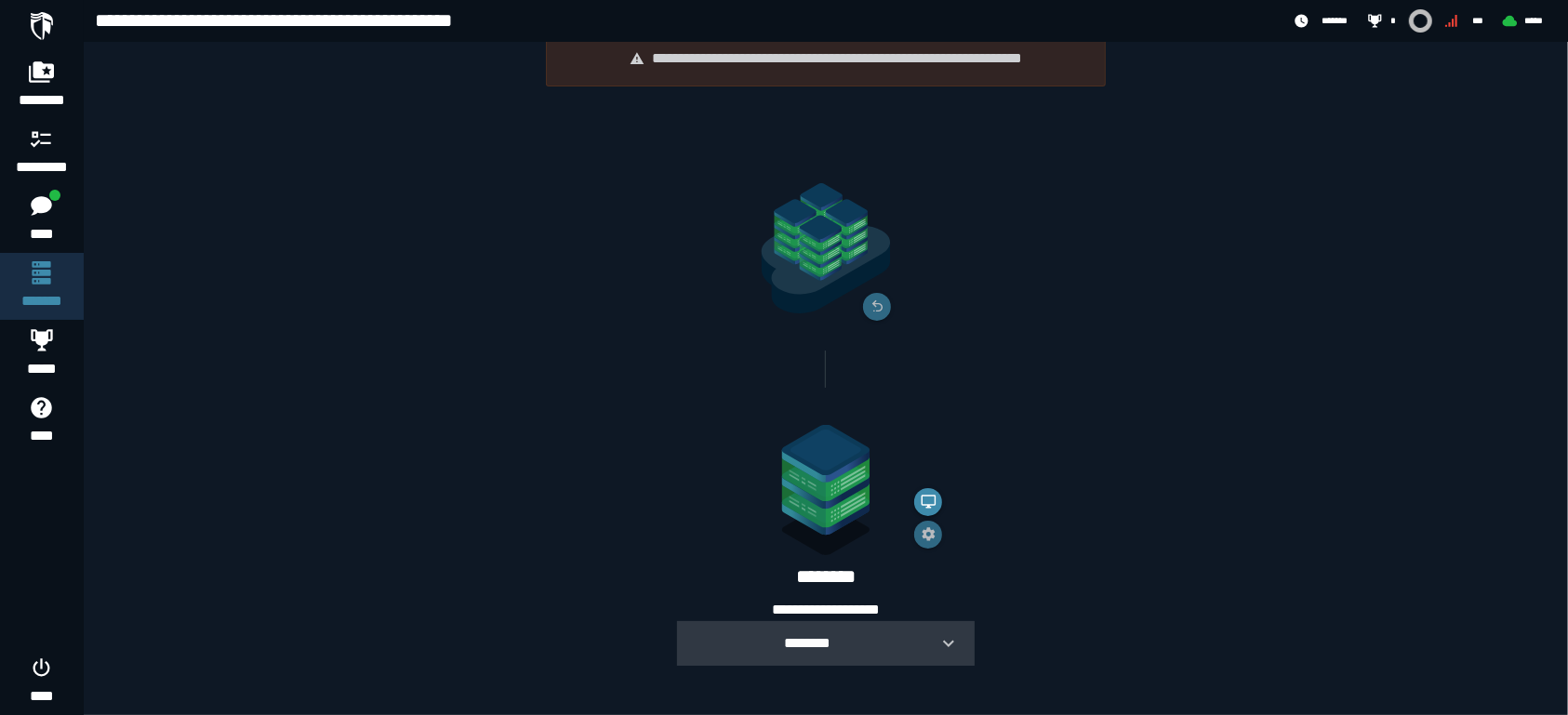 scroll, scrollTop: 39, scrollLeft: 0, axis: vertical 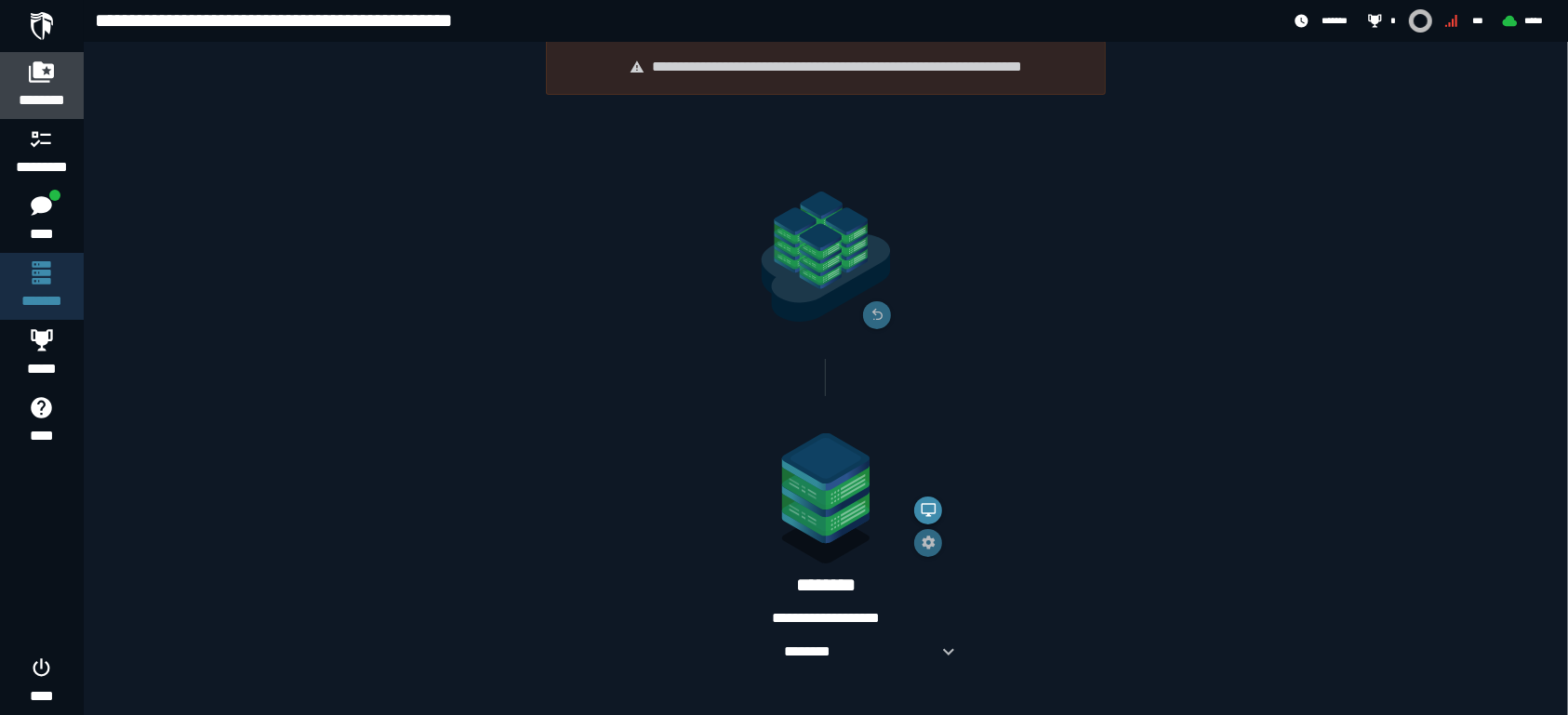 click on "********" at bounding box center (42, 100) 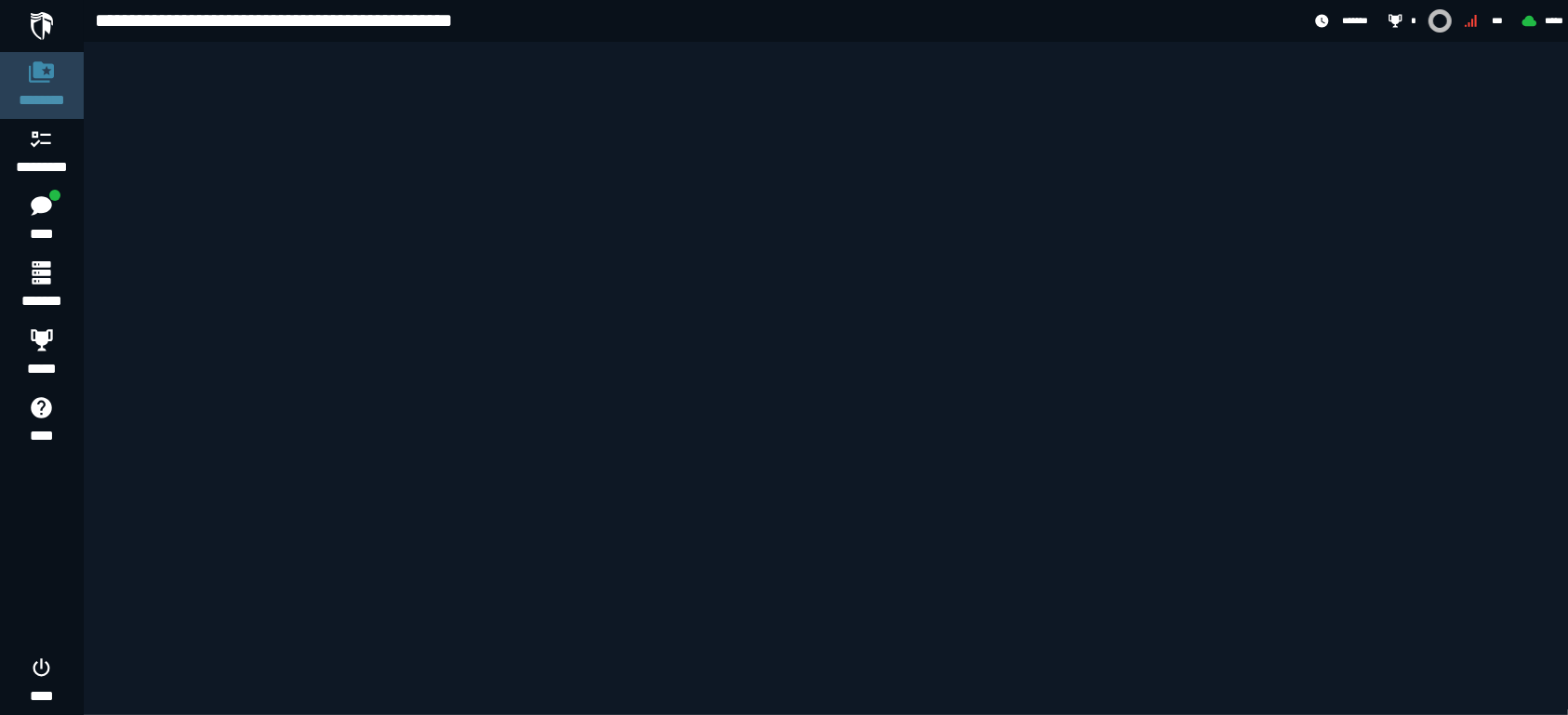 scroll, scrollTop: 0, scrollLeft: 0, axis: both 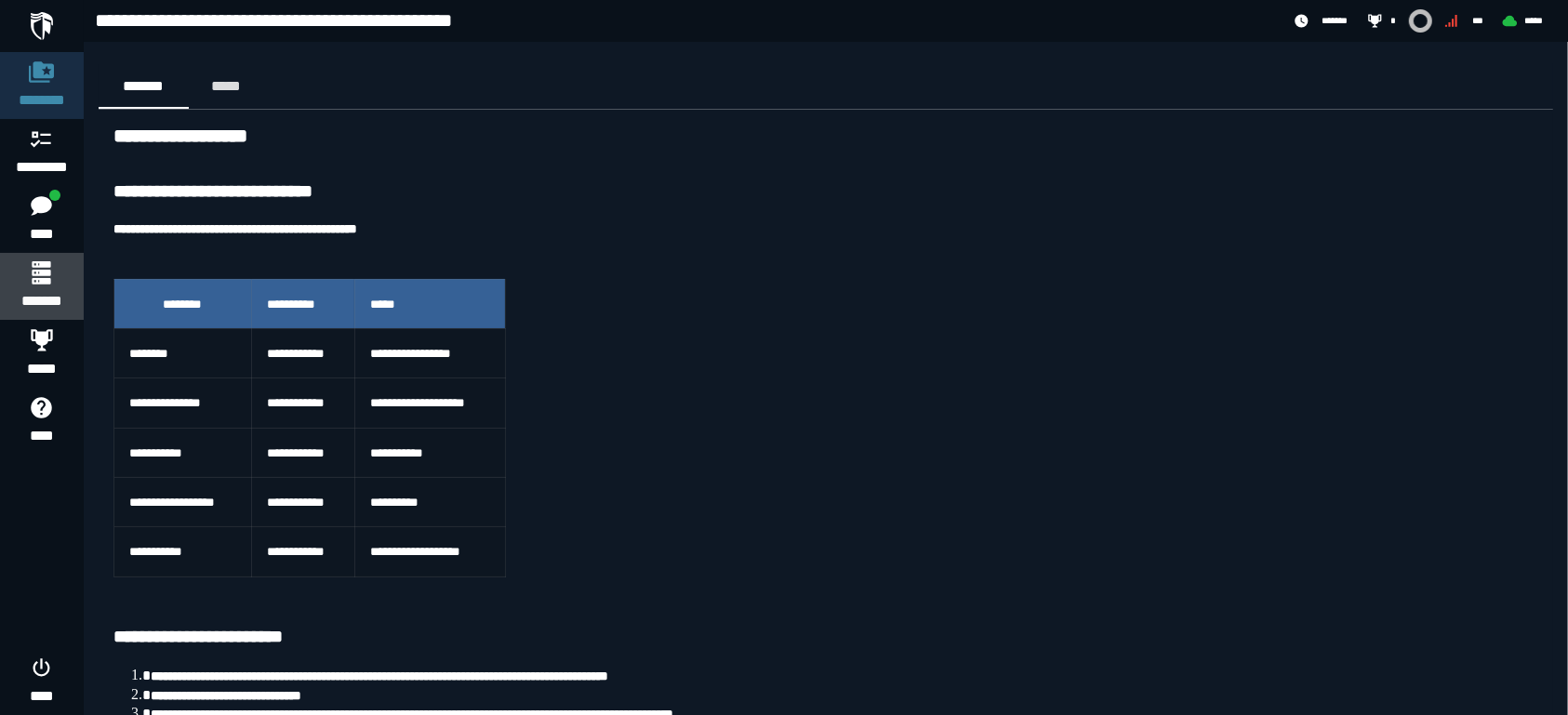 click on "*******" at bounding box center (41, 286) 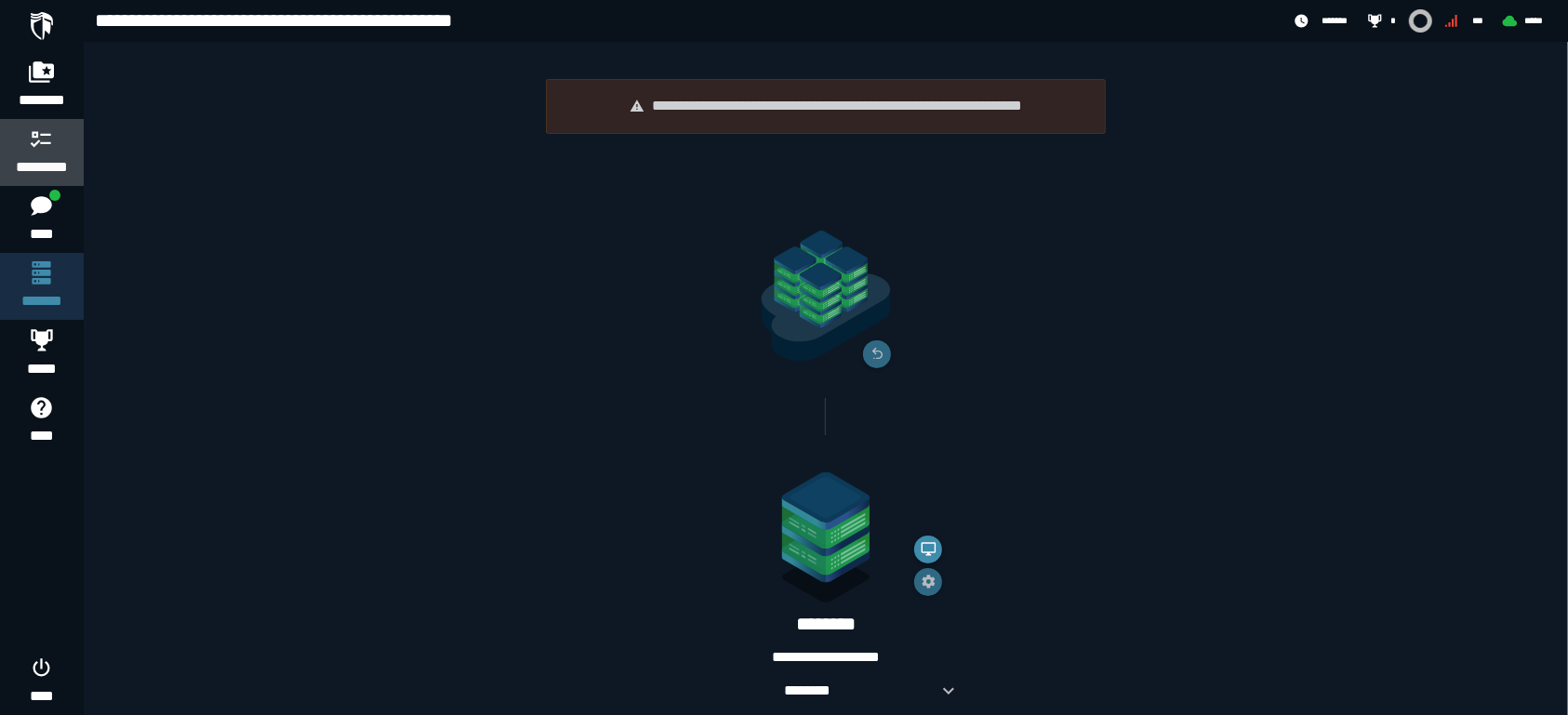 click on "*********" at bounding box center [42, 152] 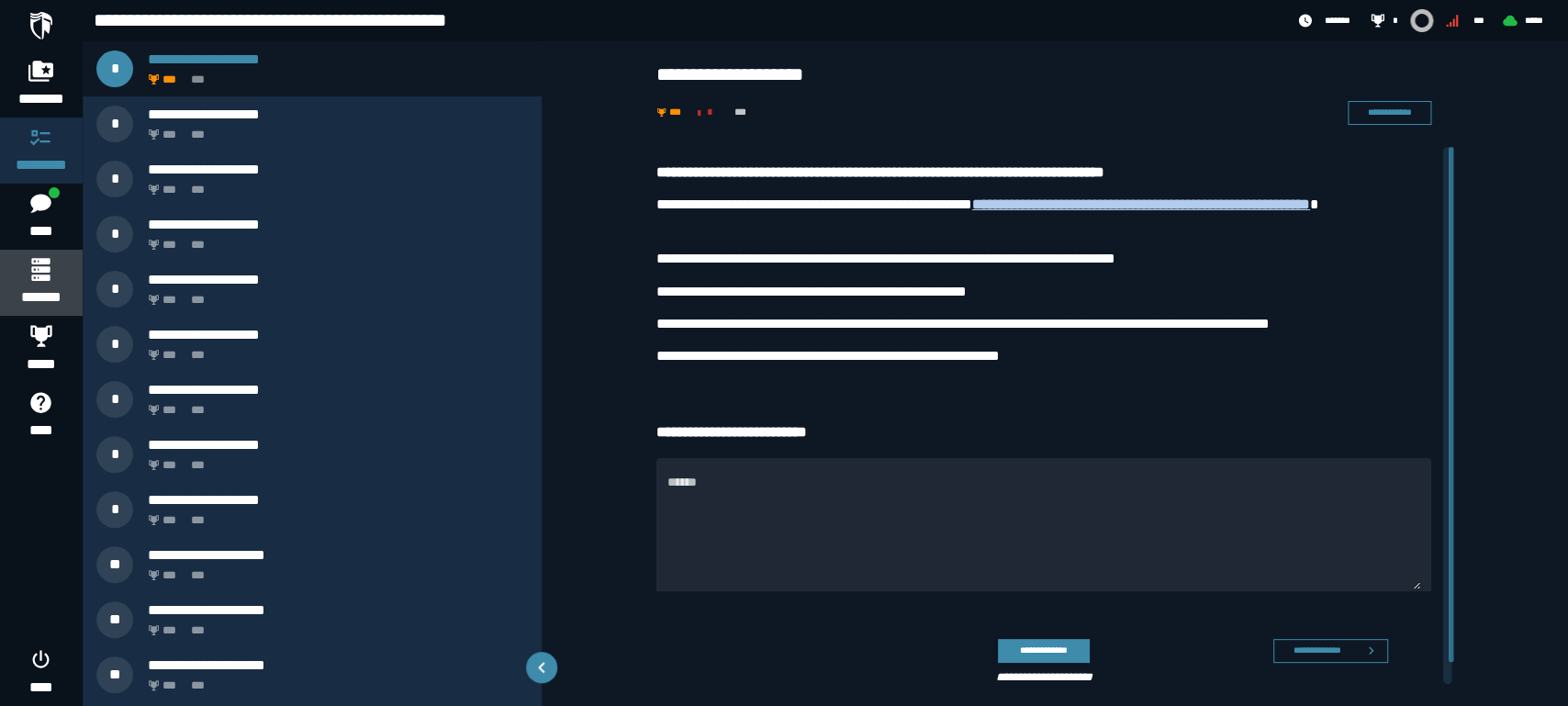 click at bounding box center (40, 269) 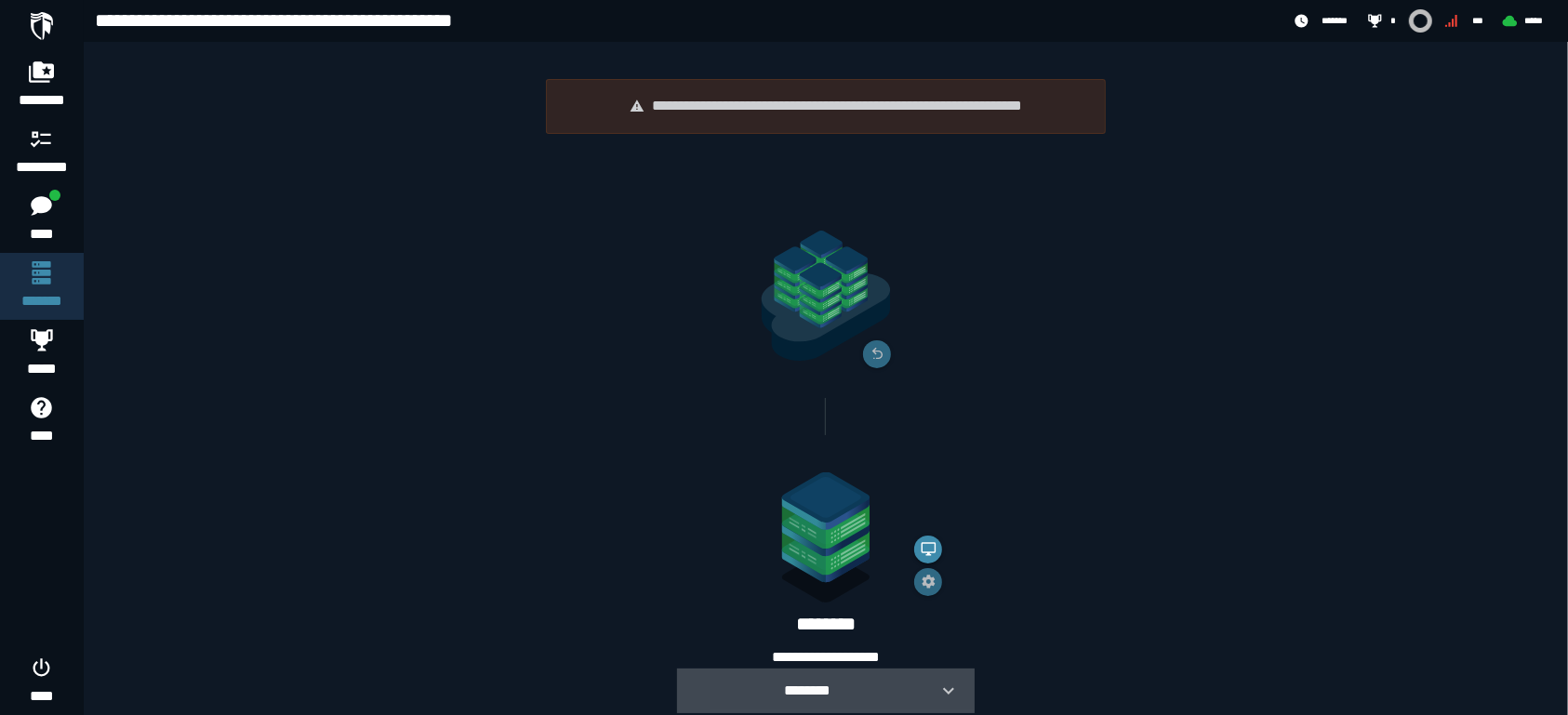 click 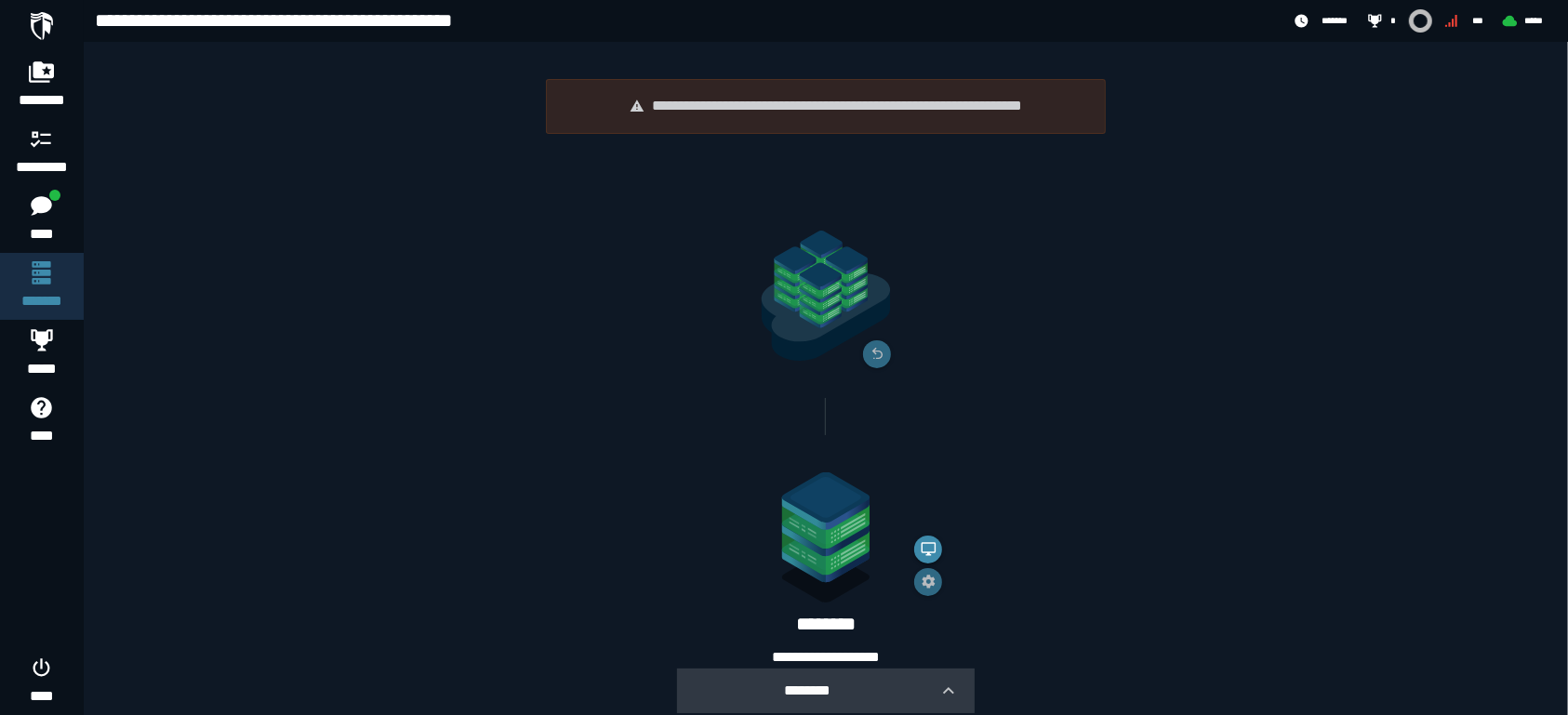 scroll, scrollTop: 219, scrollLeft: 0, axis: vertical 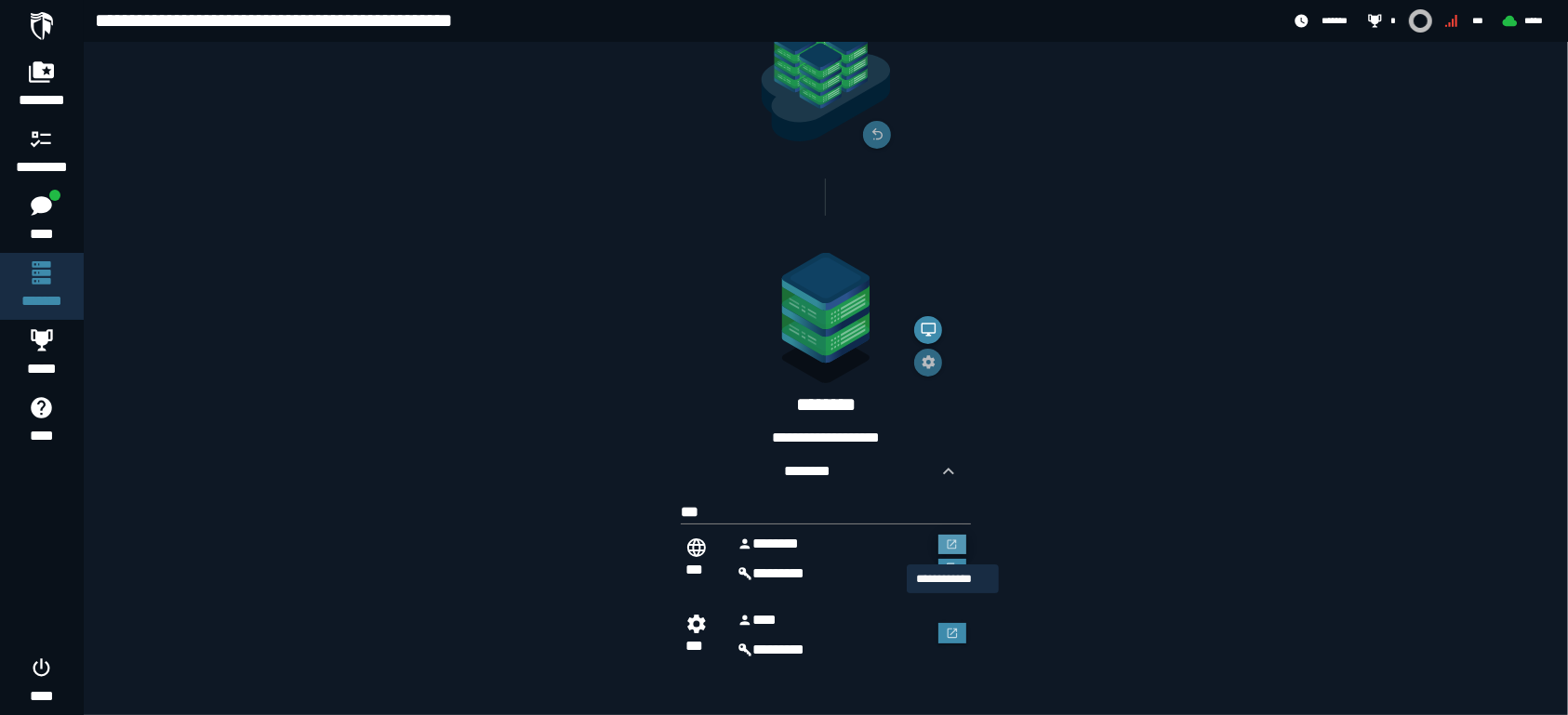 click 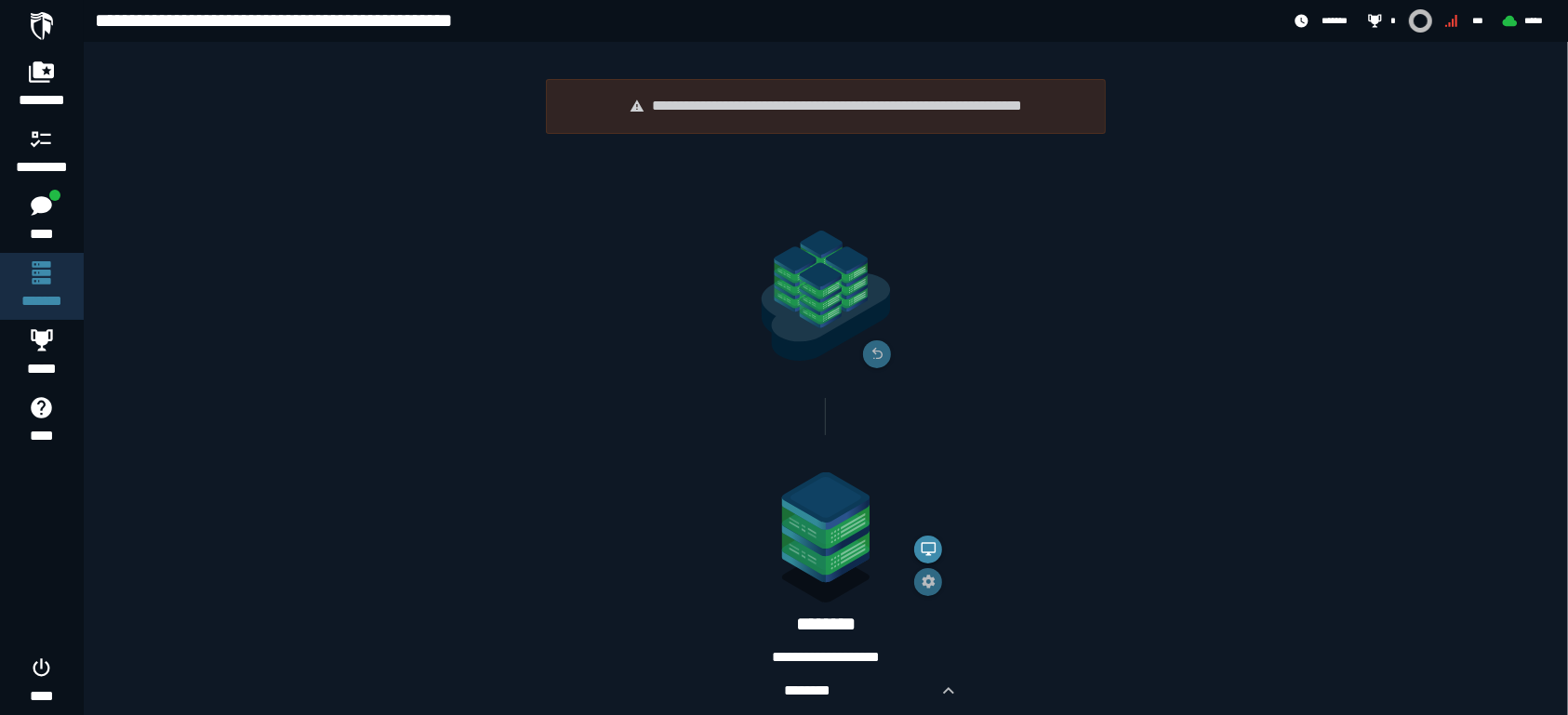 scroll, scrollTop: 219, scrollLeft: 0, axis: vertical 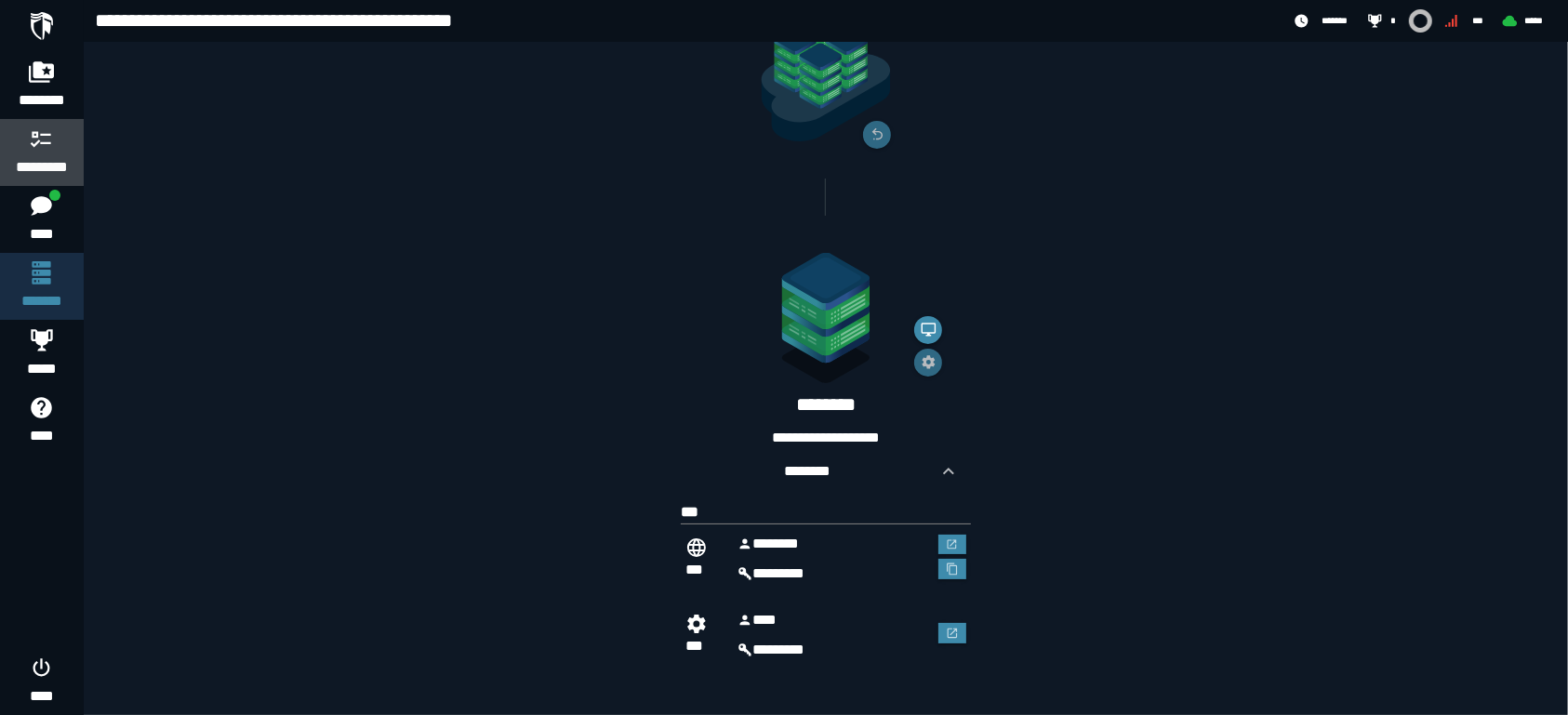 click on "*********" at bounding box center [42, 152] 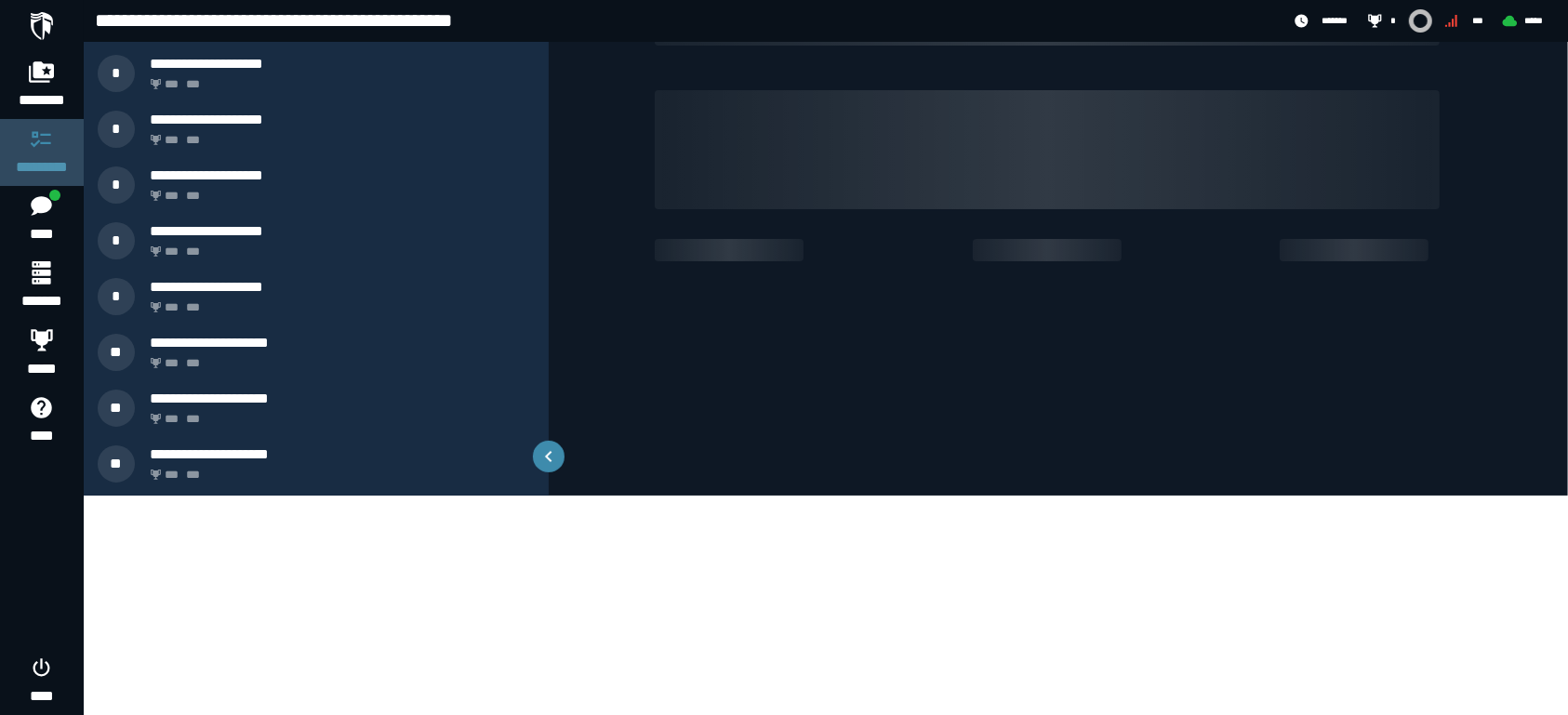 click on "*********" at bounding box center [42, 152] 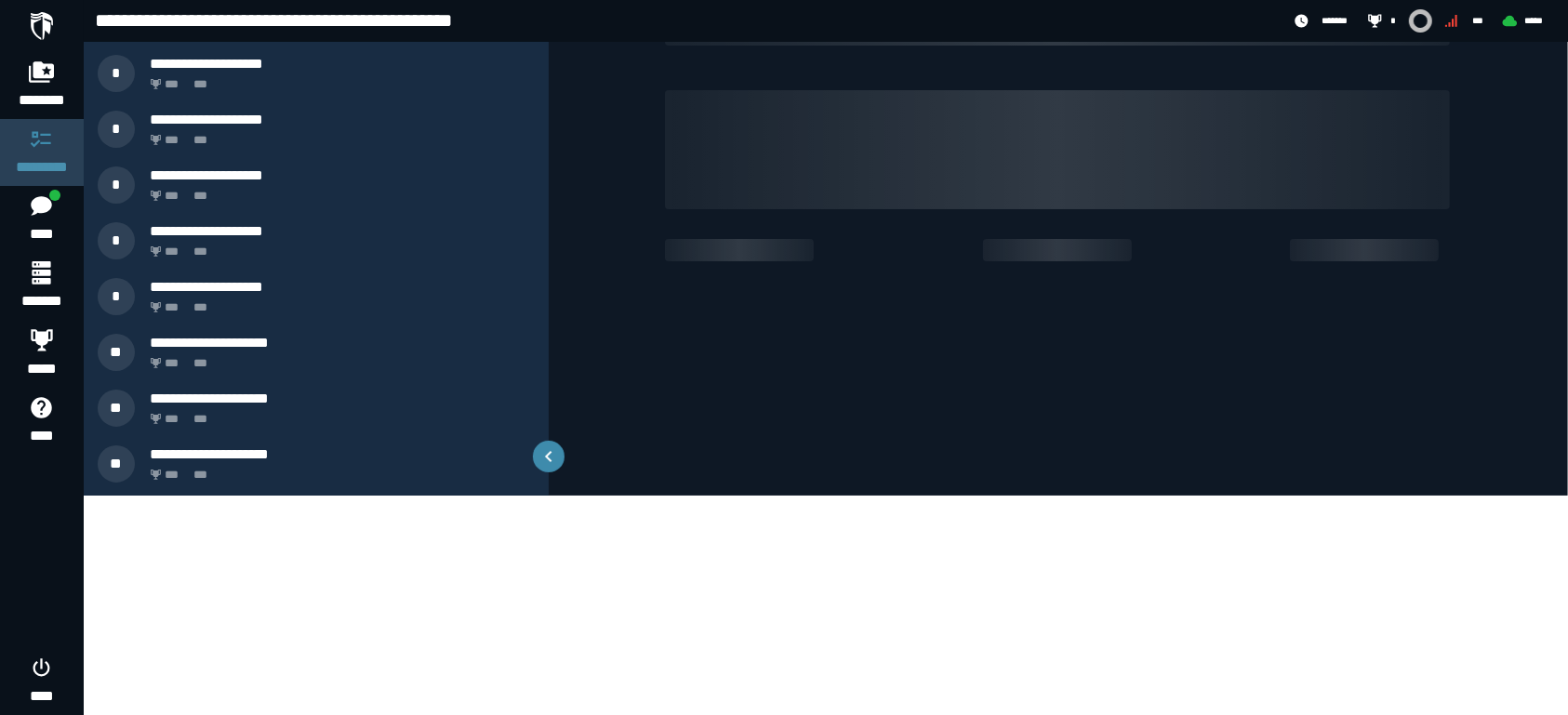 scroll, scrollTop: 0, scrollLeft: 0, axis: both 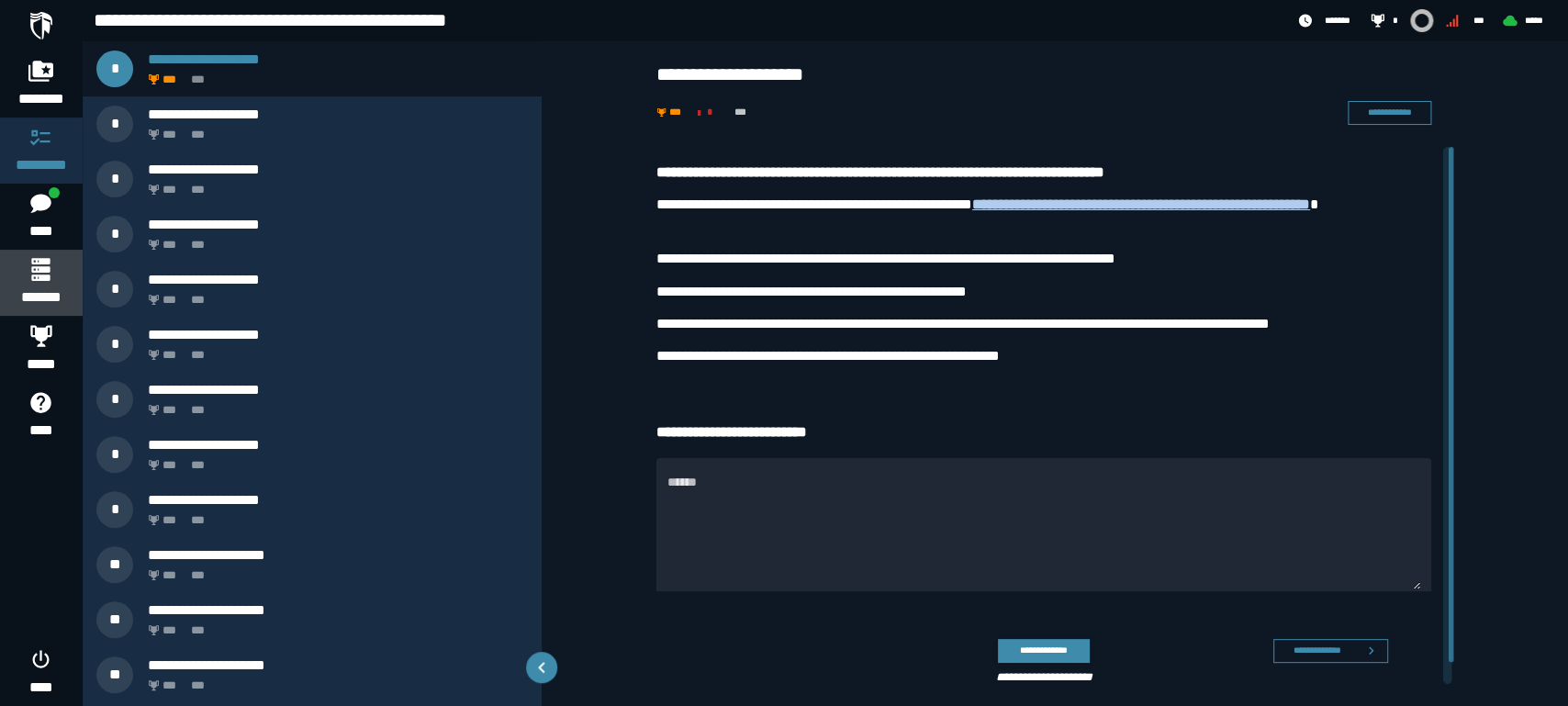 click on "*******" 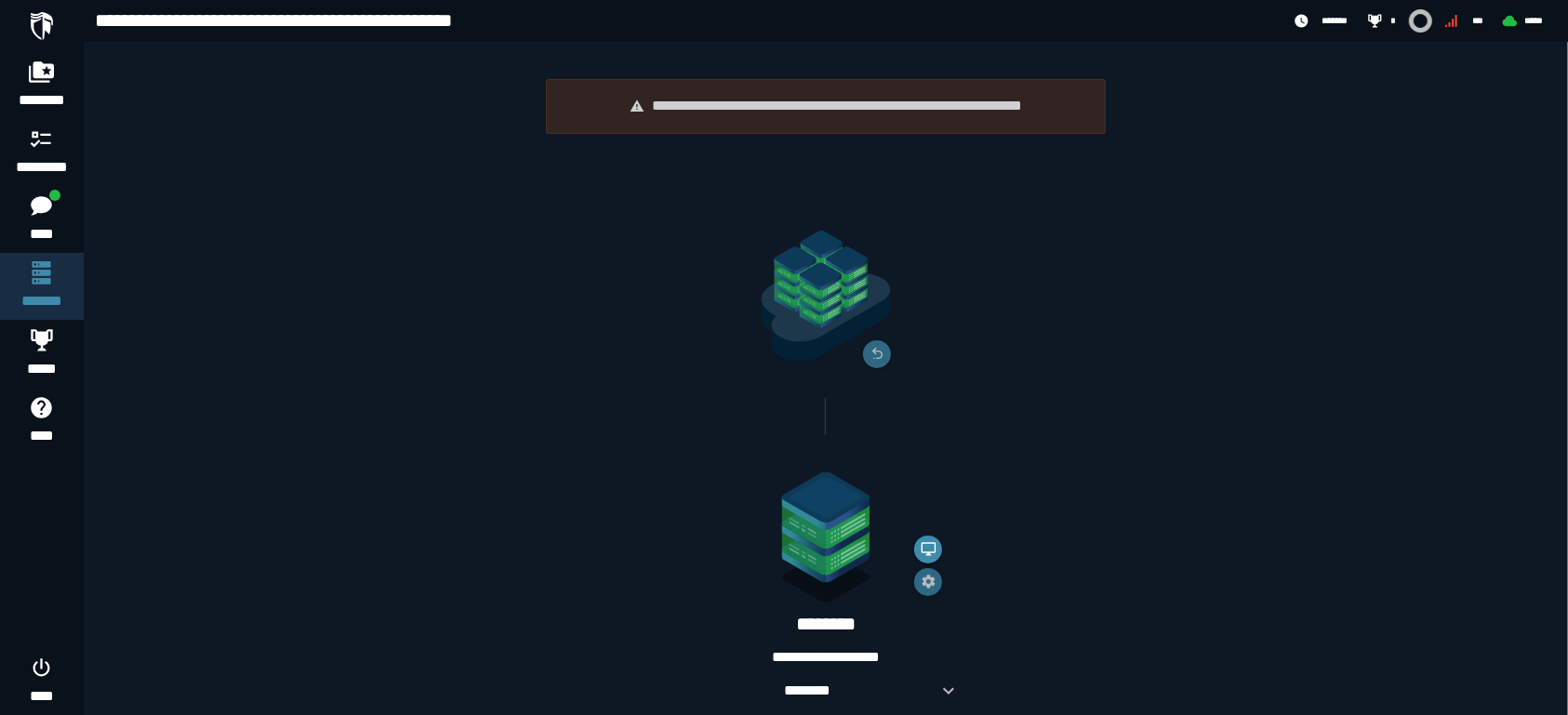 scroll, scrollTop: 39, scrollLeft: 0, axis: vertical 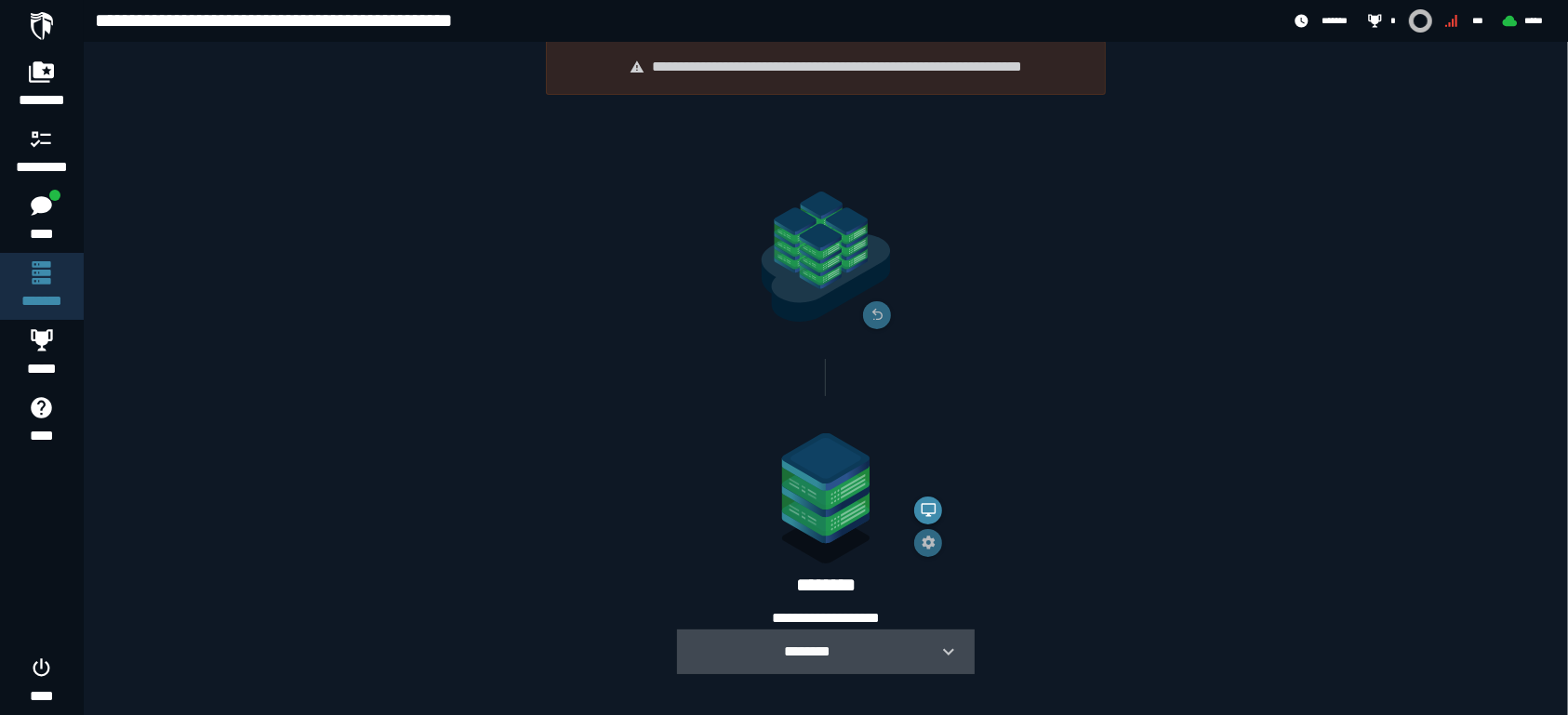 click 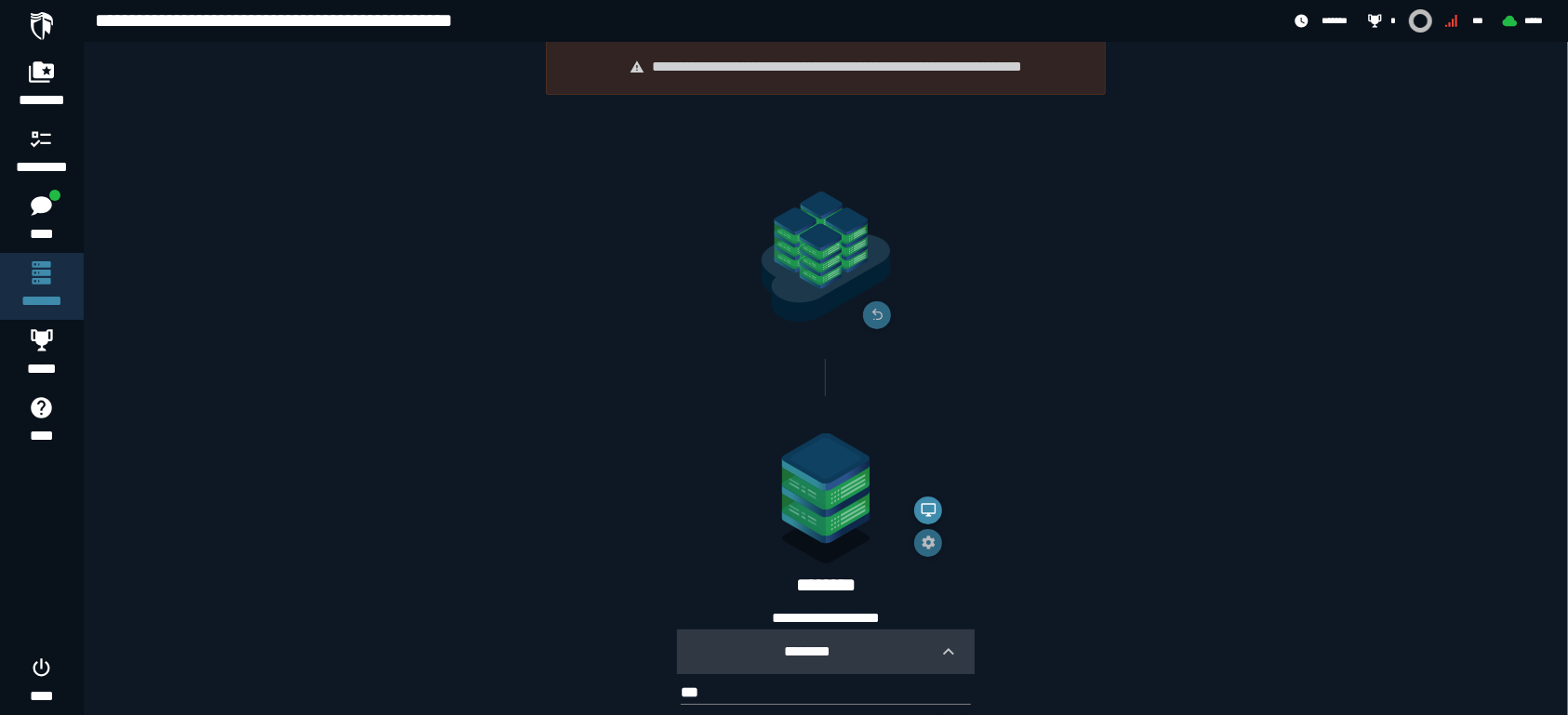 scroll, scrollTop: 219, scrollLeft: 0, axis: vertical 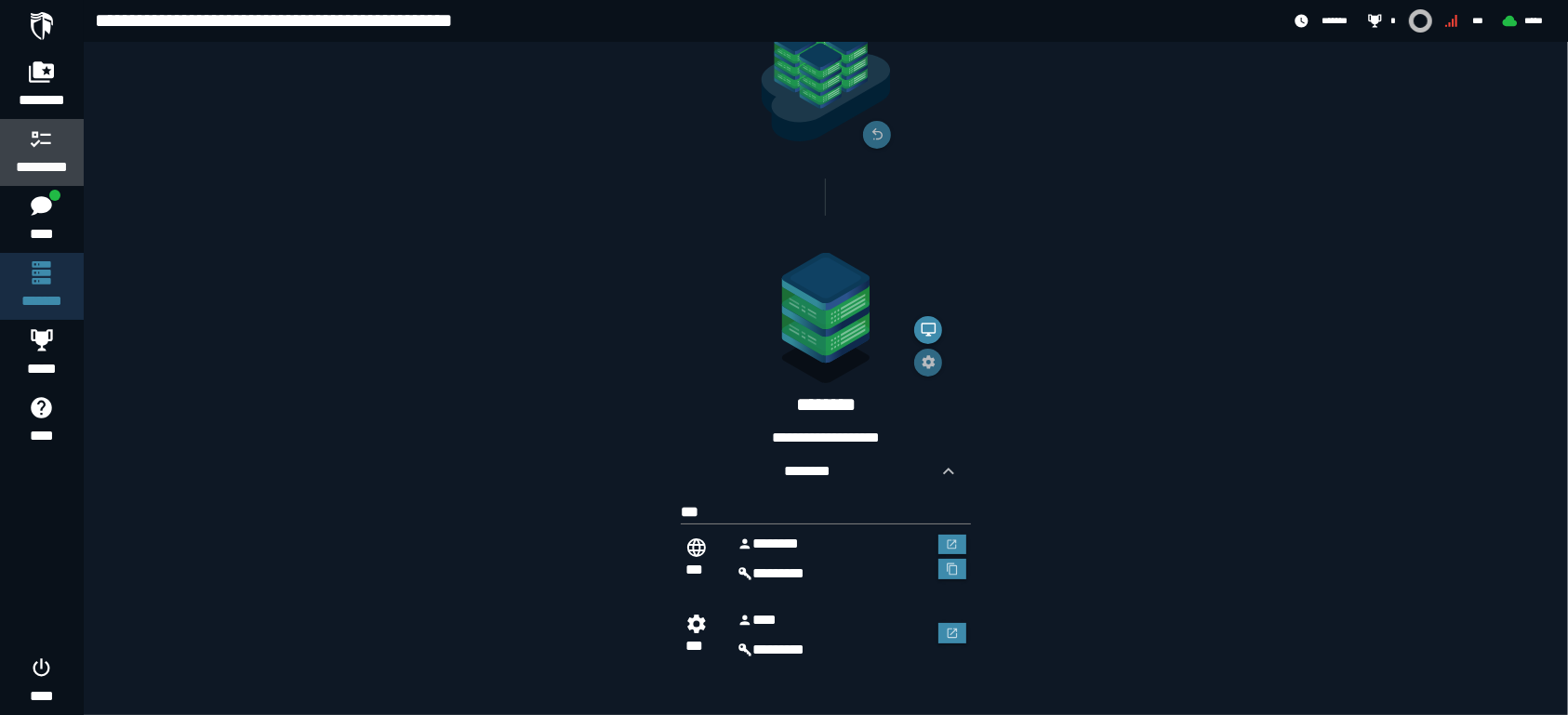 click on "*********" at bounding box center [42, 152] 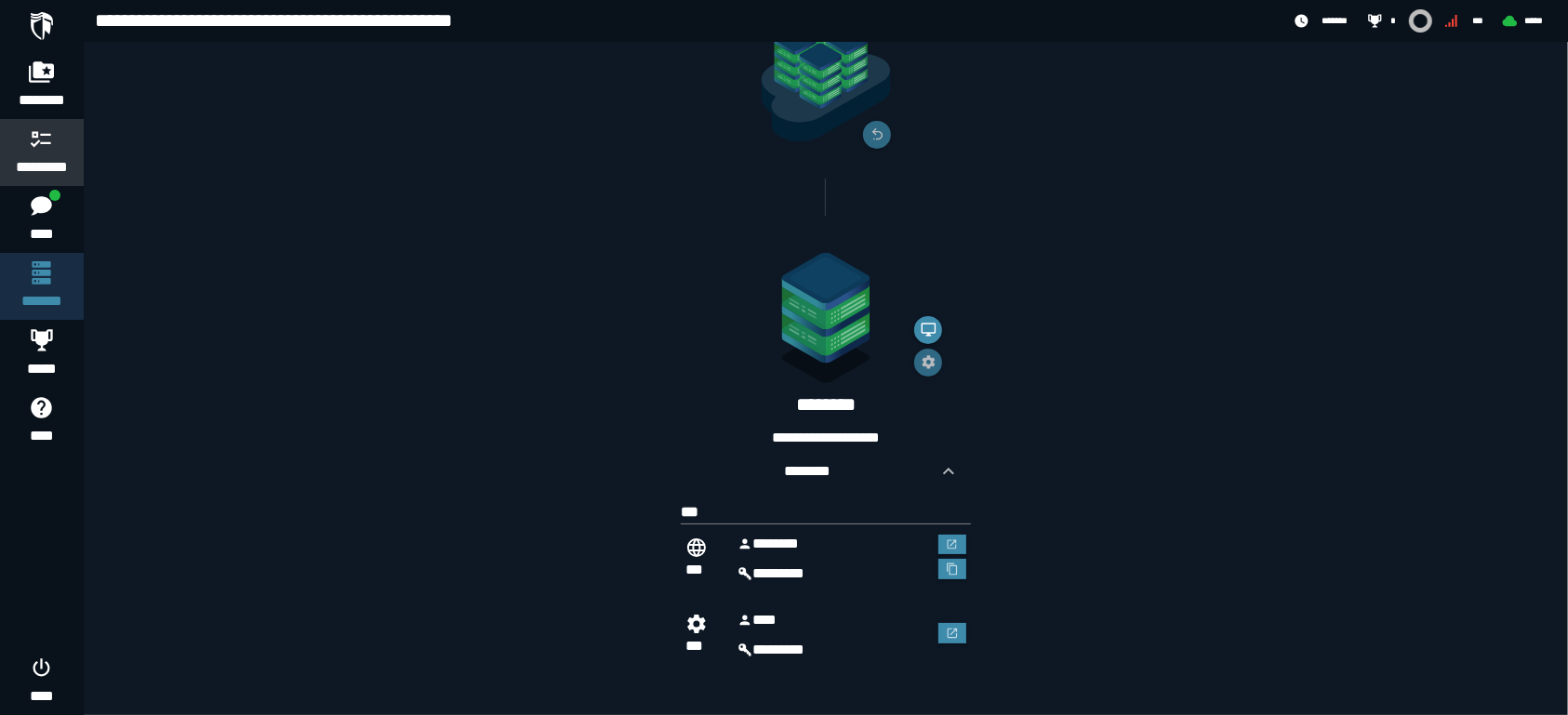 scroll, scrollTop: 0, scrollLeft: 0, axis: both 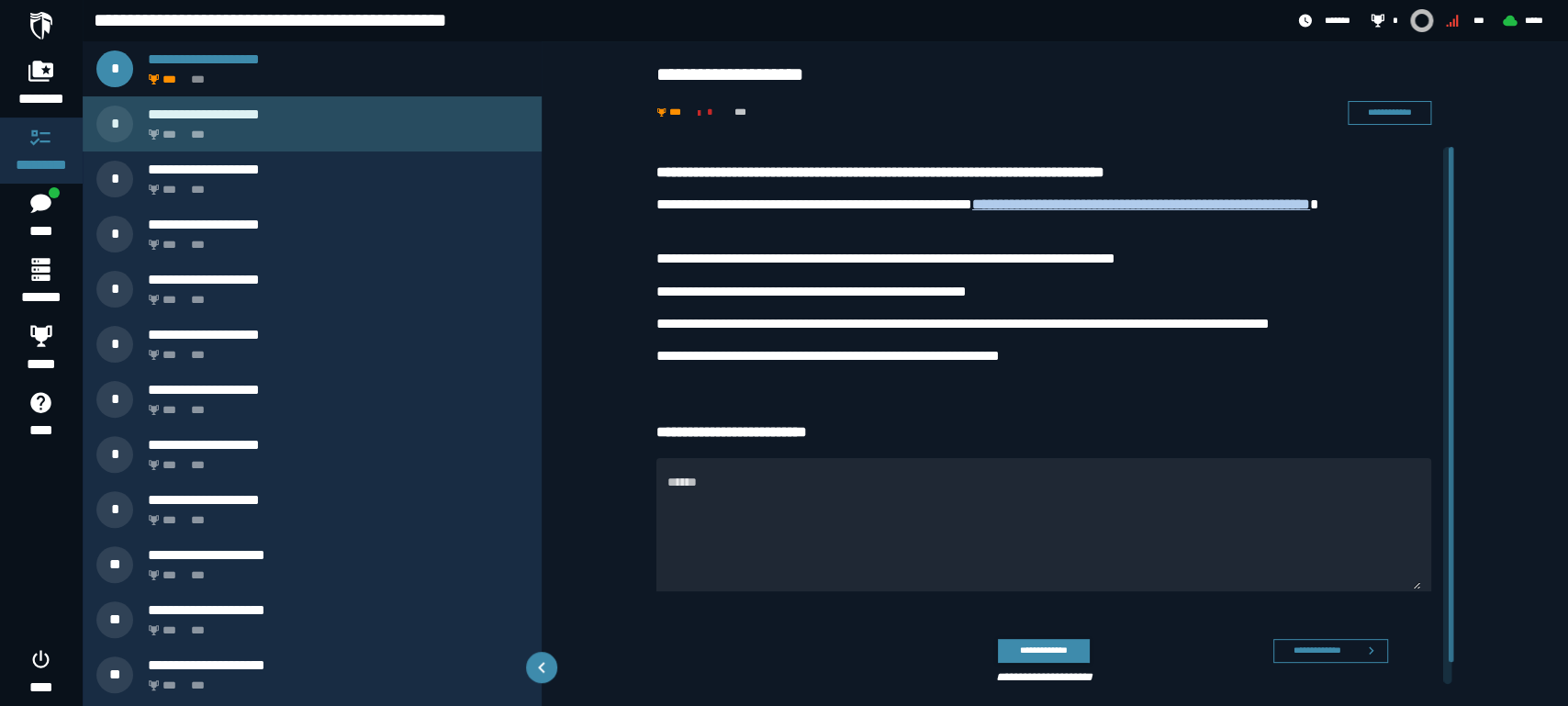 click on "*** ***" at bounding box center (334, 129) 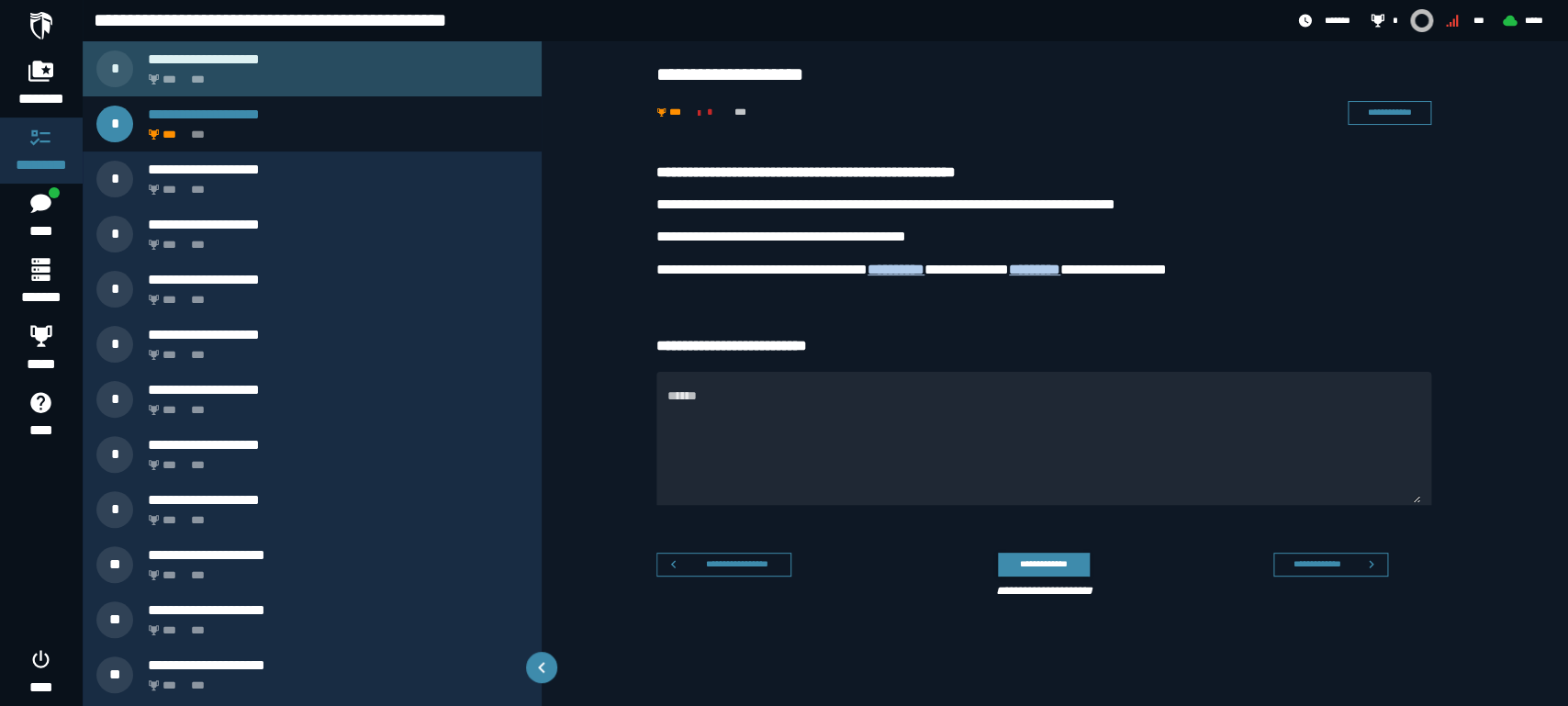 click on "*** ***" at bounding box center (334, 74) 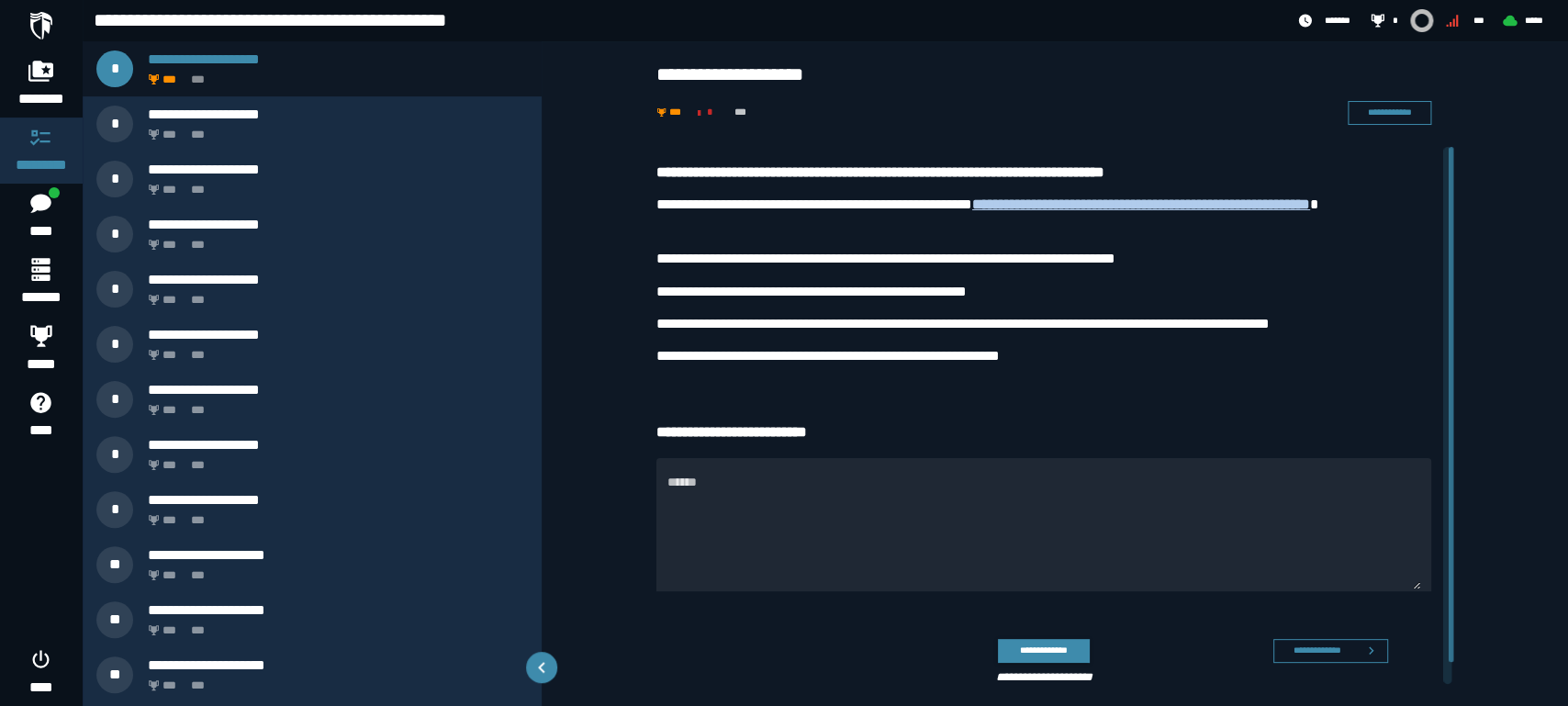 click on "**********" at bounding box center [1044, 291] 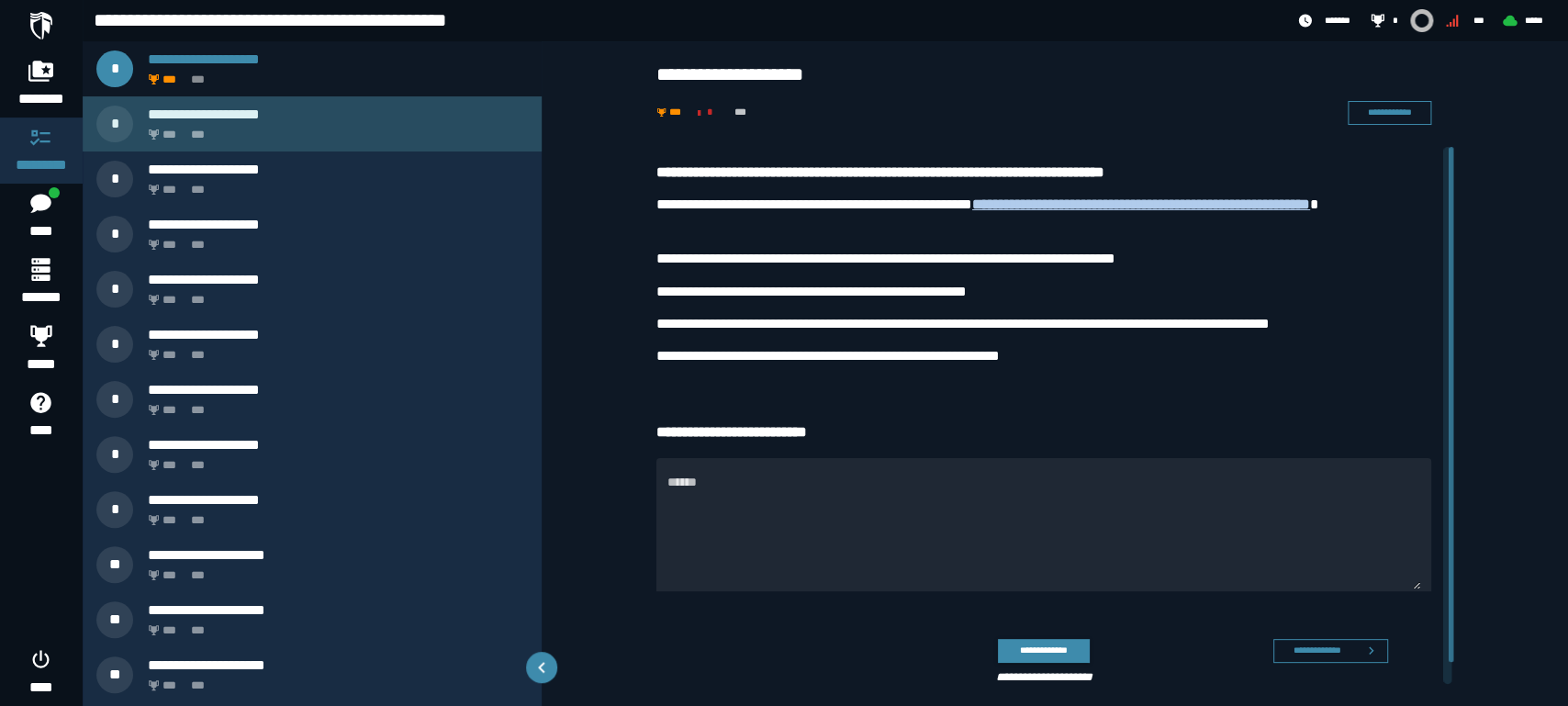click on "*** ***" at bounding box center (334, 129) 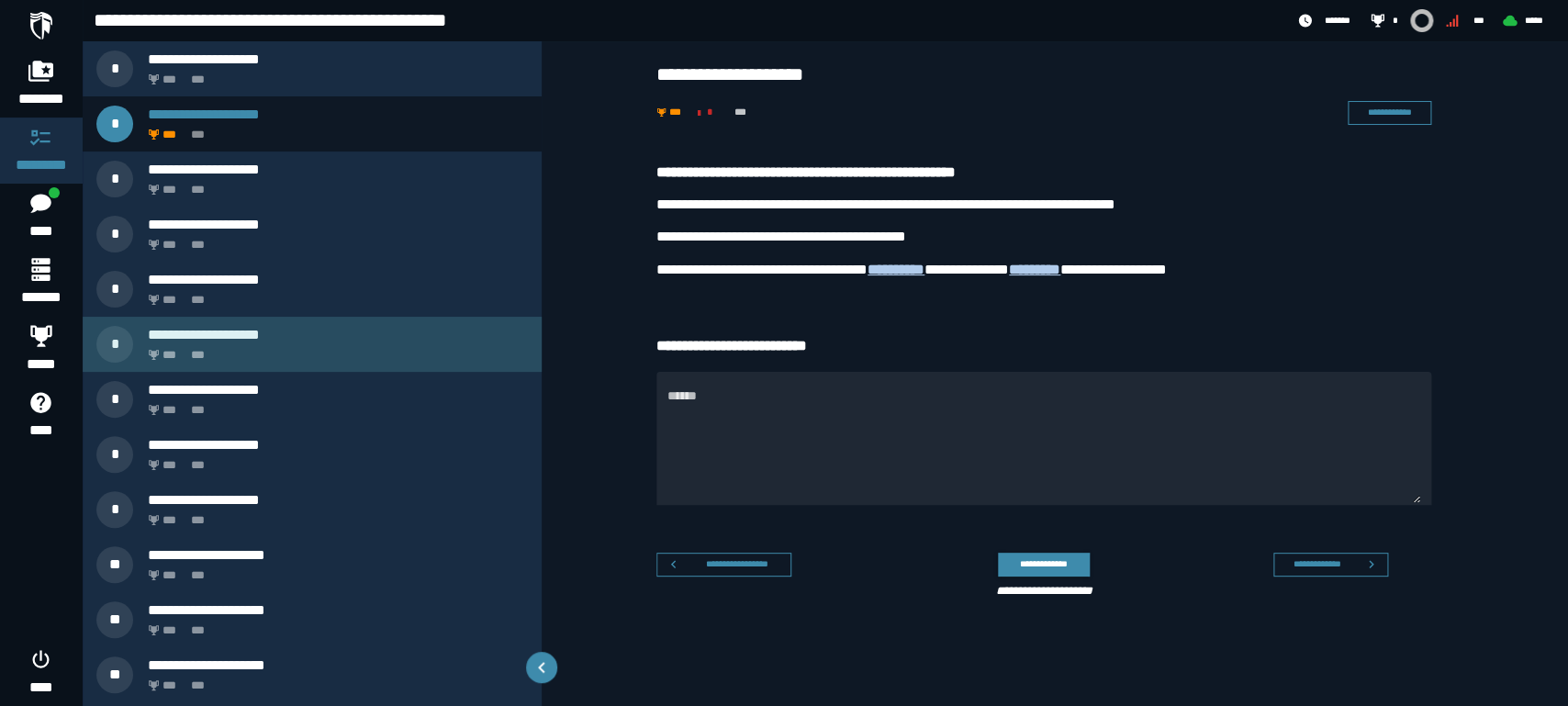 click on "*** ***" at bounding box center (334, 350) 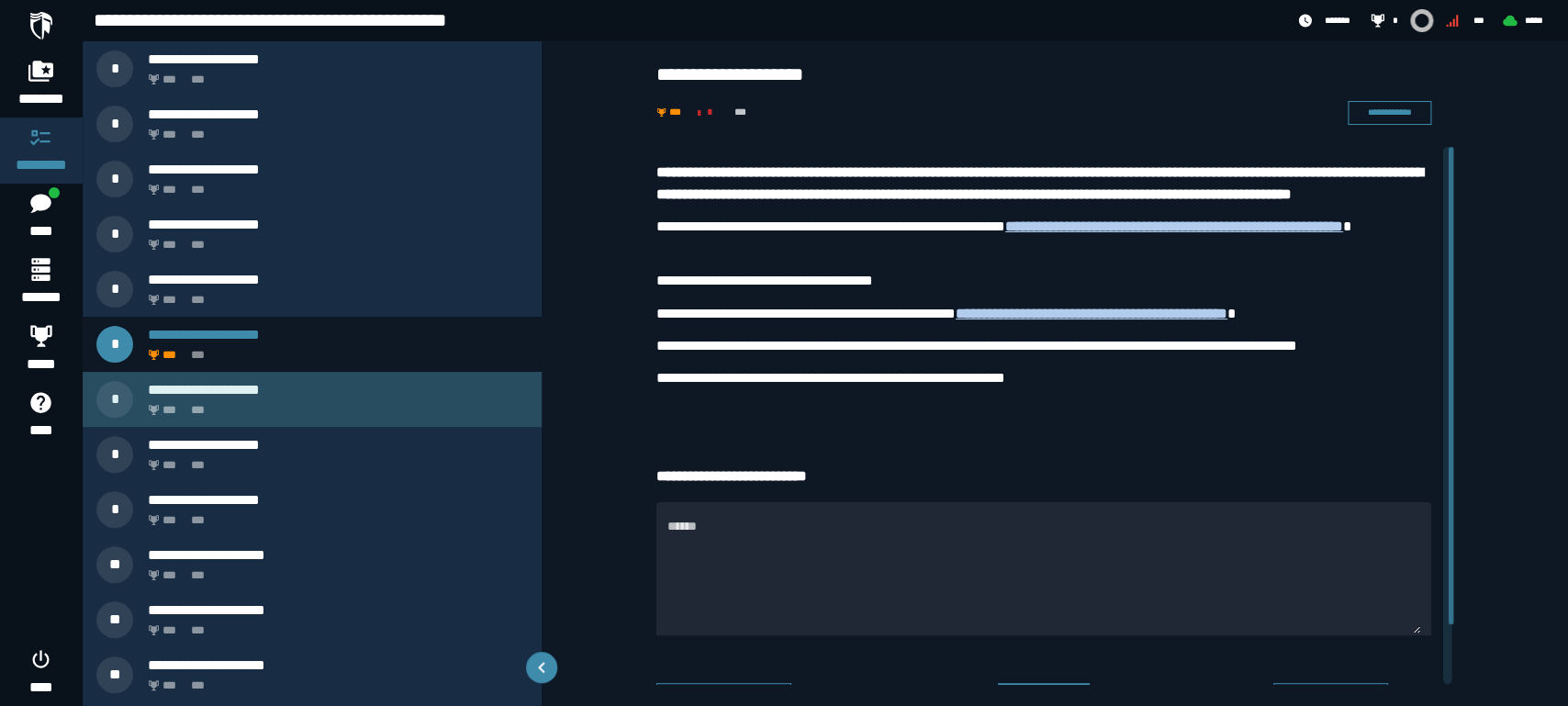 click on "**********" at bounding box center [338, 399] 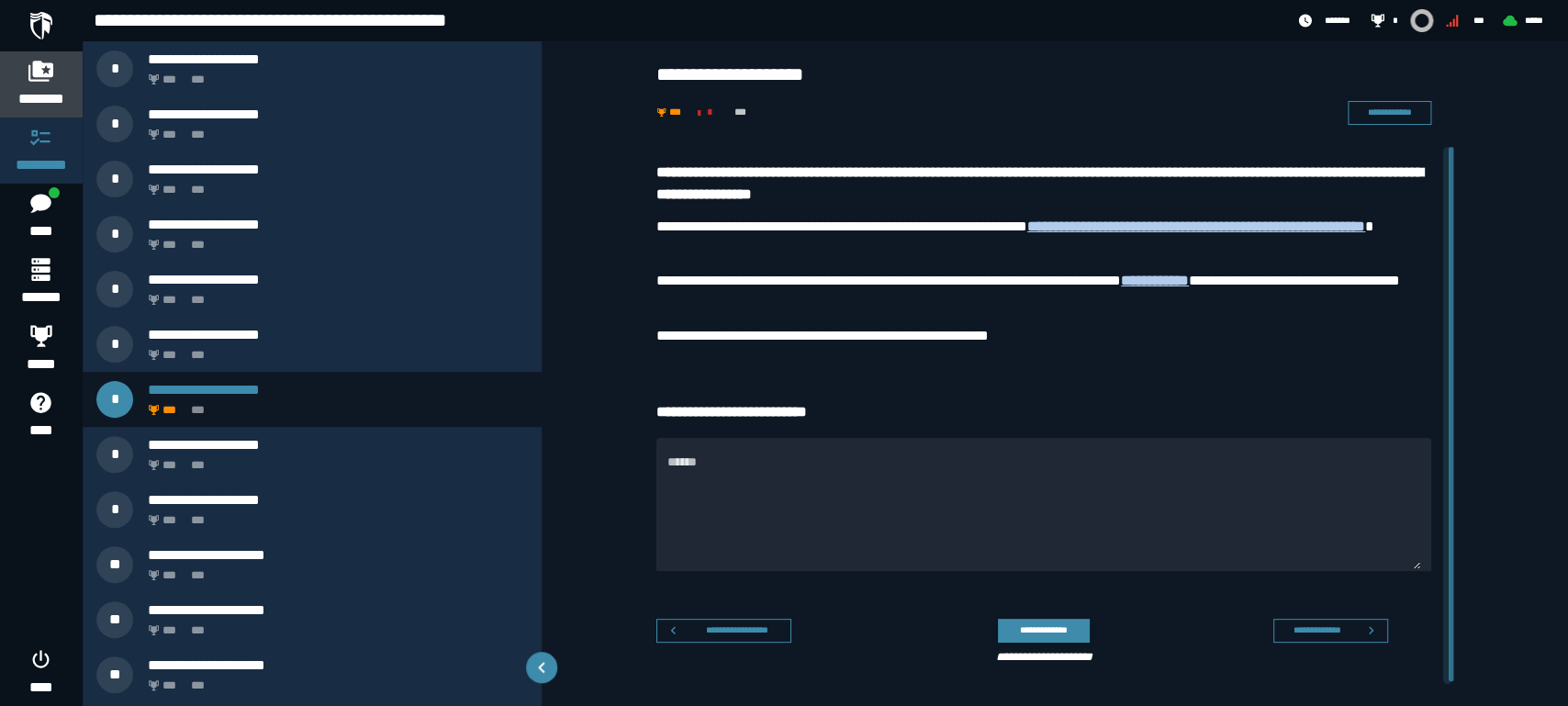 click 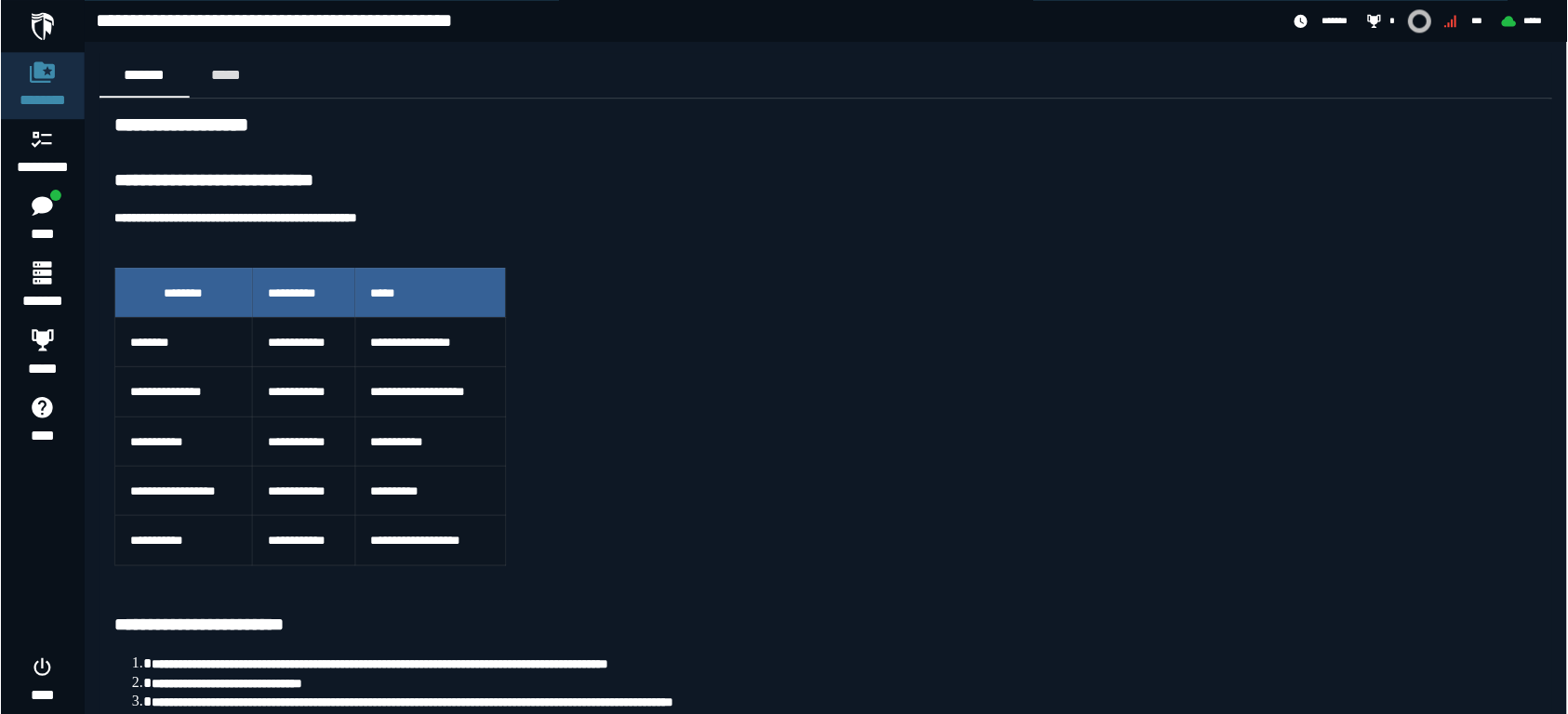 scroll, scrollTop: 7, scrollLeft: 0, axis: vertical 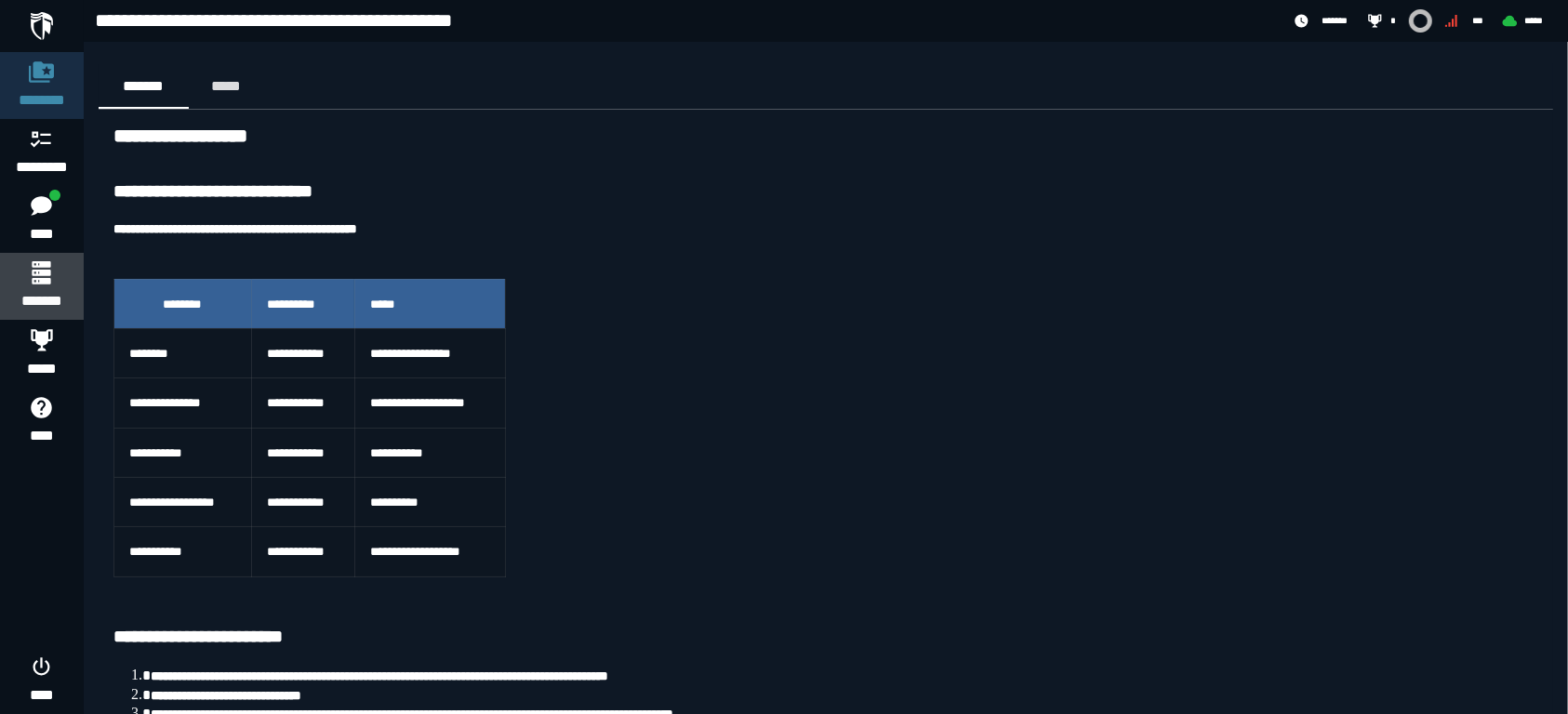 click on "*******" 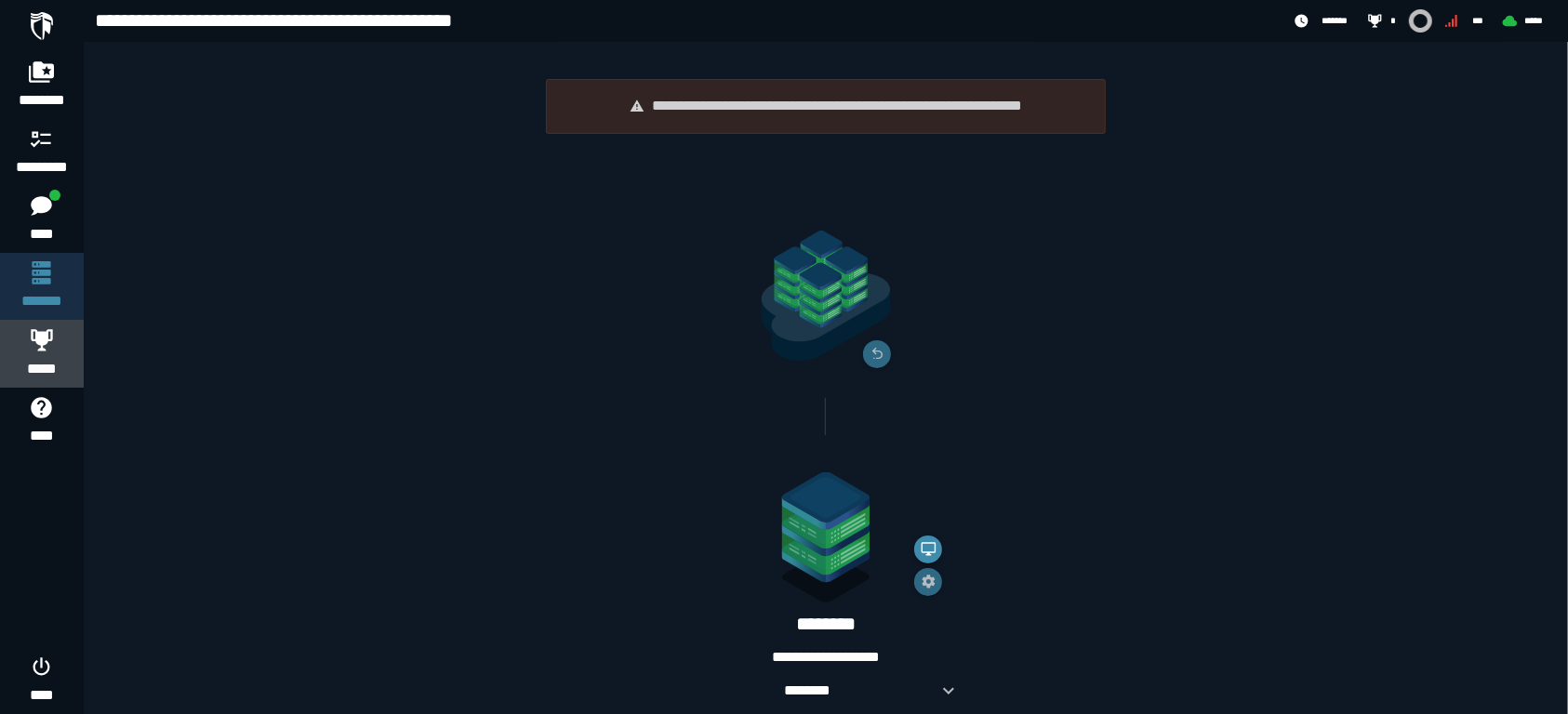 click 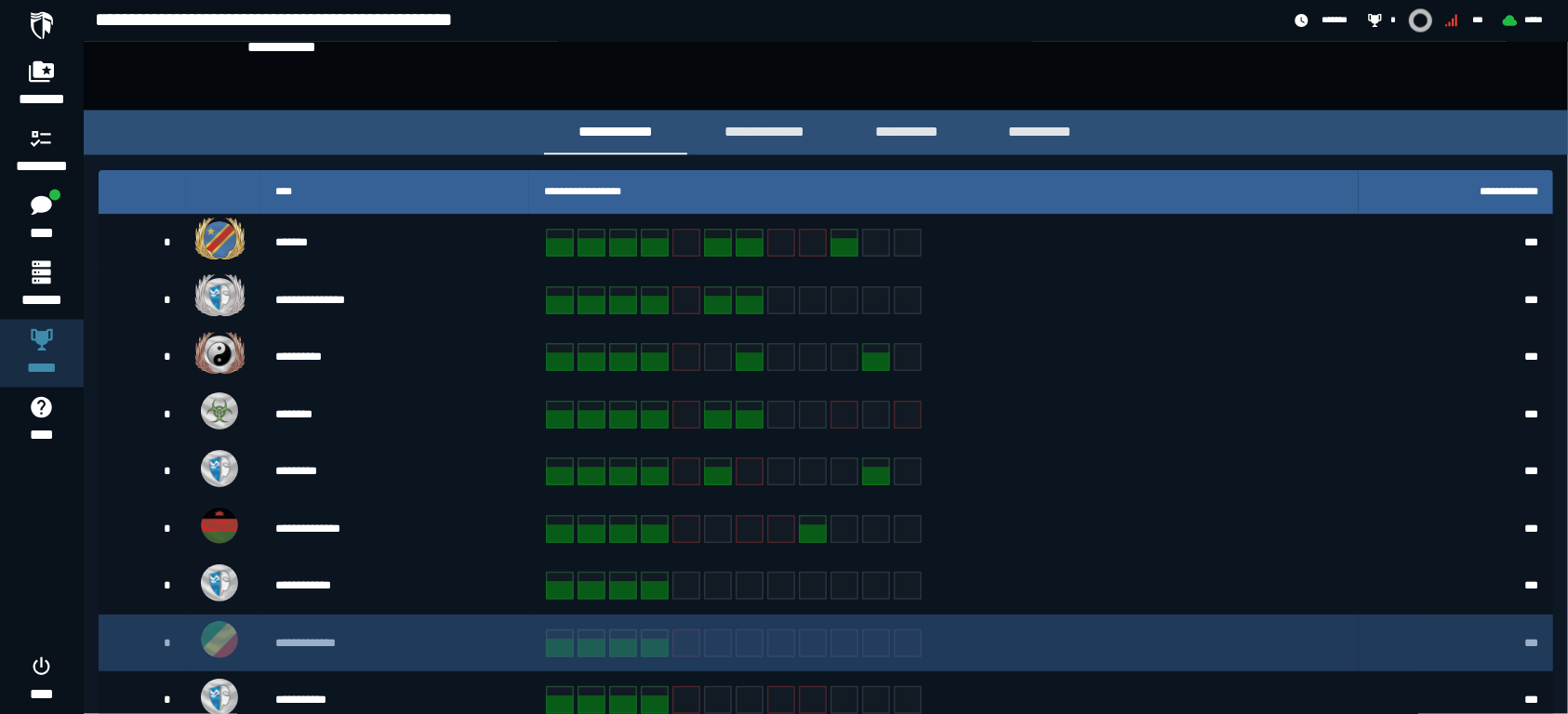 scroll, scrollTop: 364, scrollLeft: 0, axis: vertical 